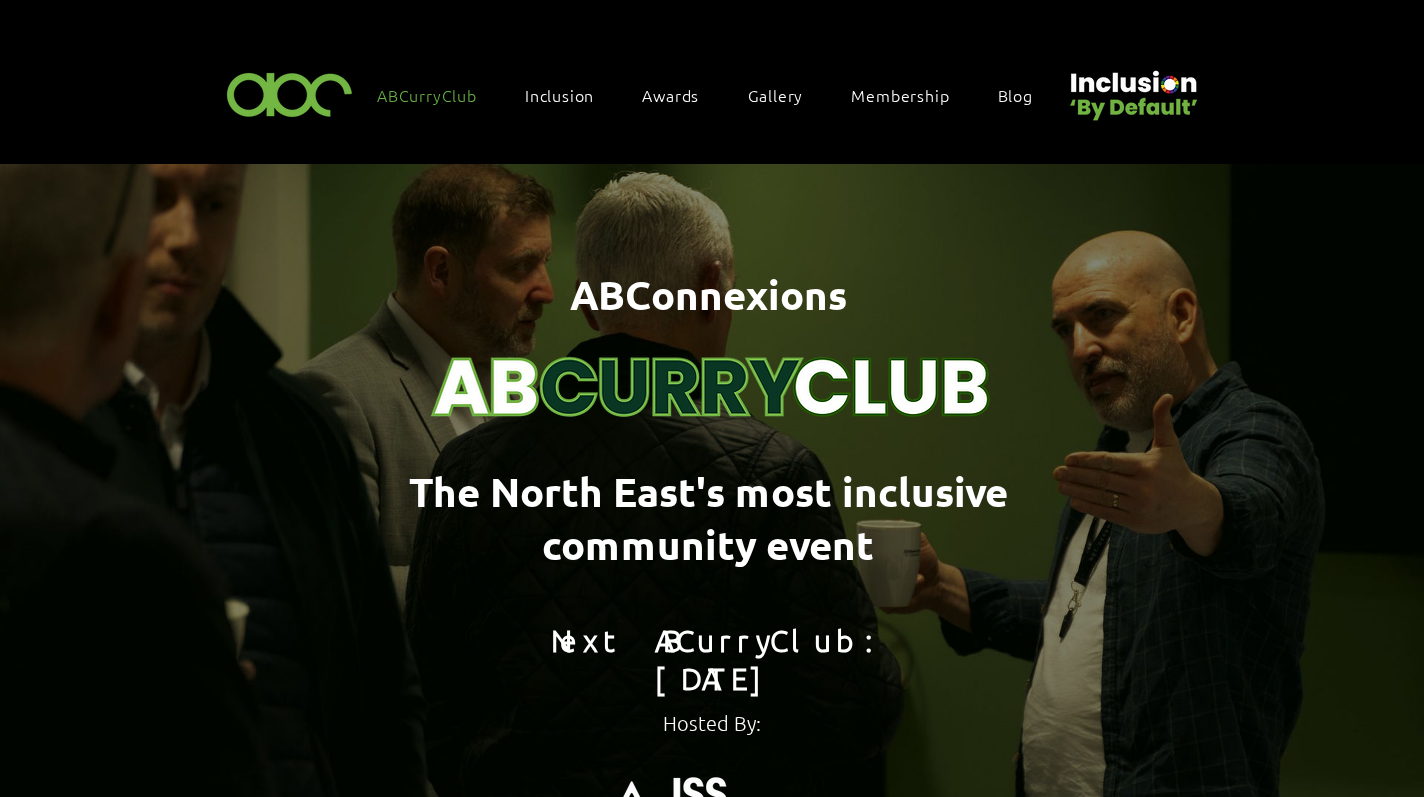 scroll, scrollTop: 0, scrollLeft: 0, axis: both 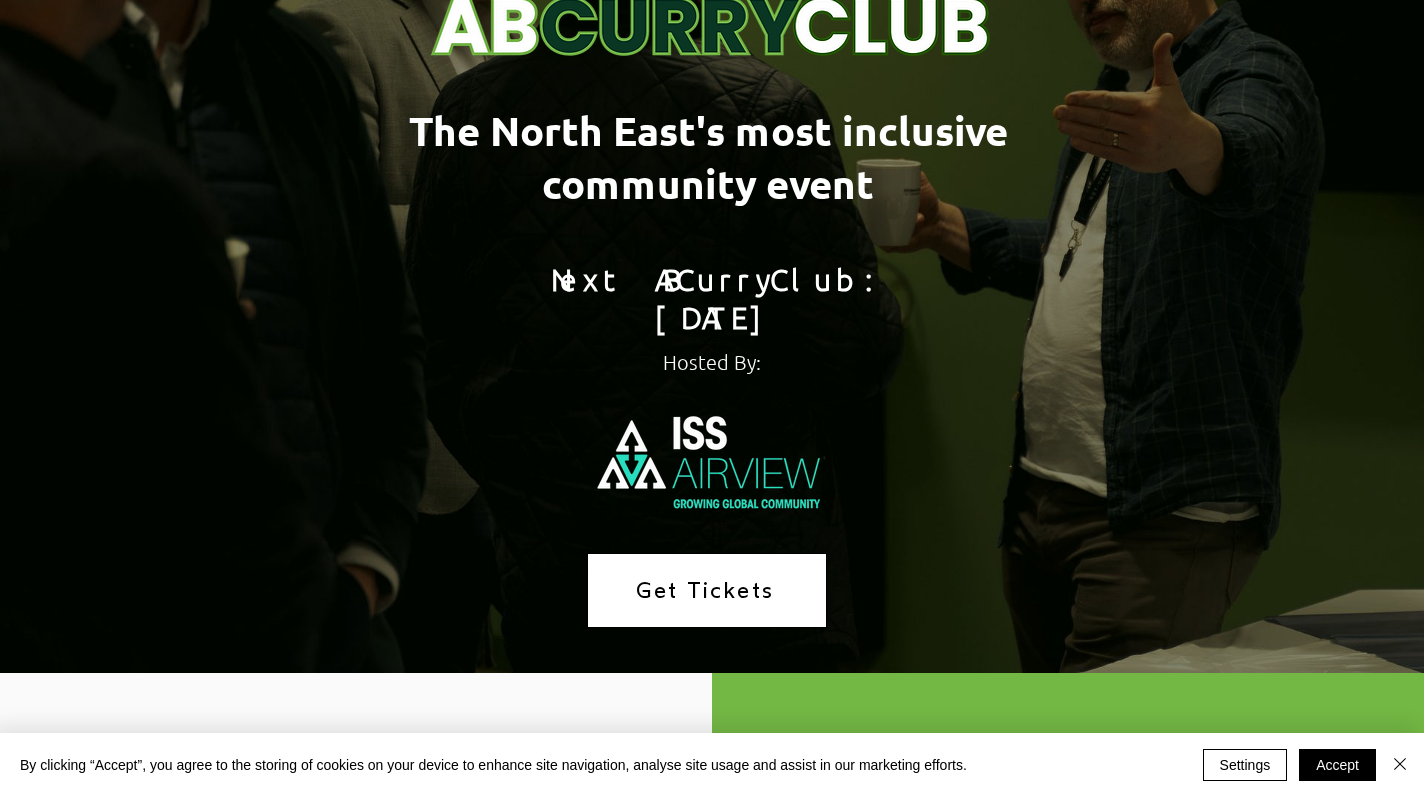 click on "Get Tickets" at bounding box center [705, 590] 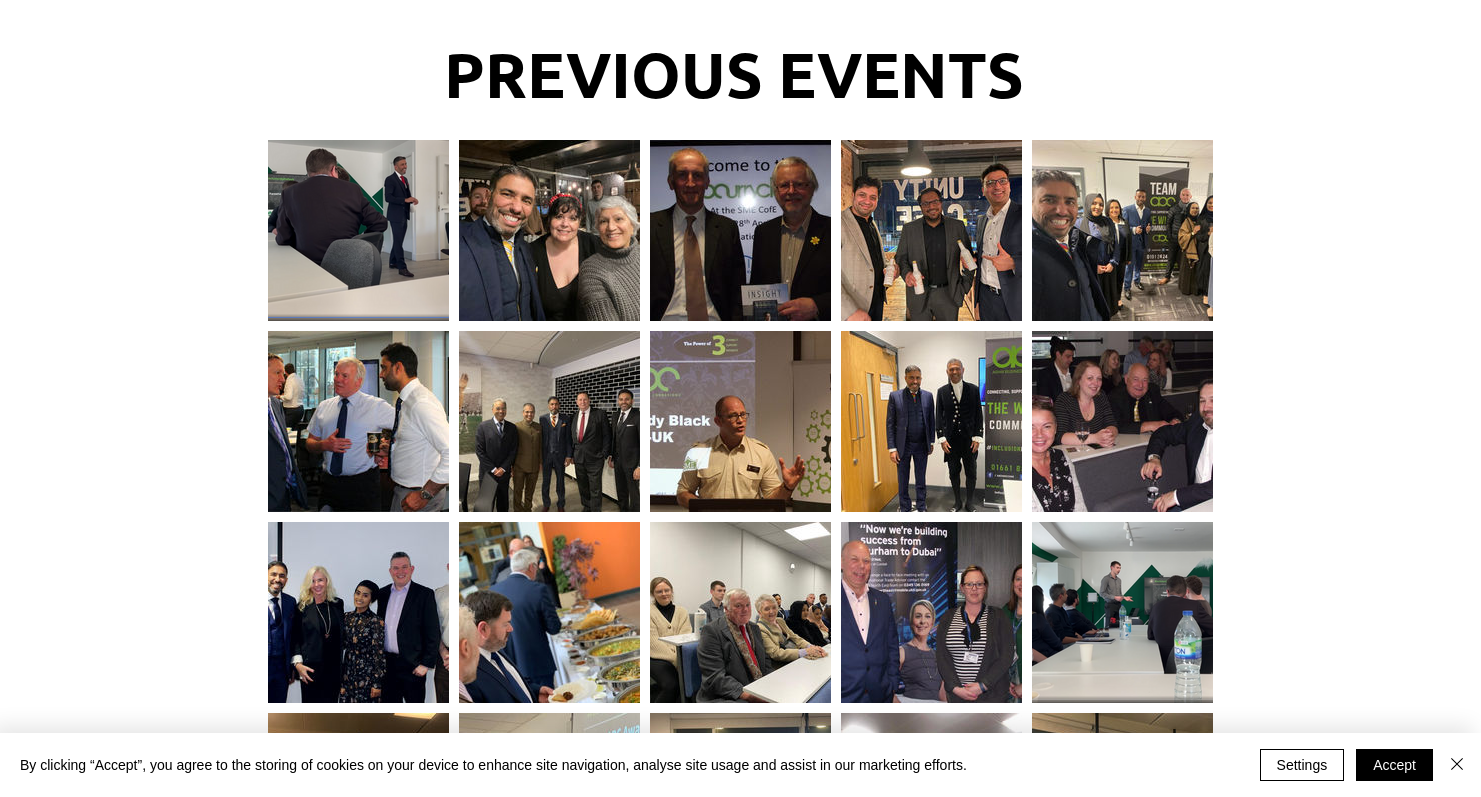 scroll, scrollTop: 2316, scrollLeft: 0, axis: vertical 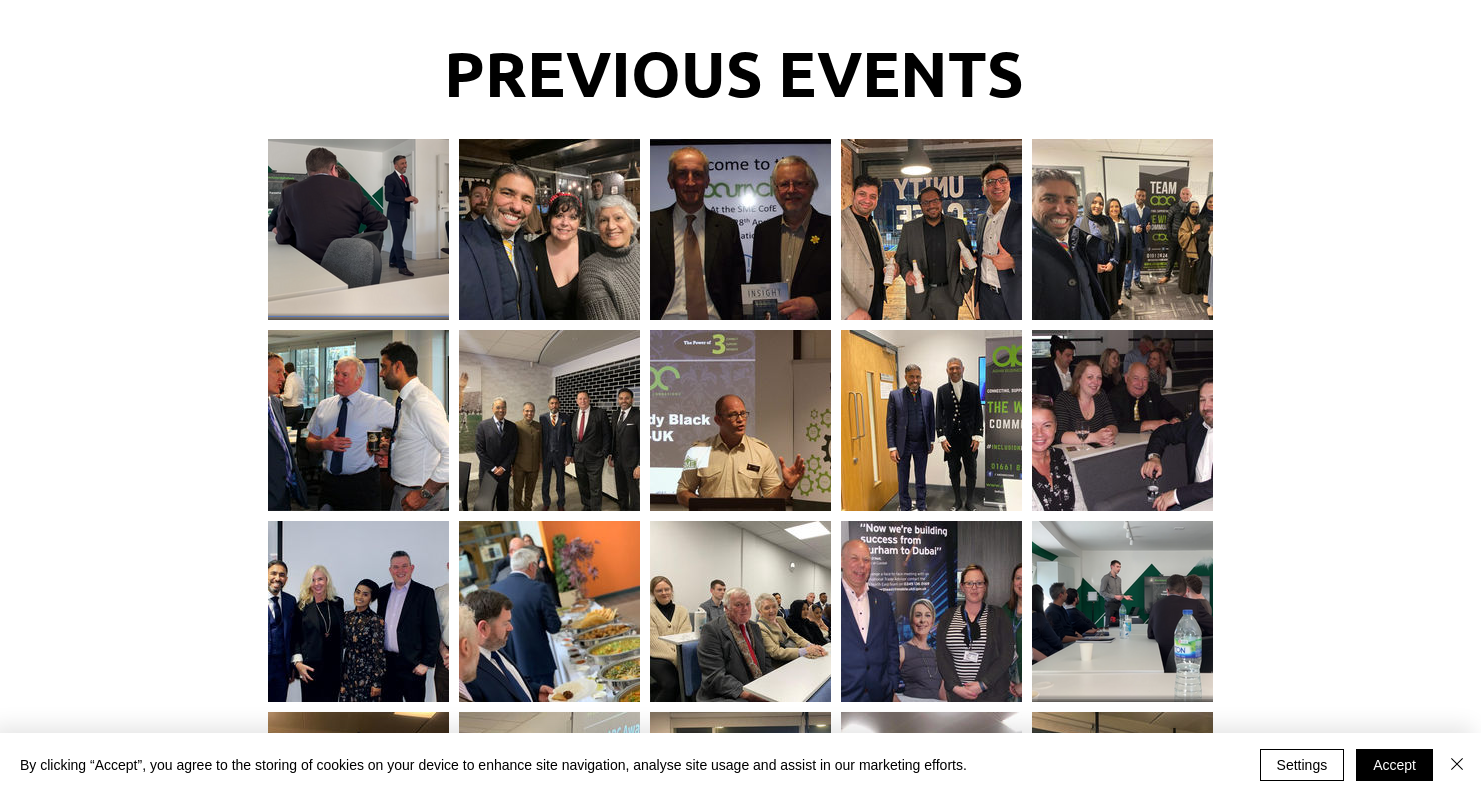 click at bounding box center [358, 220] 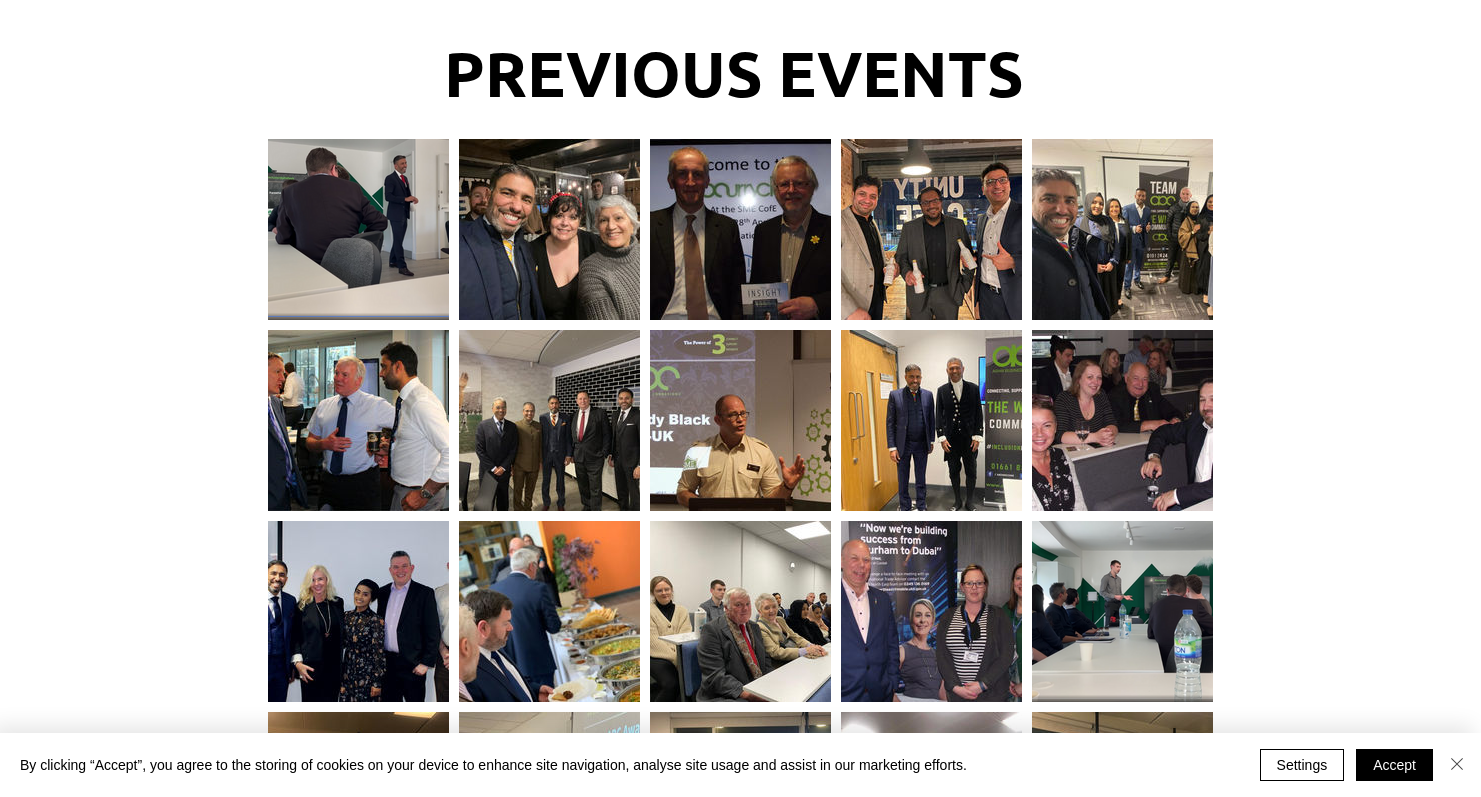 click at bounding box center (1457, 764) 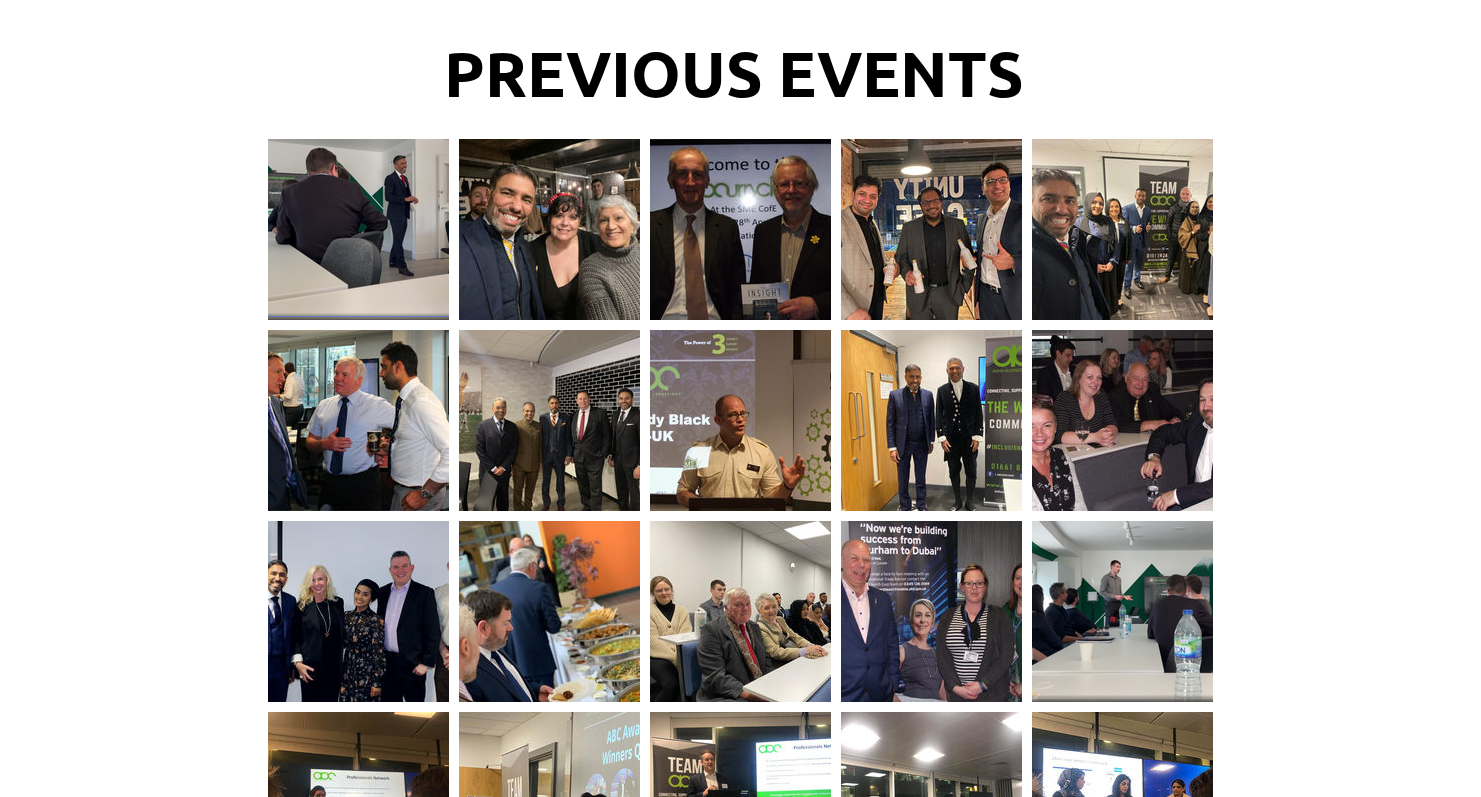 click at bounding box center [358, 220] 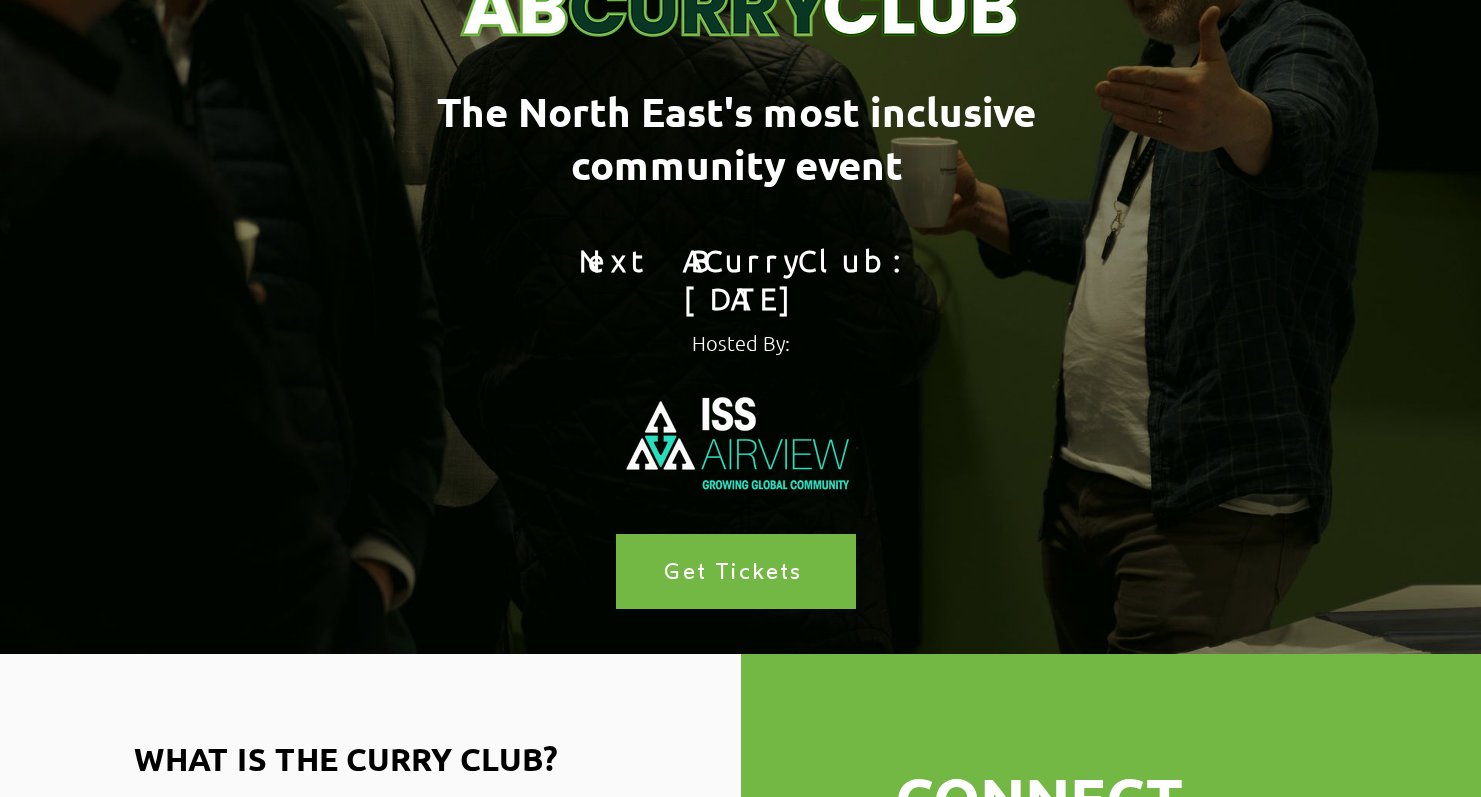 scroll, scrollTop: 0, scrollLeft: 0, axis: both 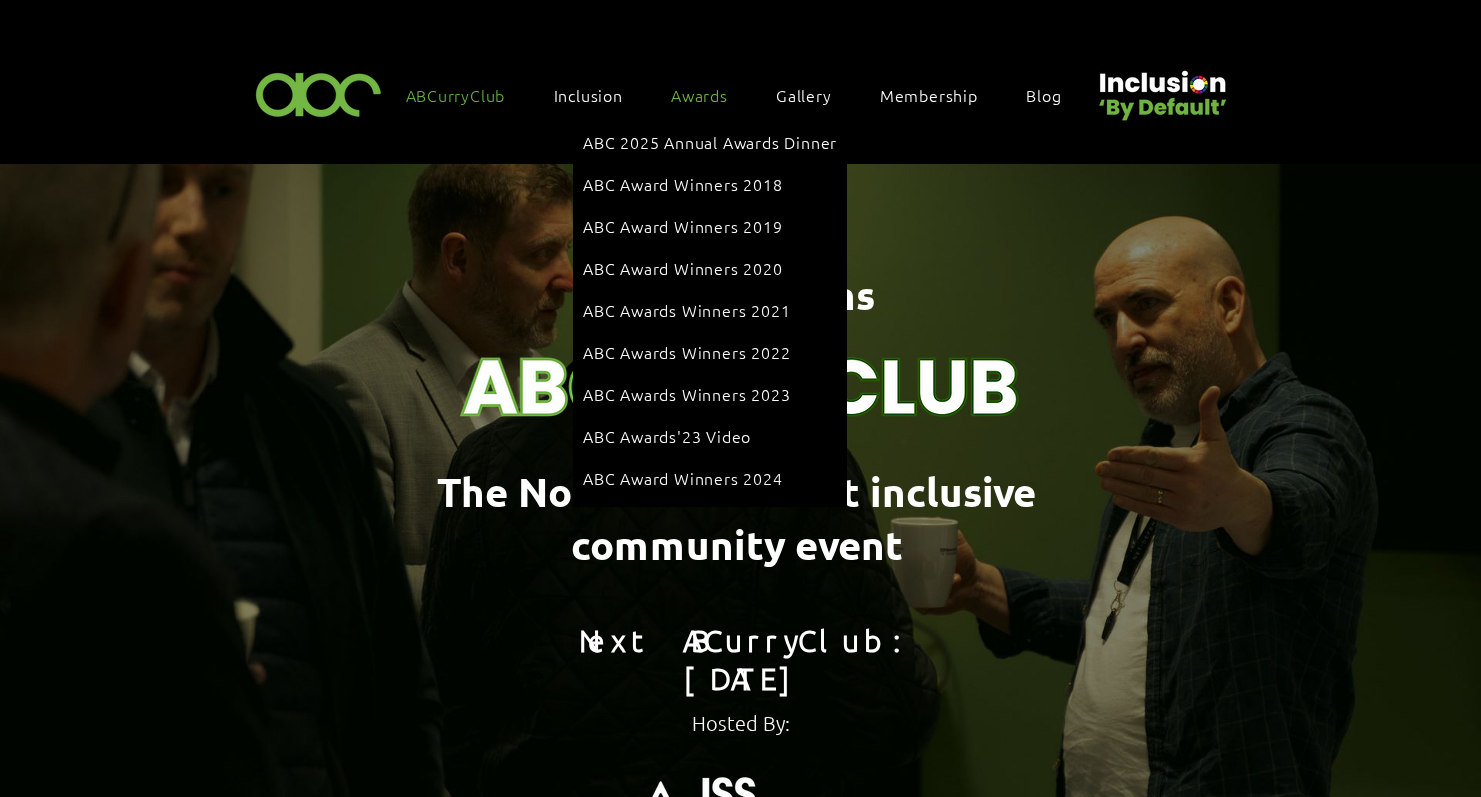 click on "Awards" at bounding box center [699, 95] 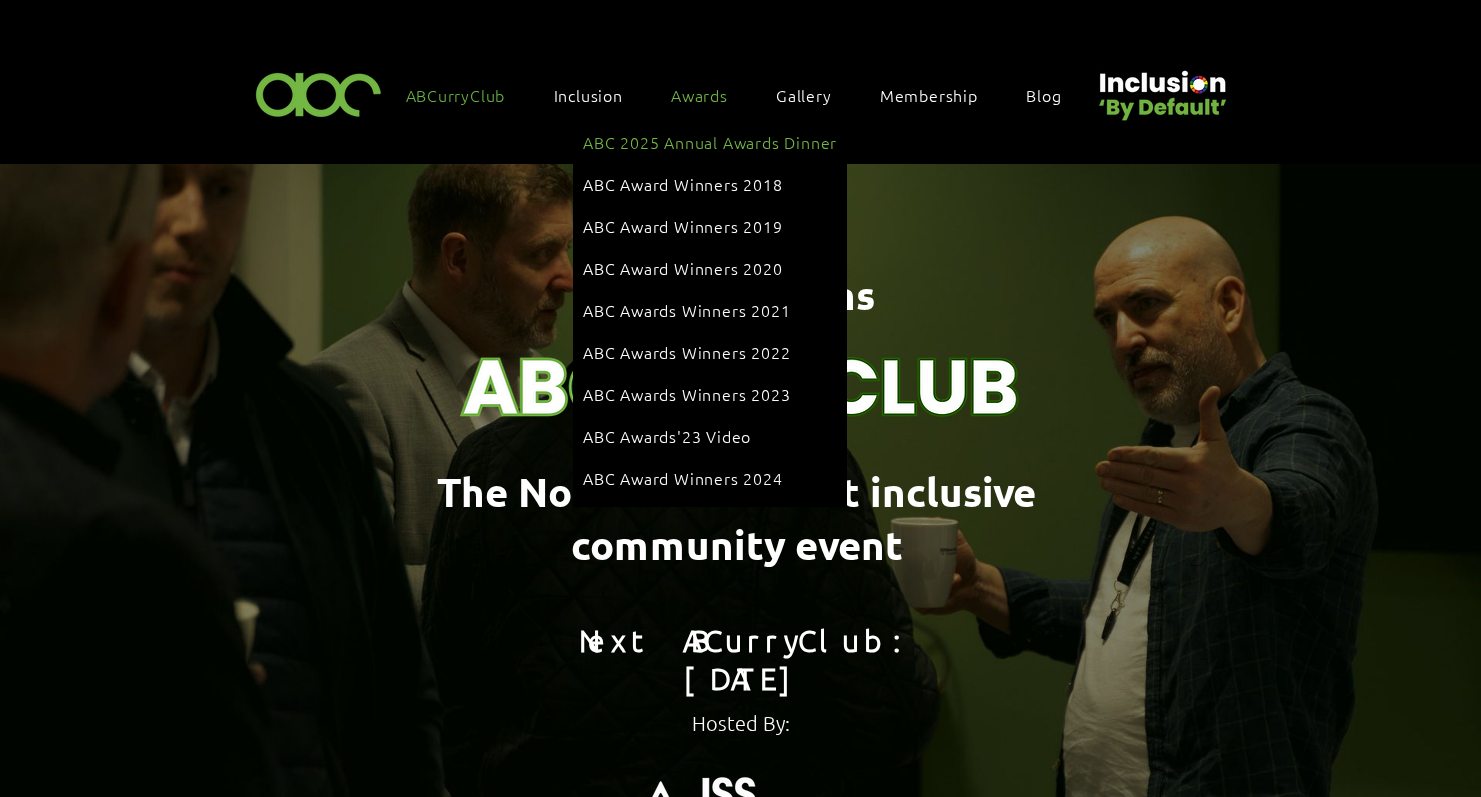 click on "ABC 2025 Annual Awards Dinner" at bounding box center (710, 142) 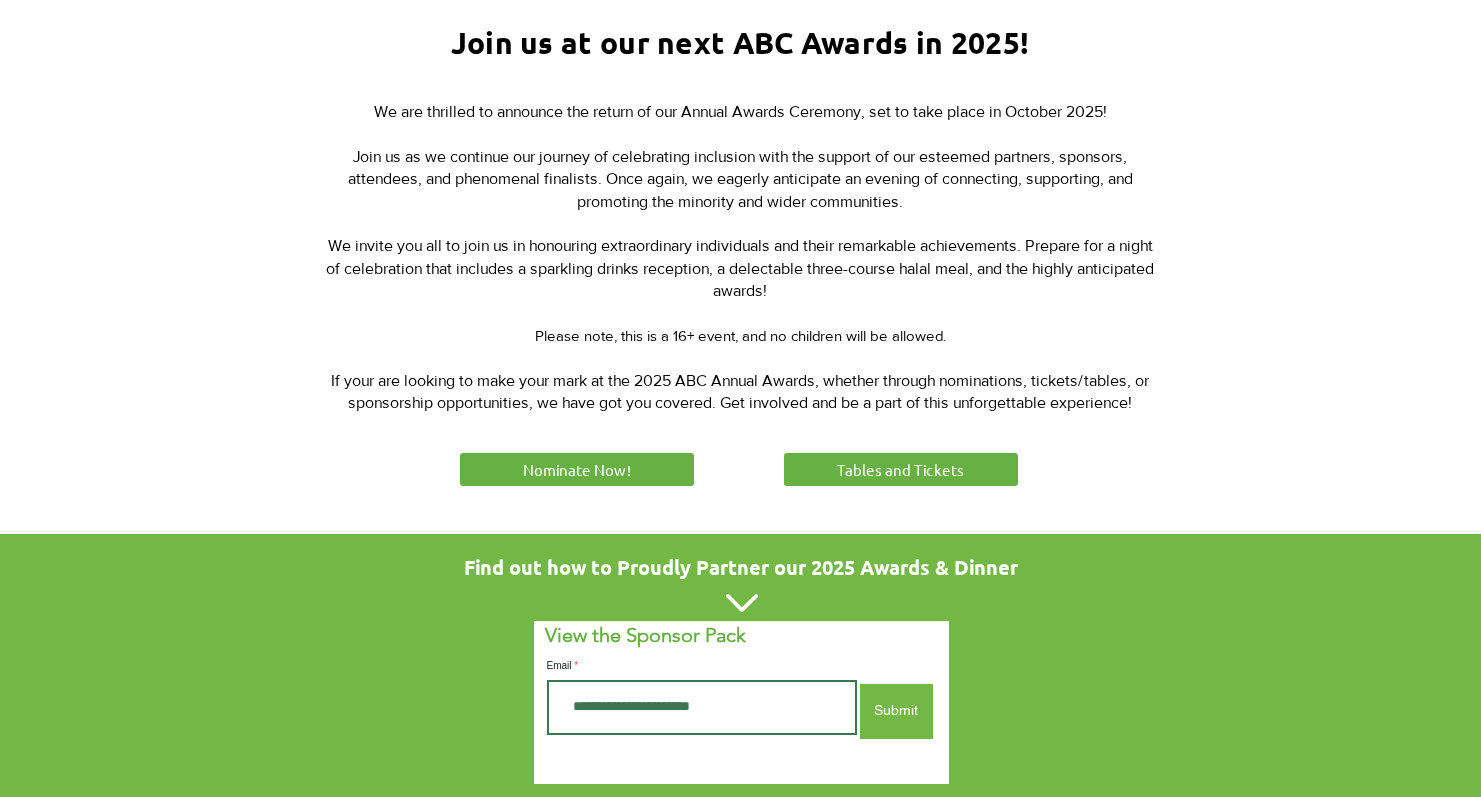 scroll, scrollTop: 821, scrollLeft: 0, axis: vertical 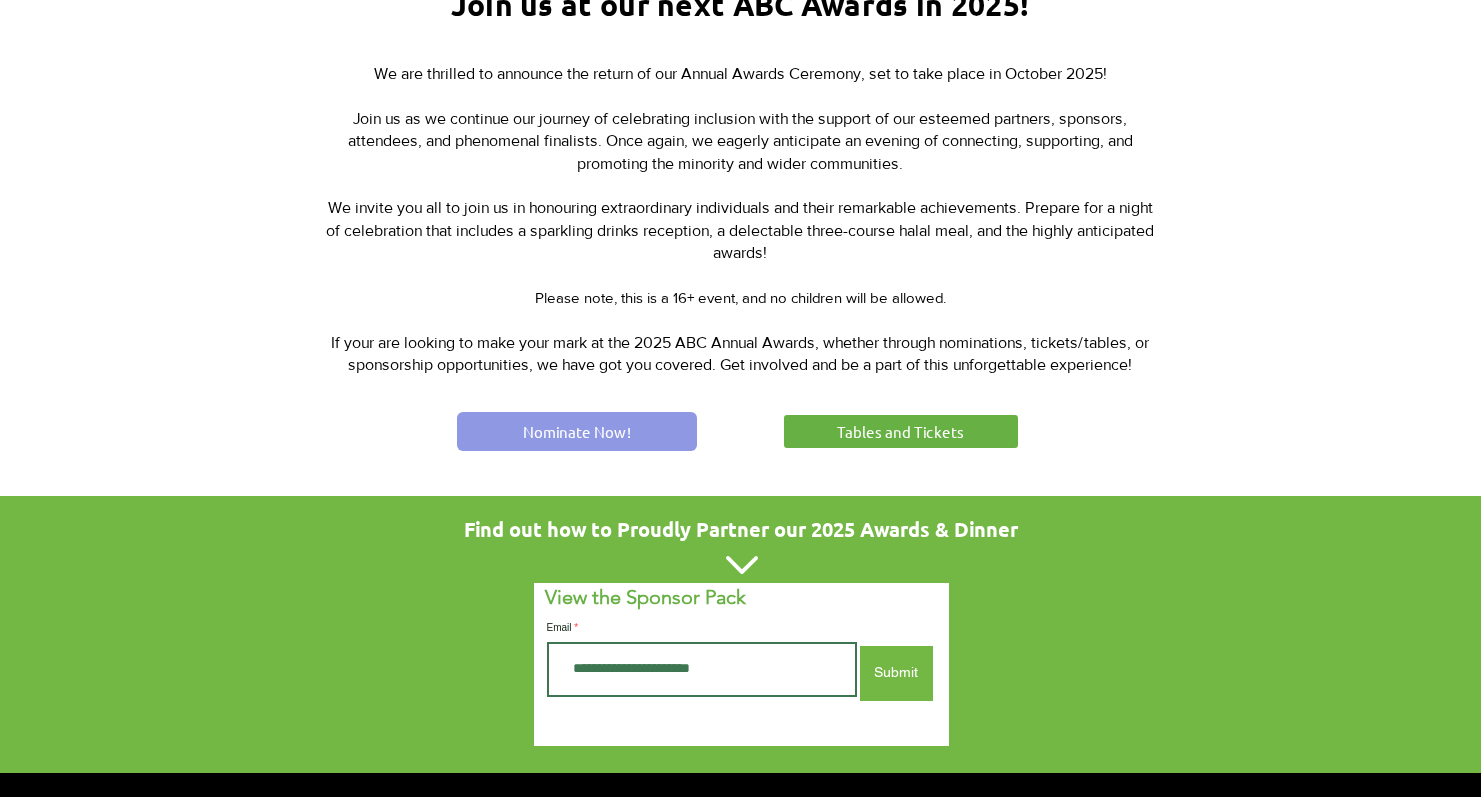 click on "Nominate Now!" at bounding box center [577, 431] 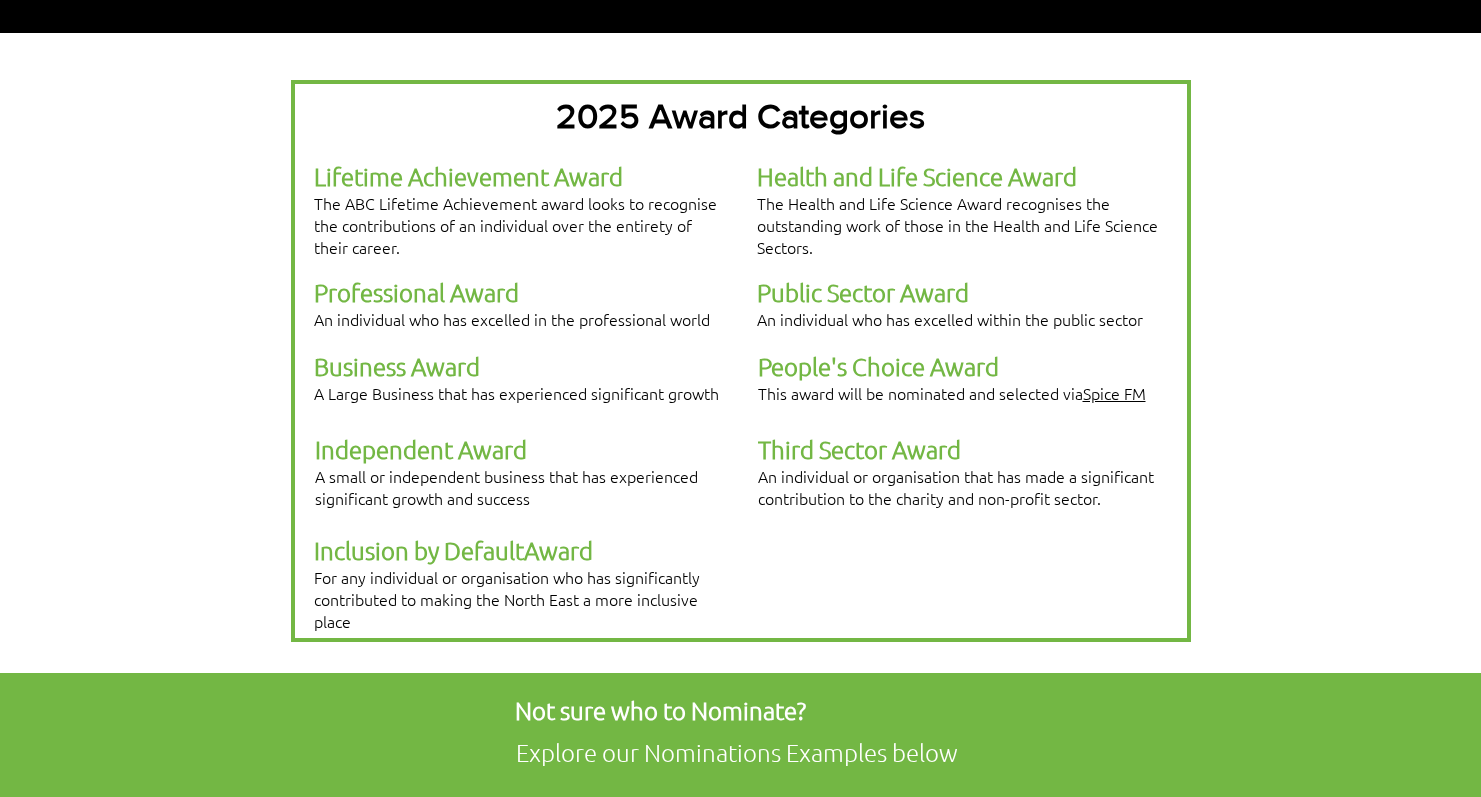 scroll, scrollTop: 477, scrollLeft: 0, axis: vertical 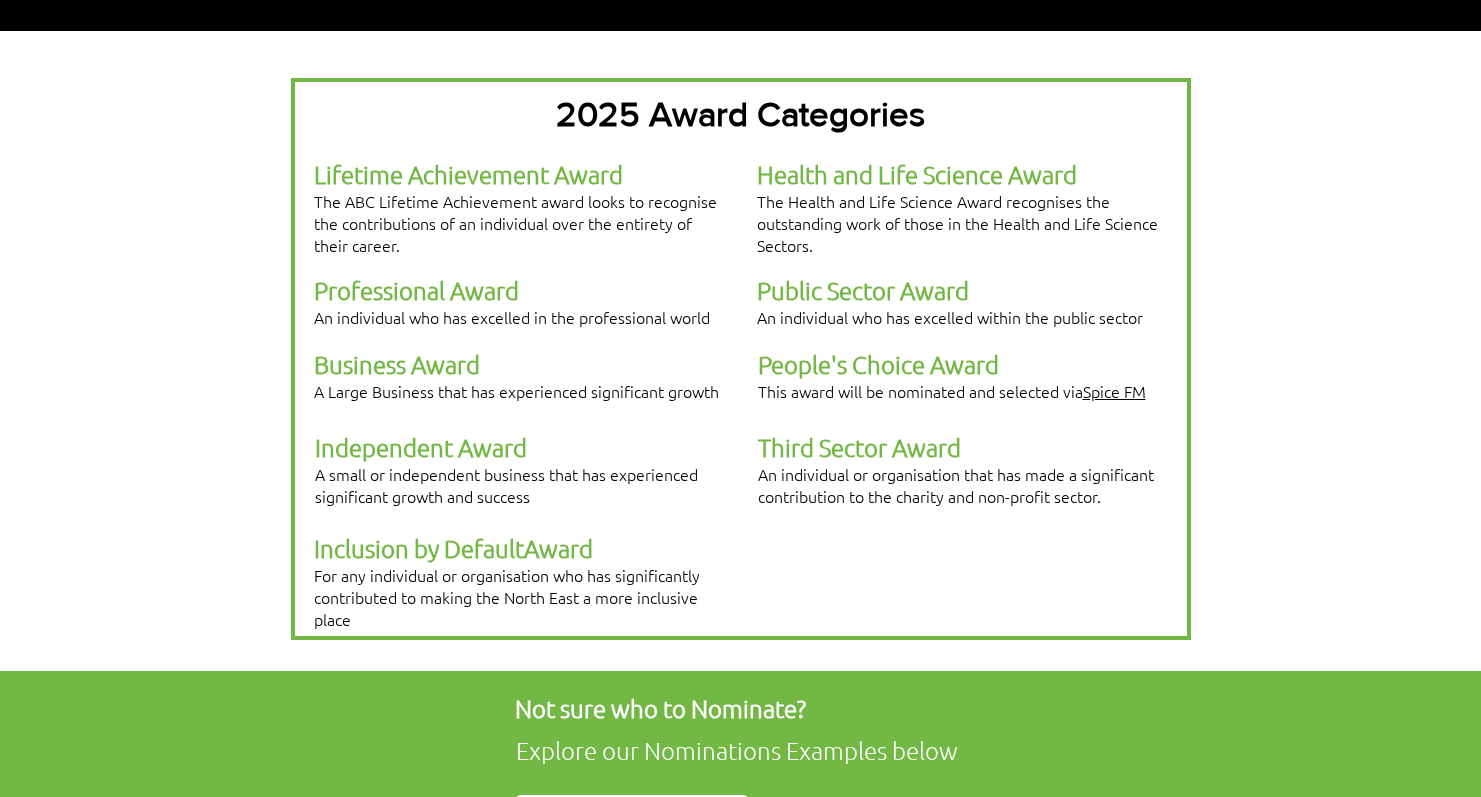 click on "Health and Life Science Award" at bounding box center (917, 174) 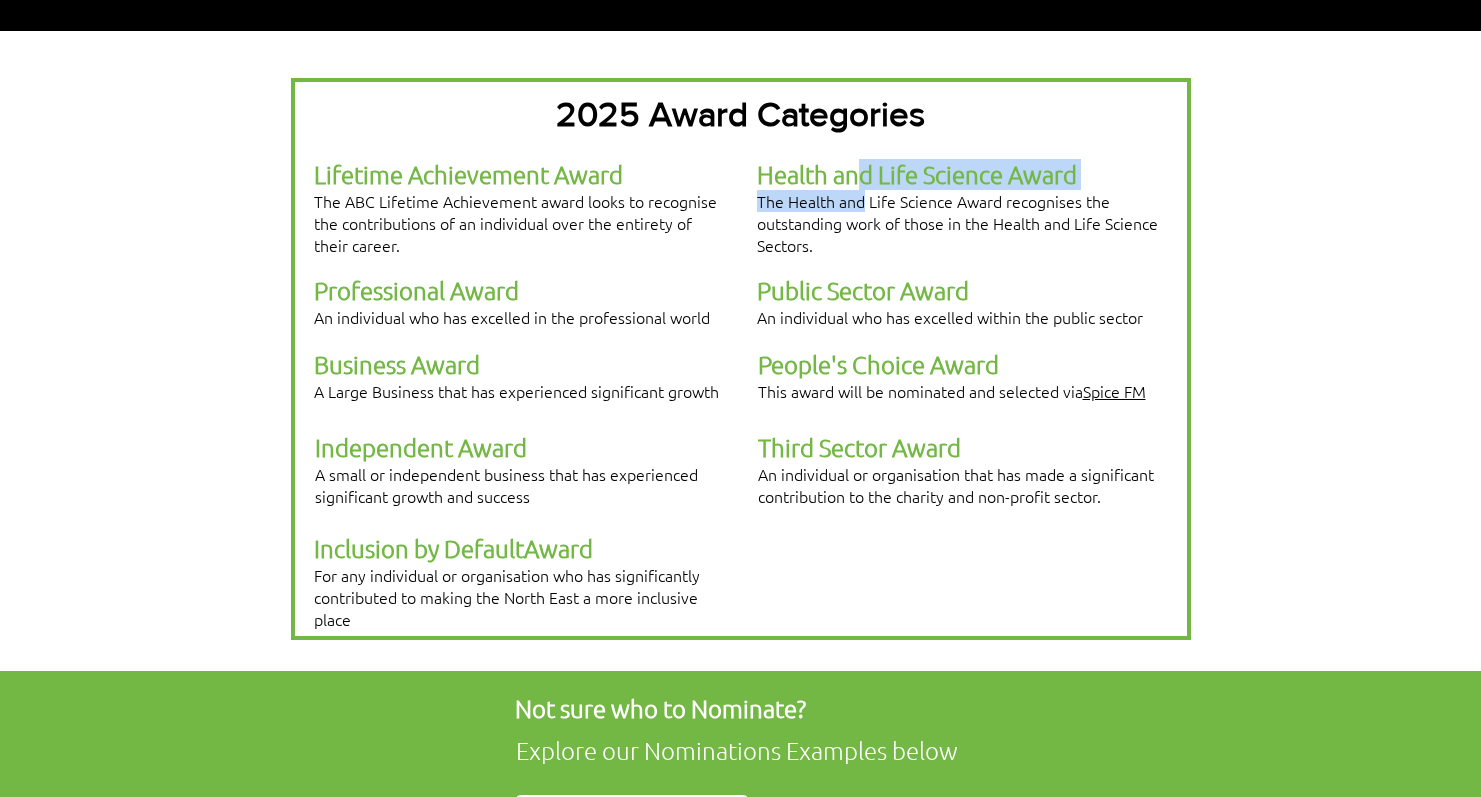 click on "The Health and Life Science Award recognises the outstanding work of those in the Health and Life Science Sectors." at bounding box center [957, 223] 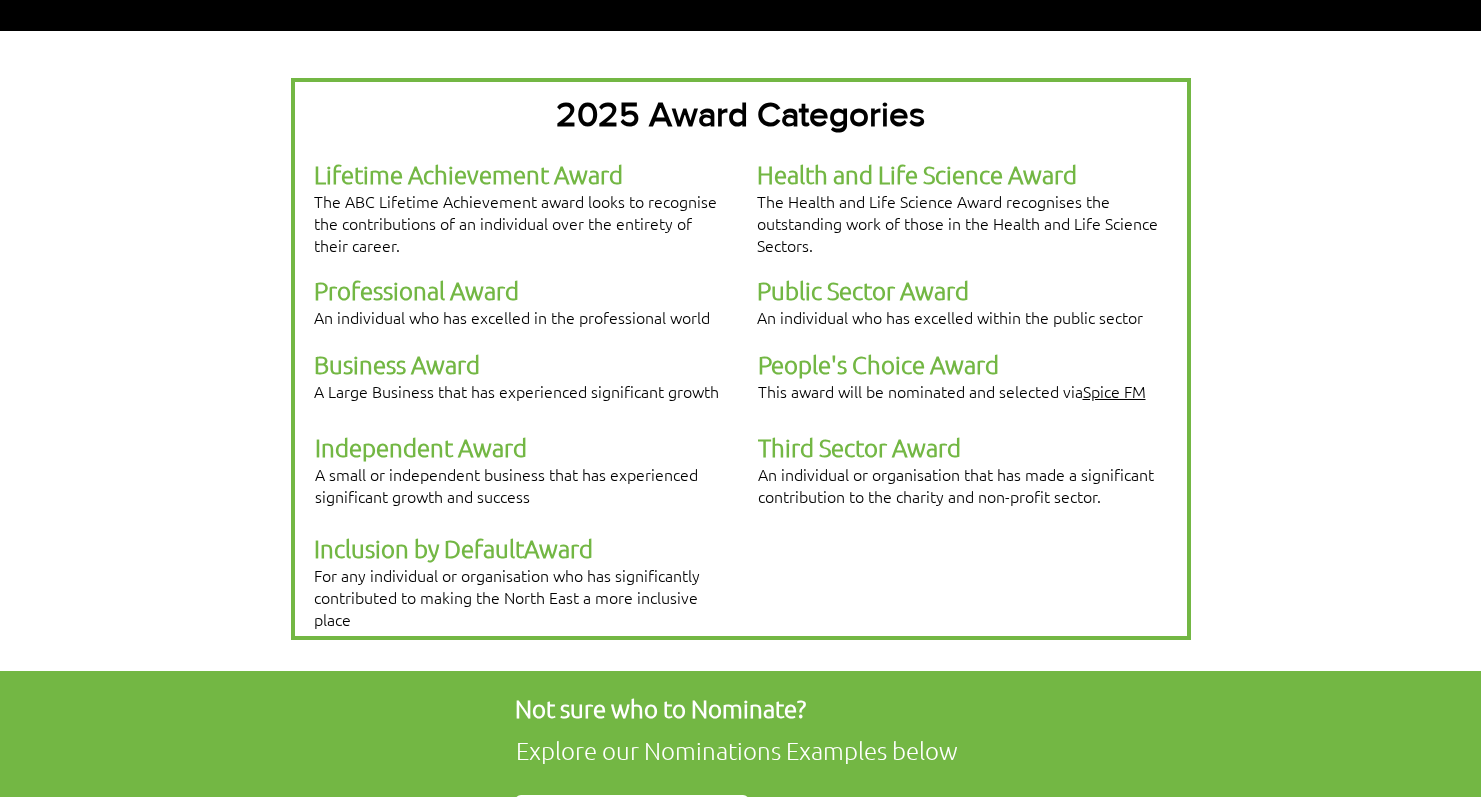 click at bounding box center (741, 359) 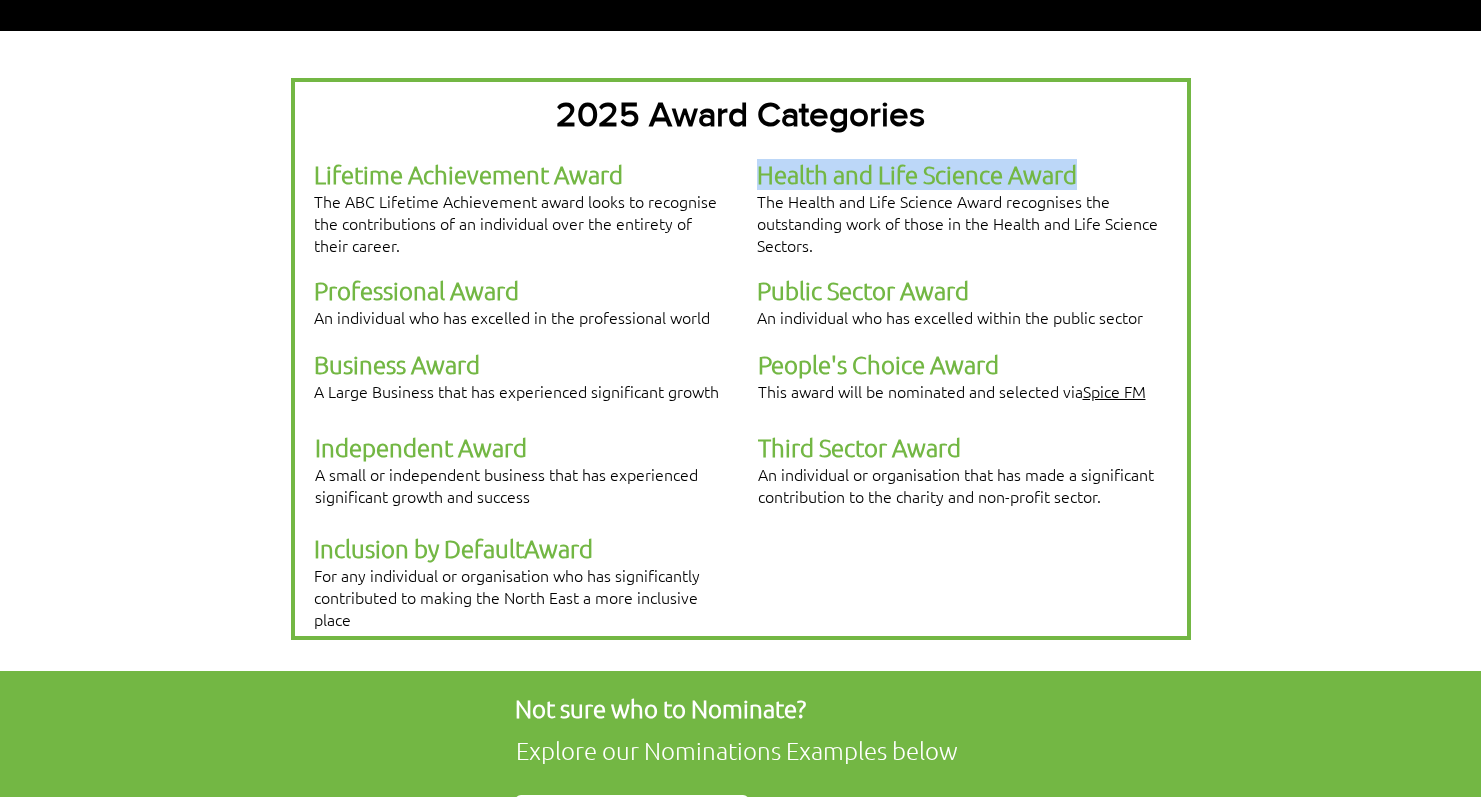 drag, startPoint x: 1086, startPoint y: 165, endPoint x: 760, endPoint y: 168, distance: 326.0138 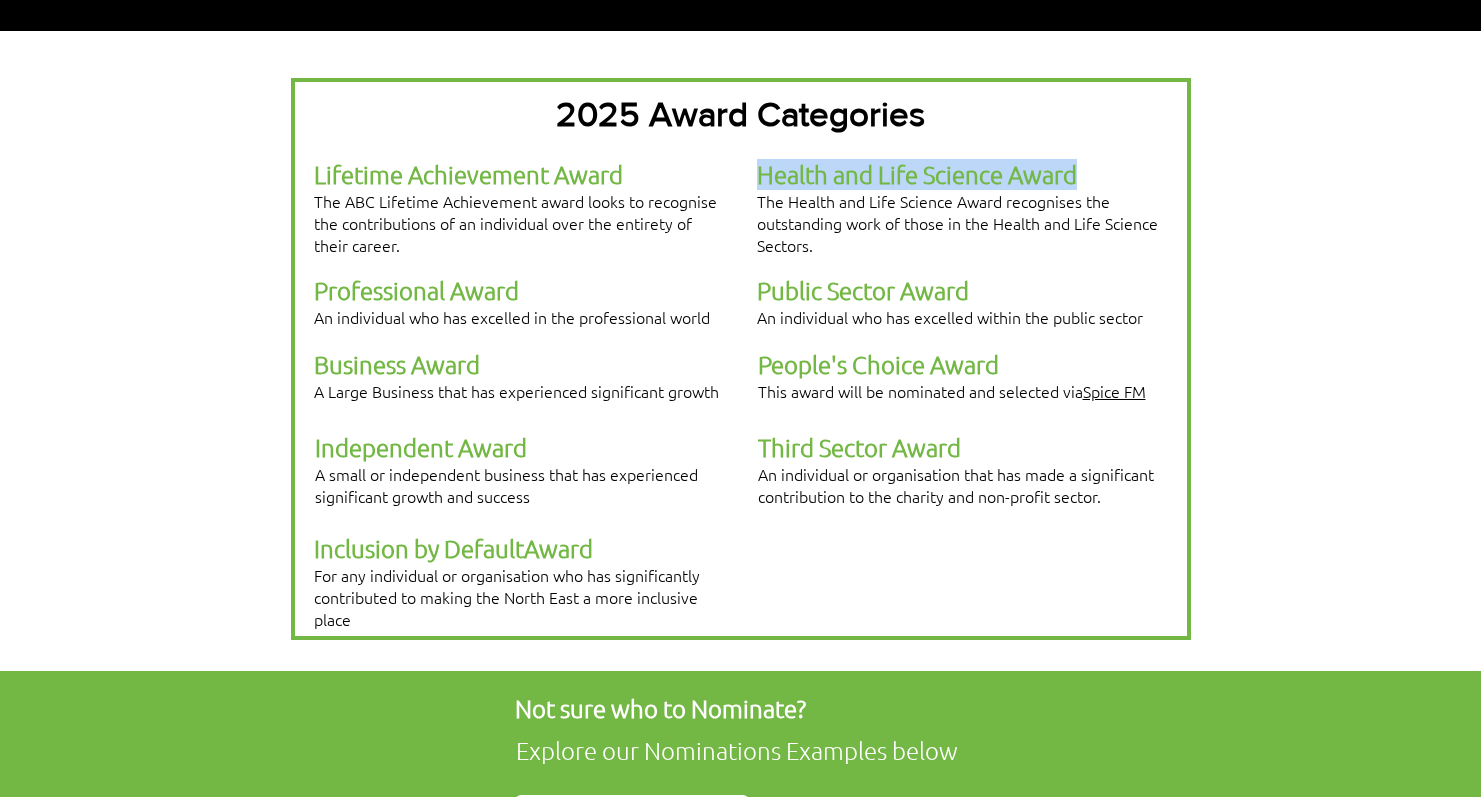 click on "Nomination Examples" at bounding box center [632, 817] 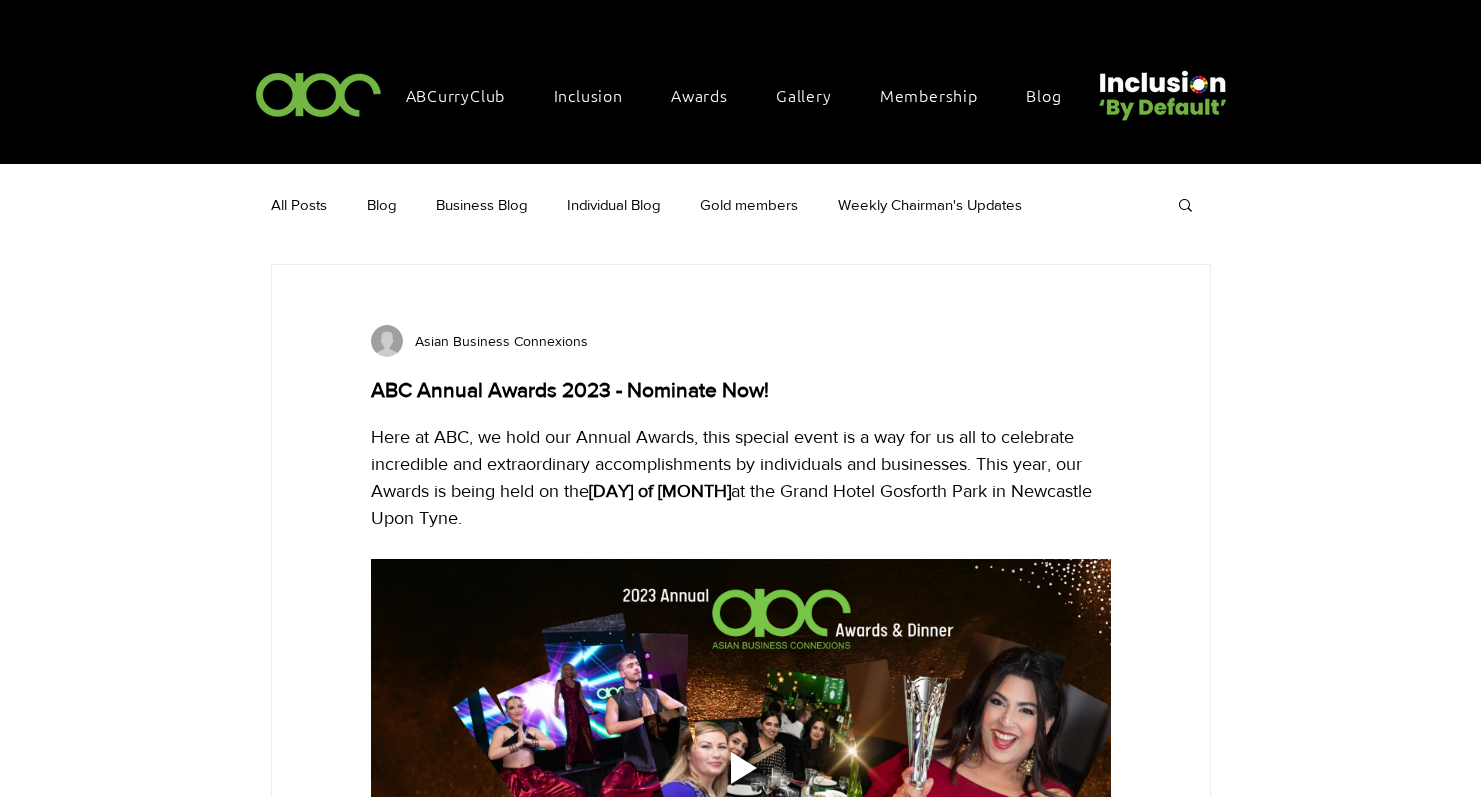 scroll, scrollTop: 0, scrollLeft: 0, axis: both 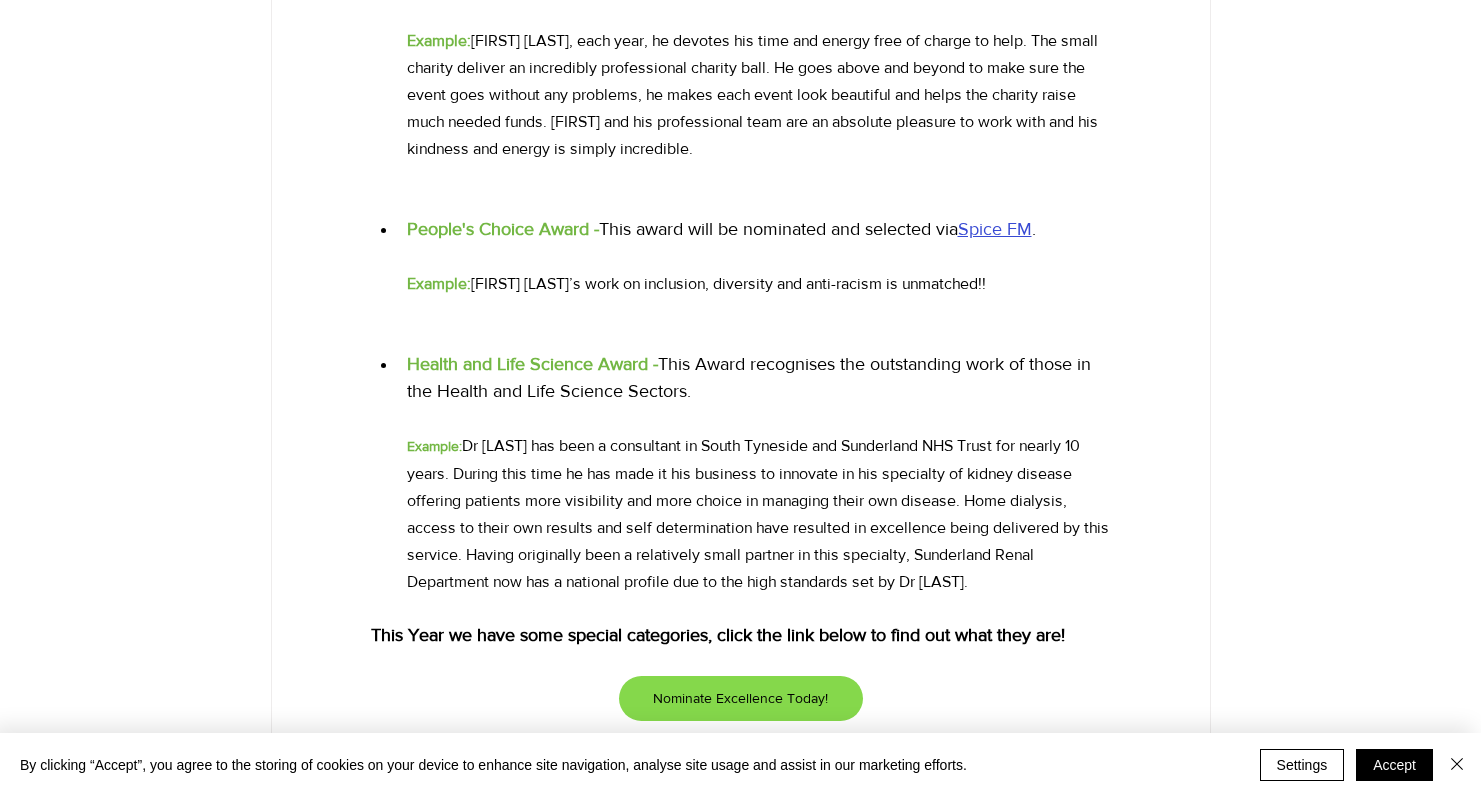 click on "Health and Life Science Award -" at bounding box center (532, 364) 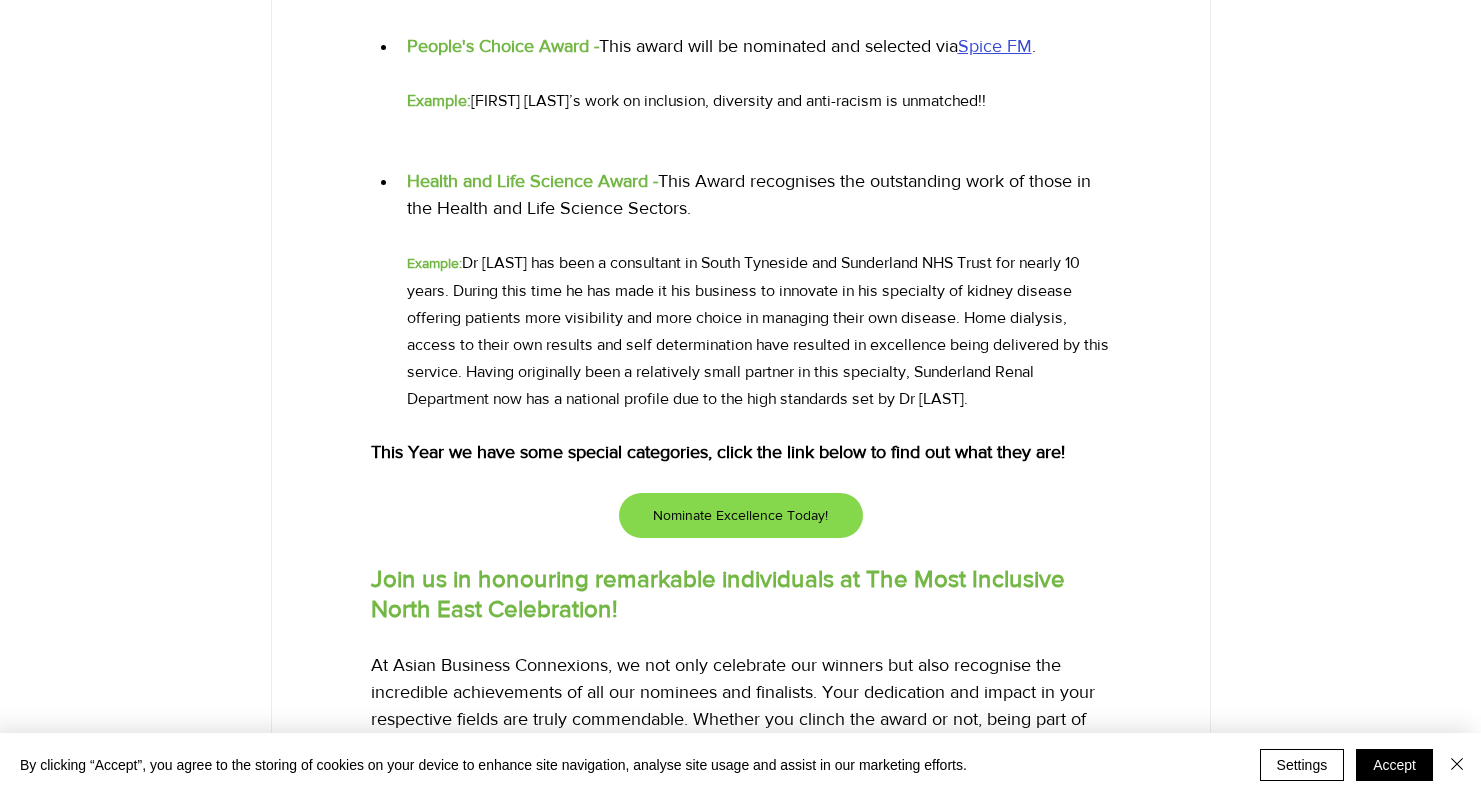 scroll, scrollTop: 2430, scrollLeft: 0, axis: vertical 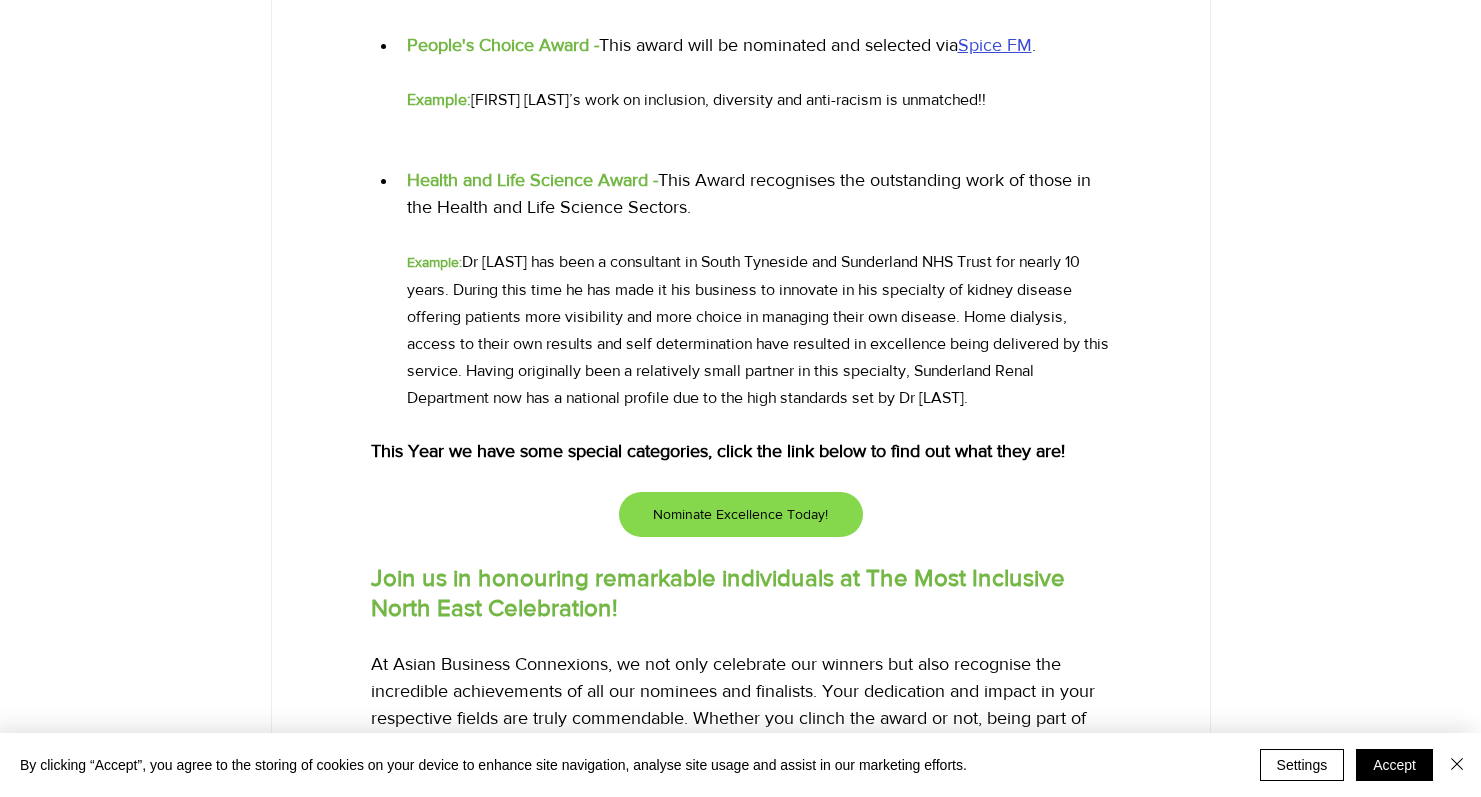 click on "Nominate Excellence Today!" at bounding box center [741, 514] 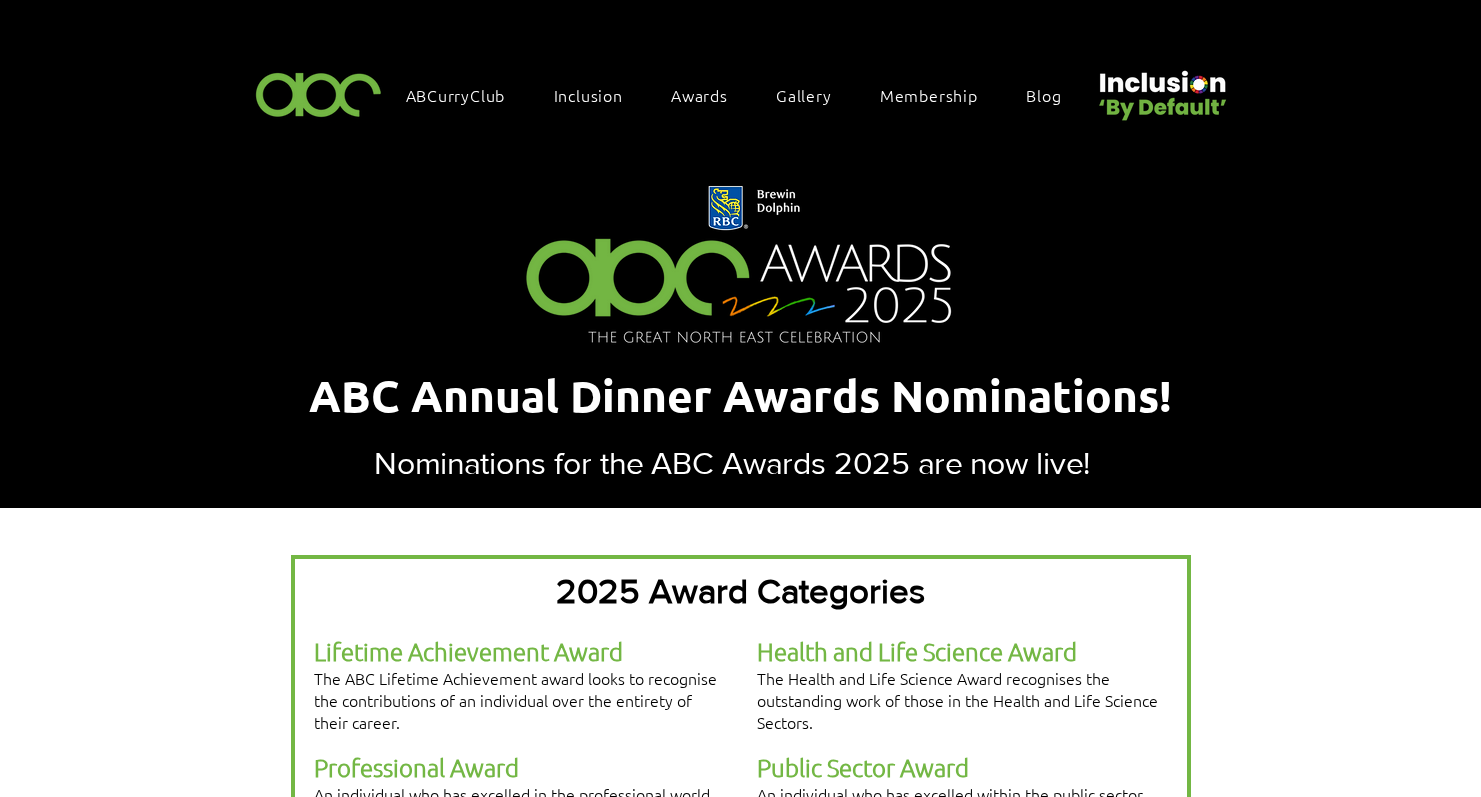scroll, scrollTop: 0, scrollLeft: 0, axis: both 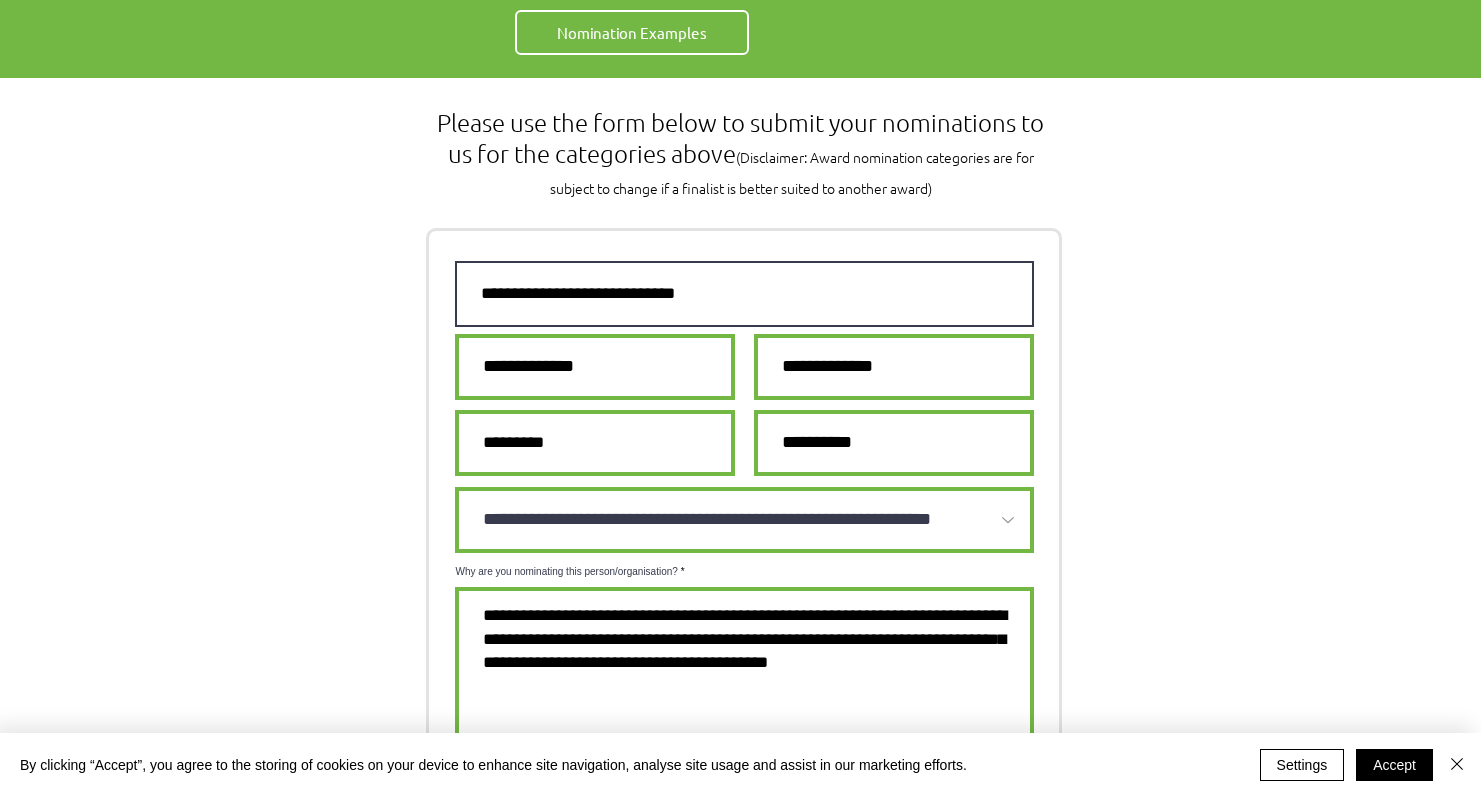 click at bounding box center [744, 294] 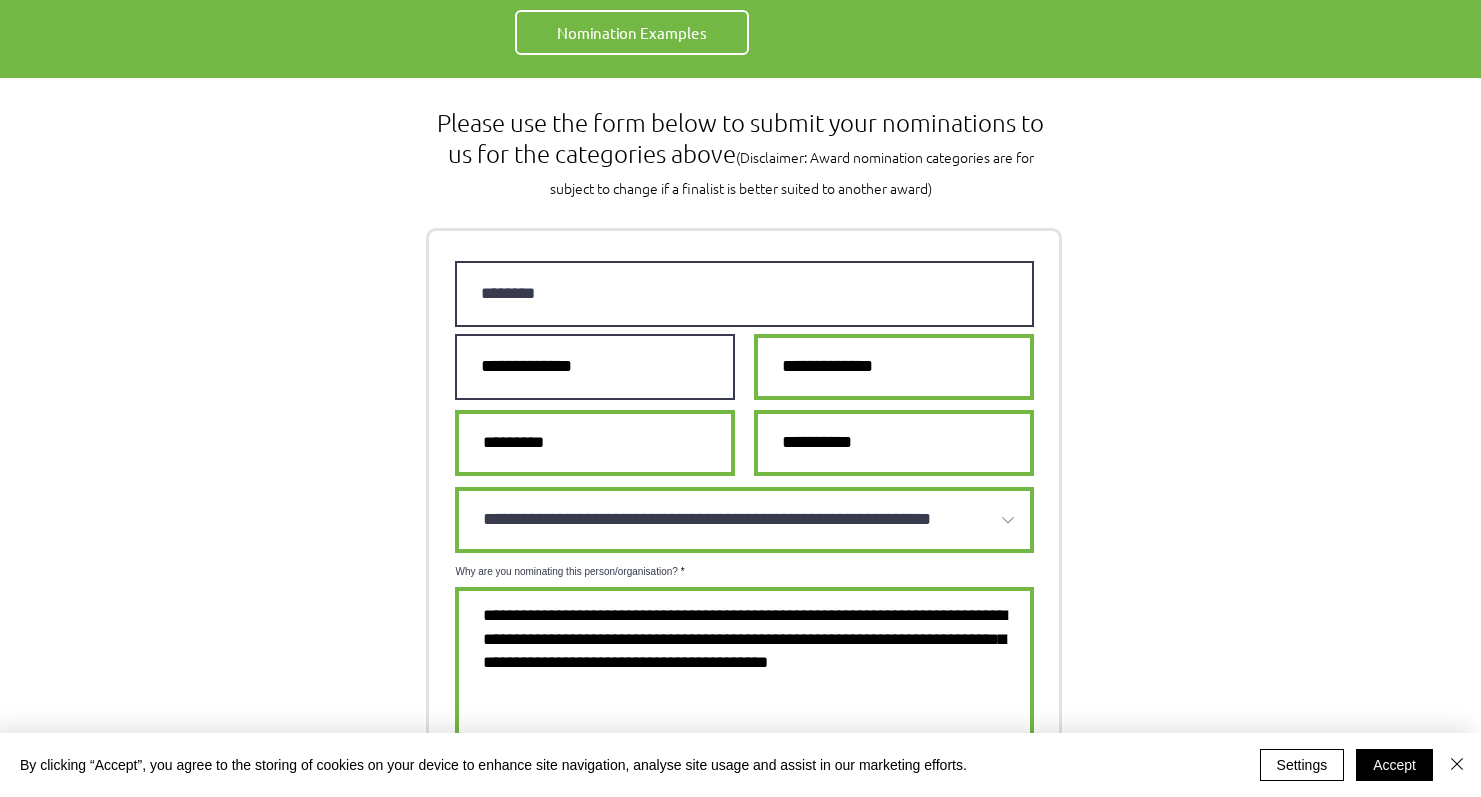 type on "********" 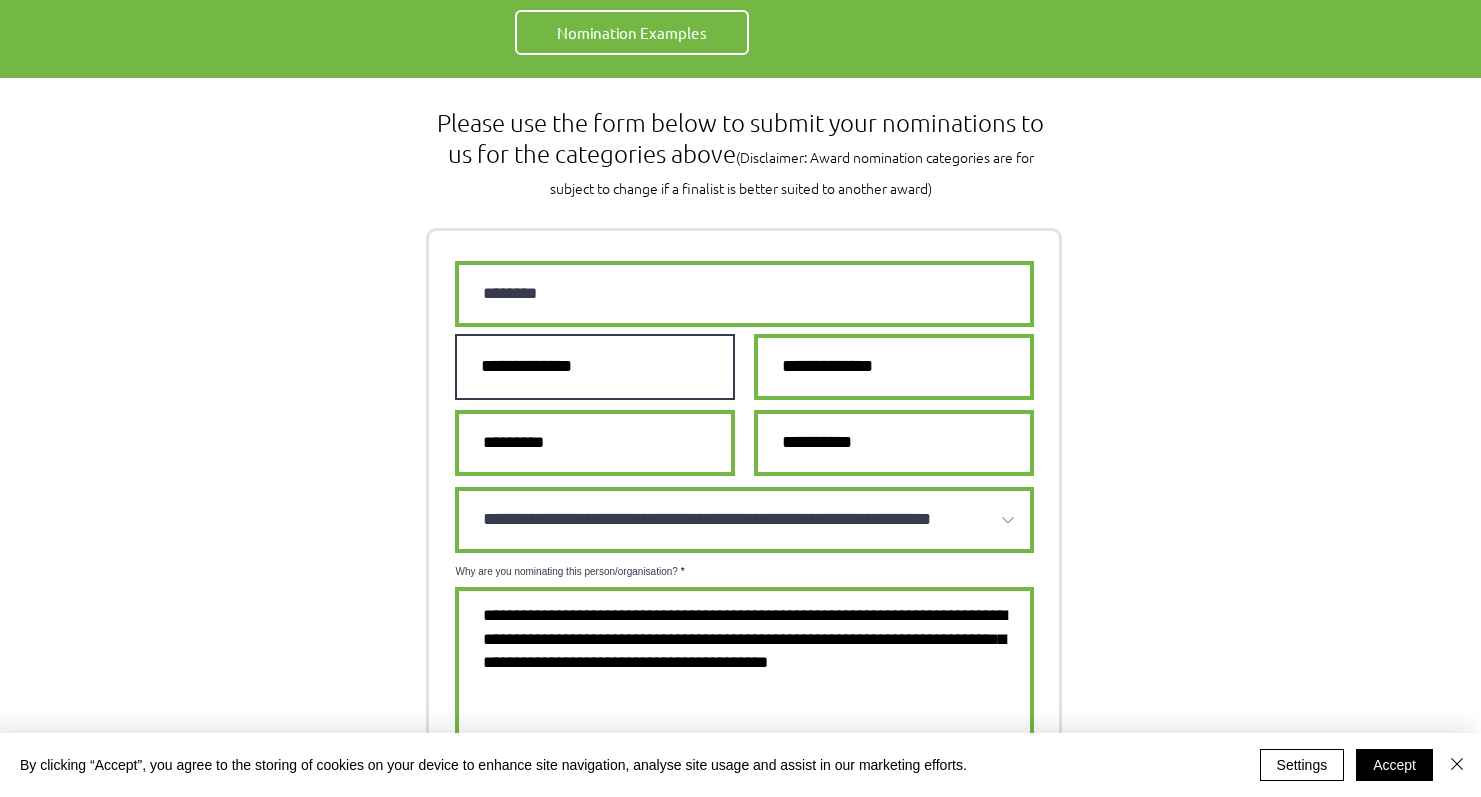 click at bounding box center [595, 367] 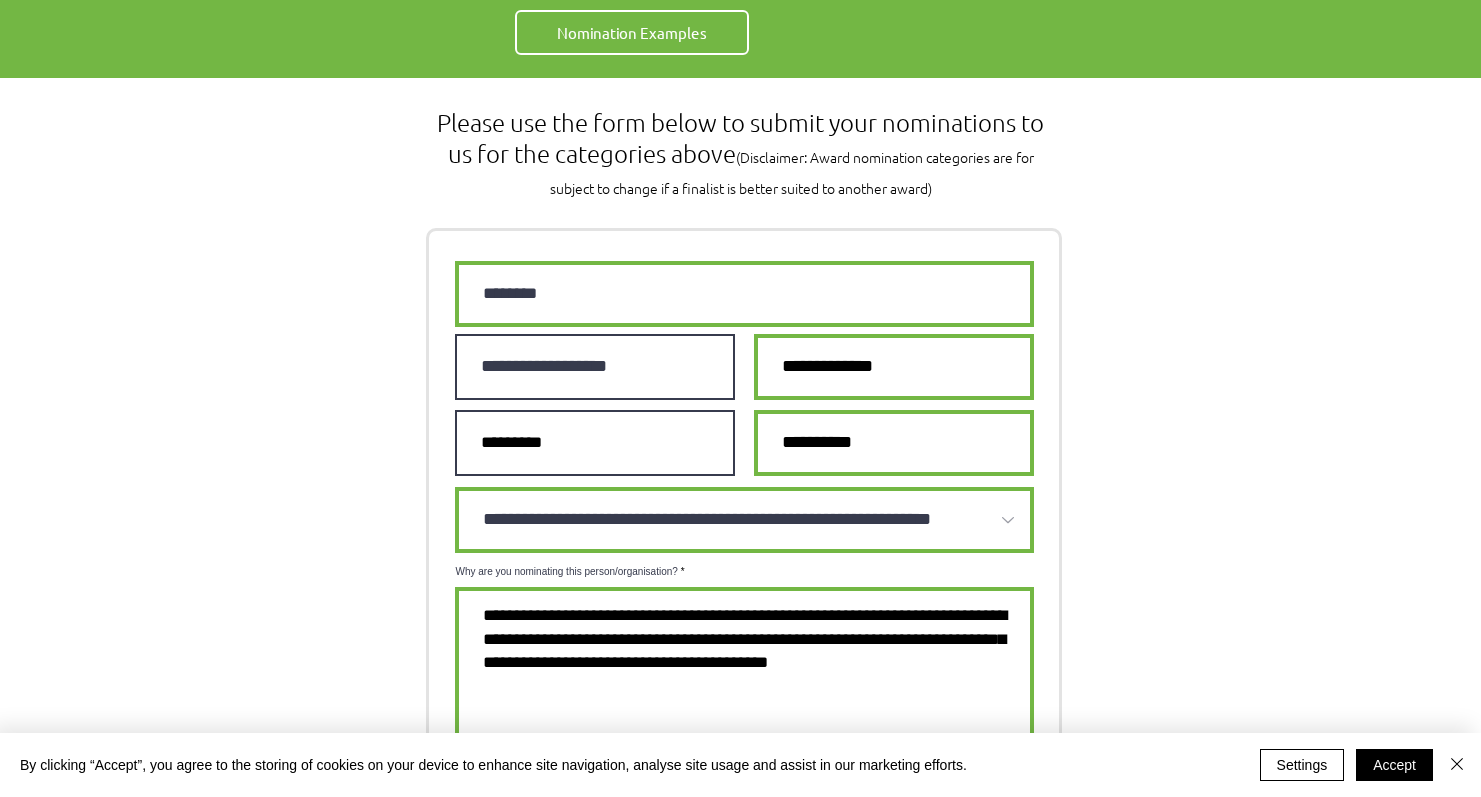 type on "**********" 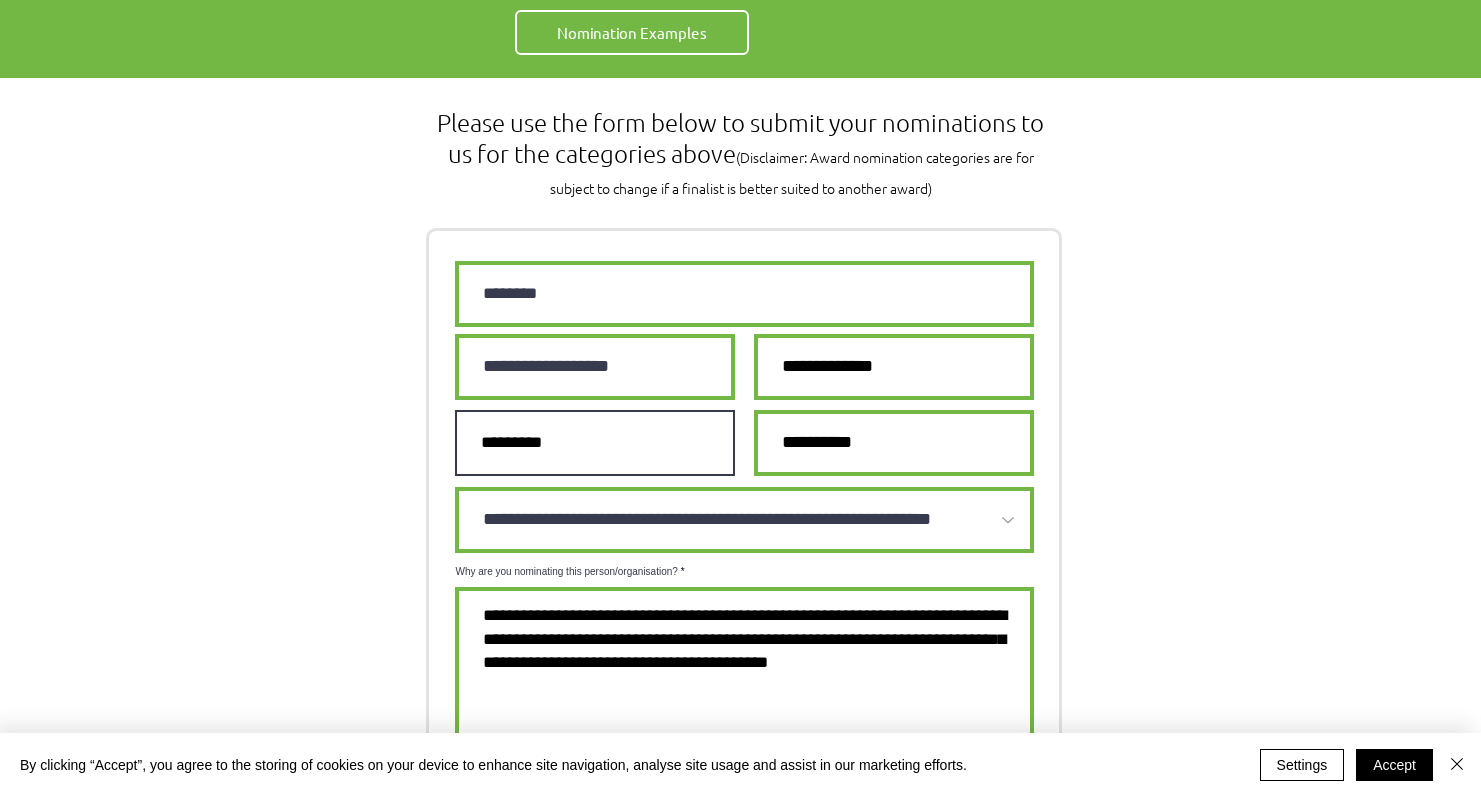 click at bounding box center [595, 443] 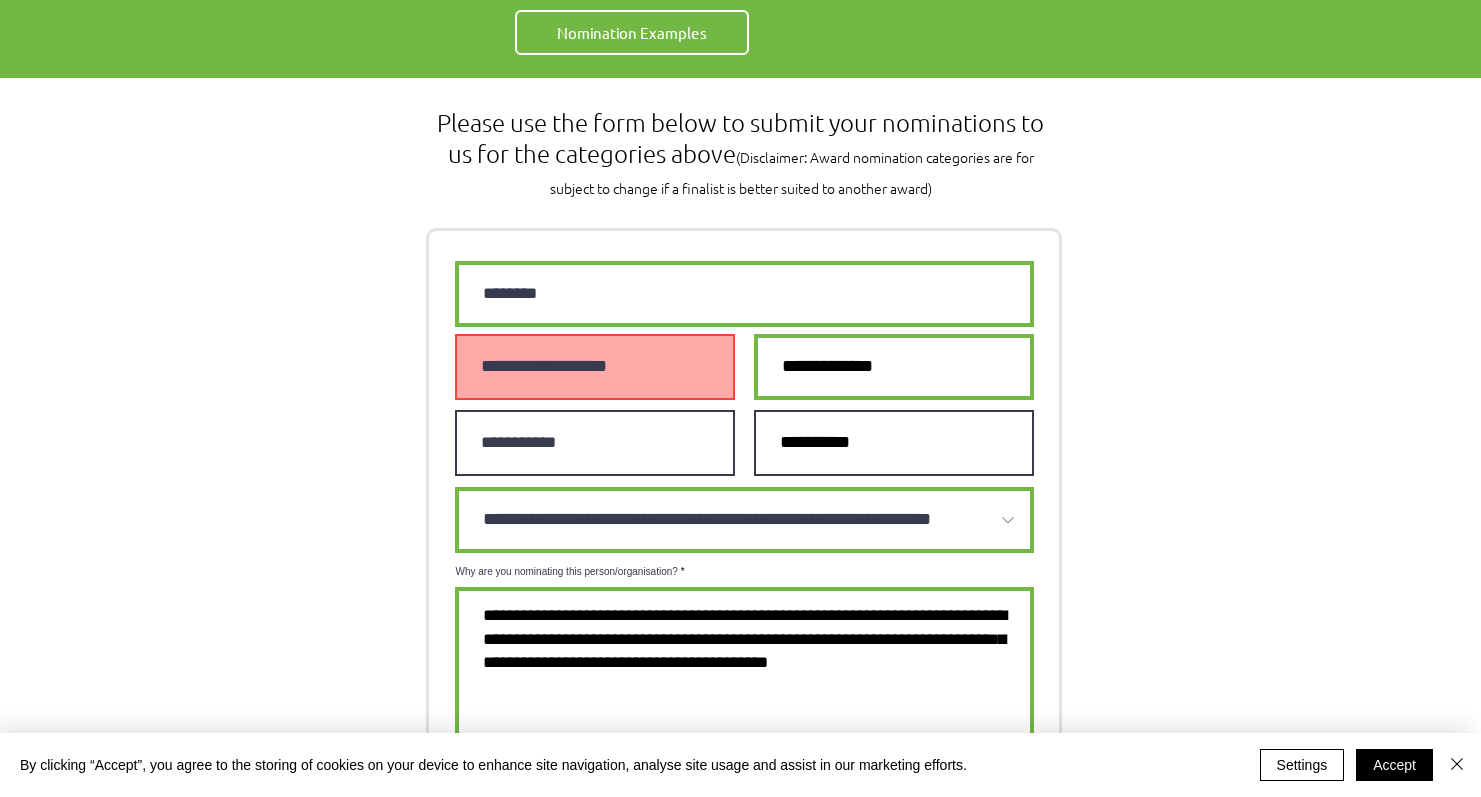 type on "**********" 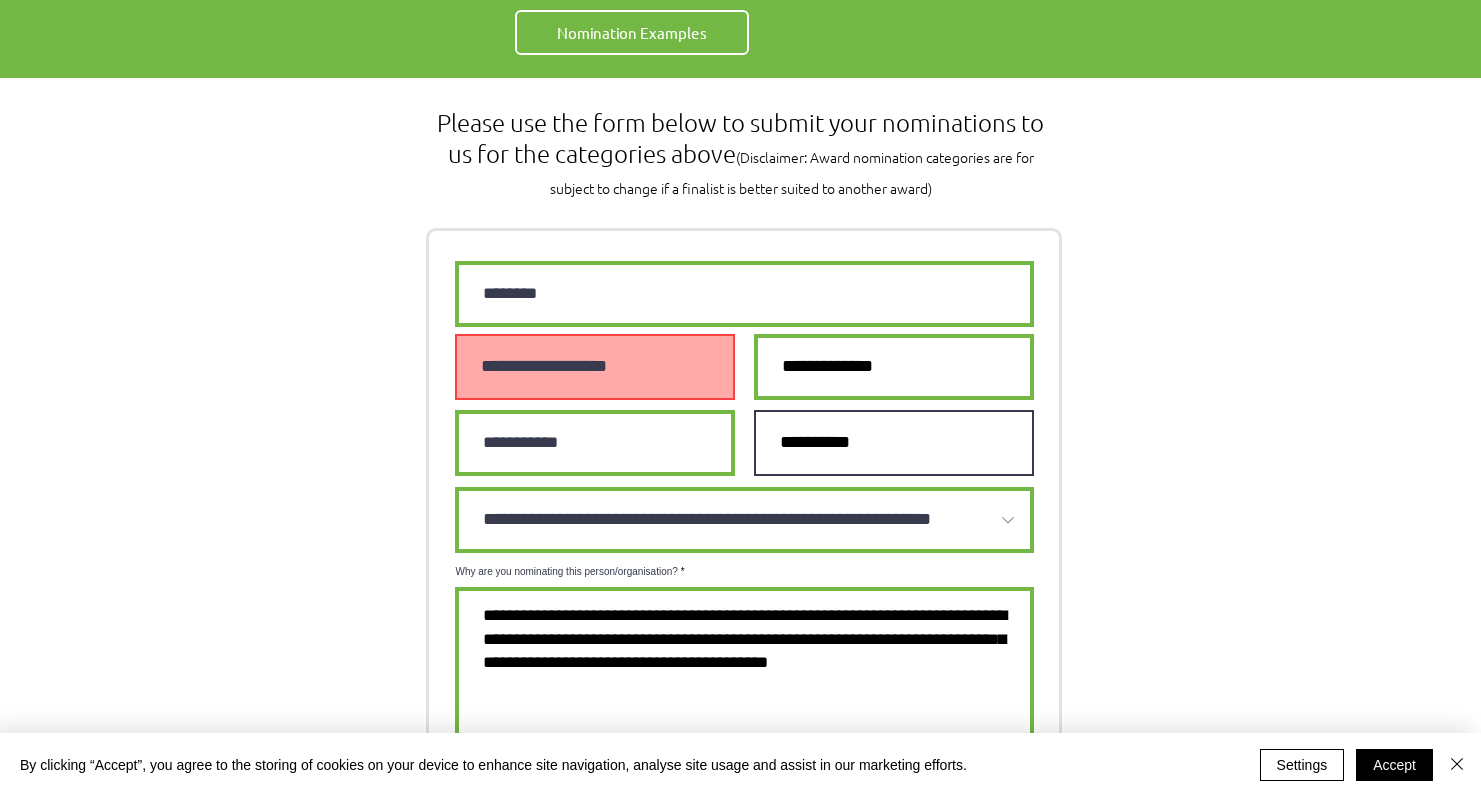 click at bounding box center (894, 443) 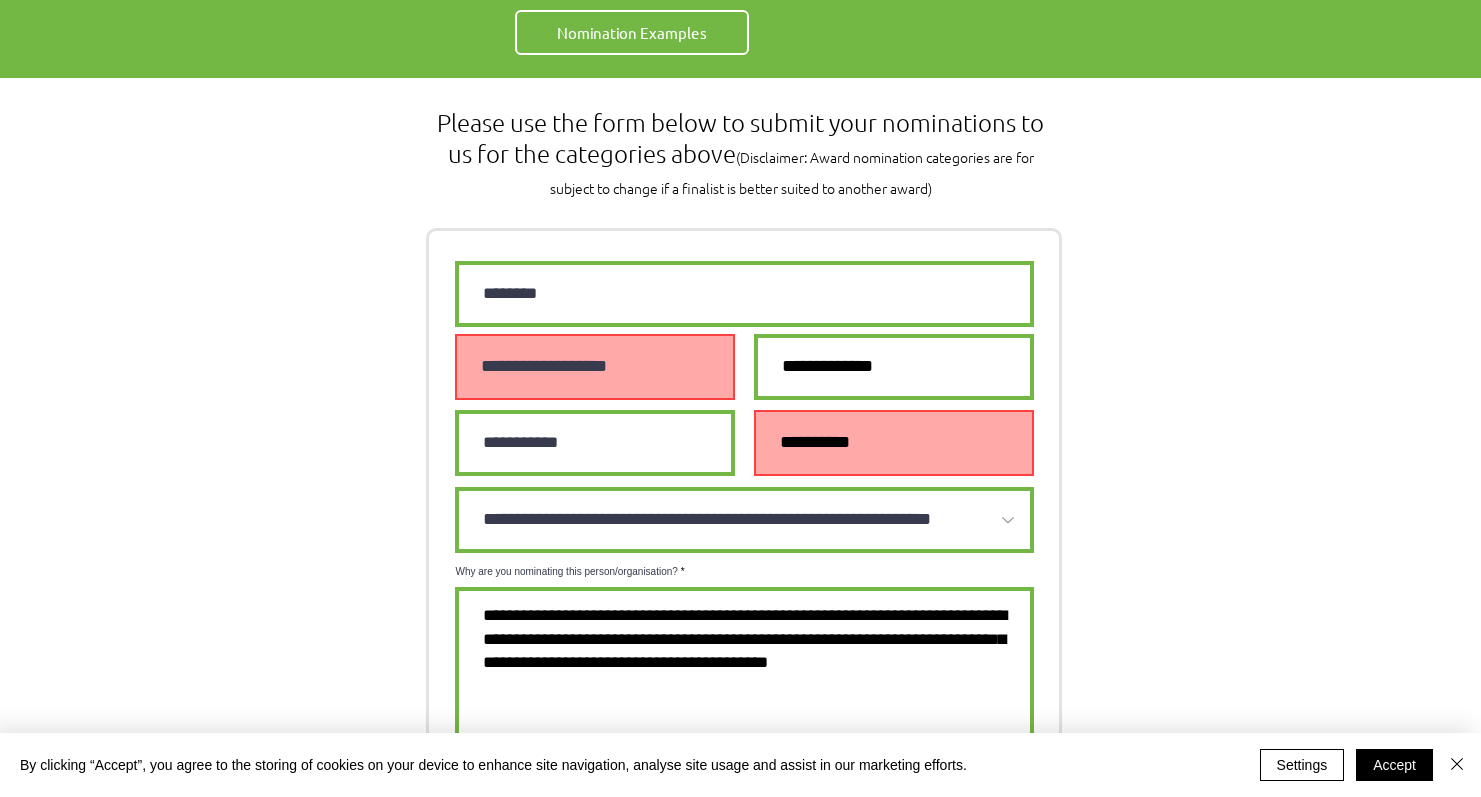 click on "**********" at bounding box center (595, 367) 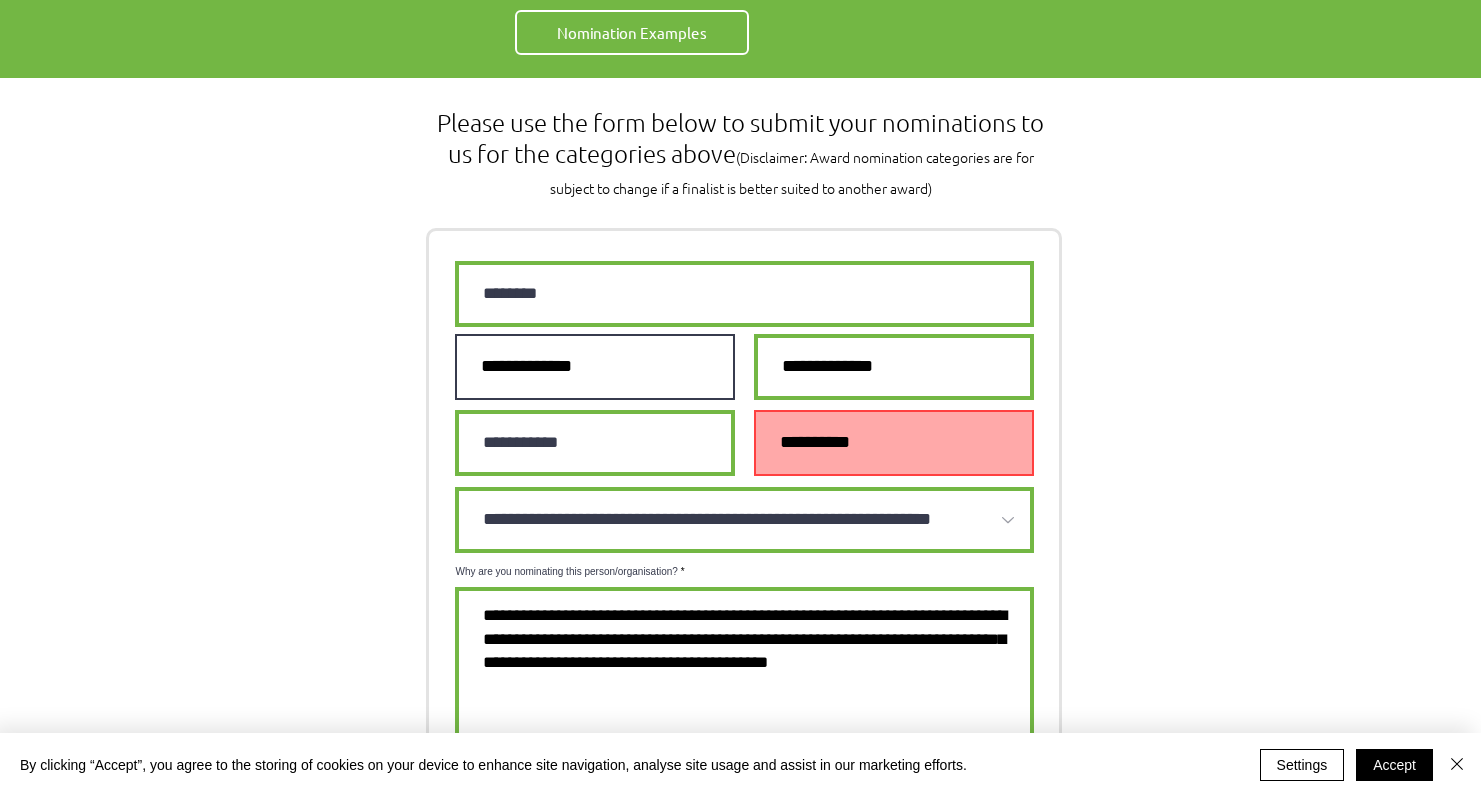 click at bounding box center [595, 367] 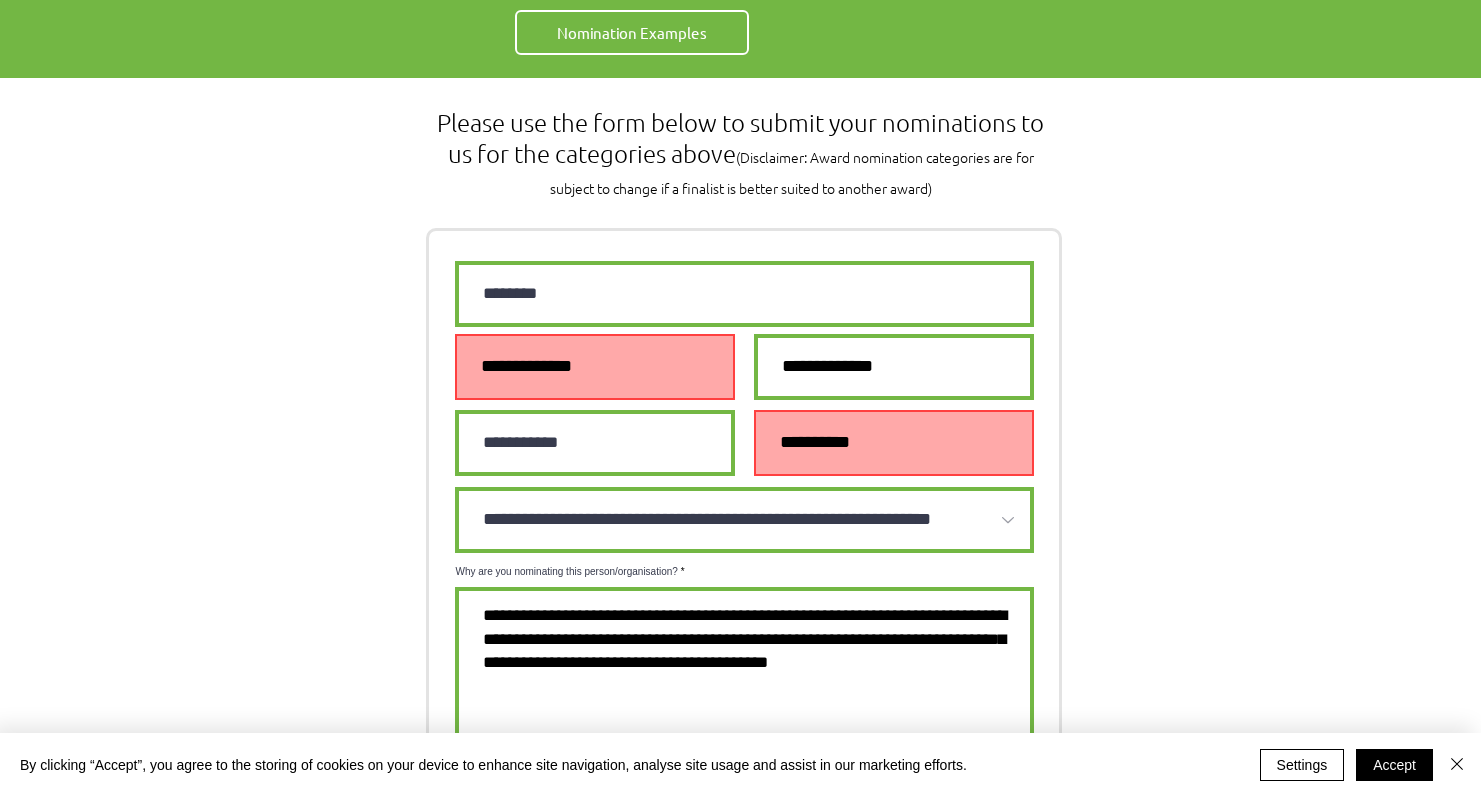 click at bounding box center [894, 443] 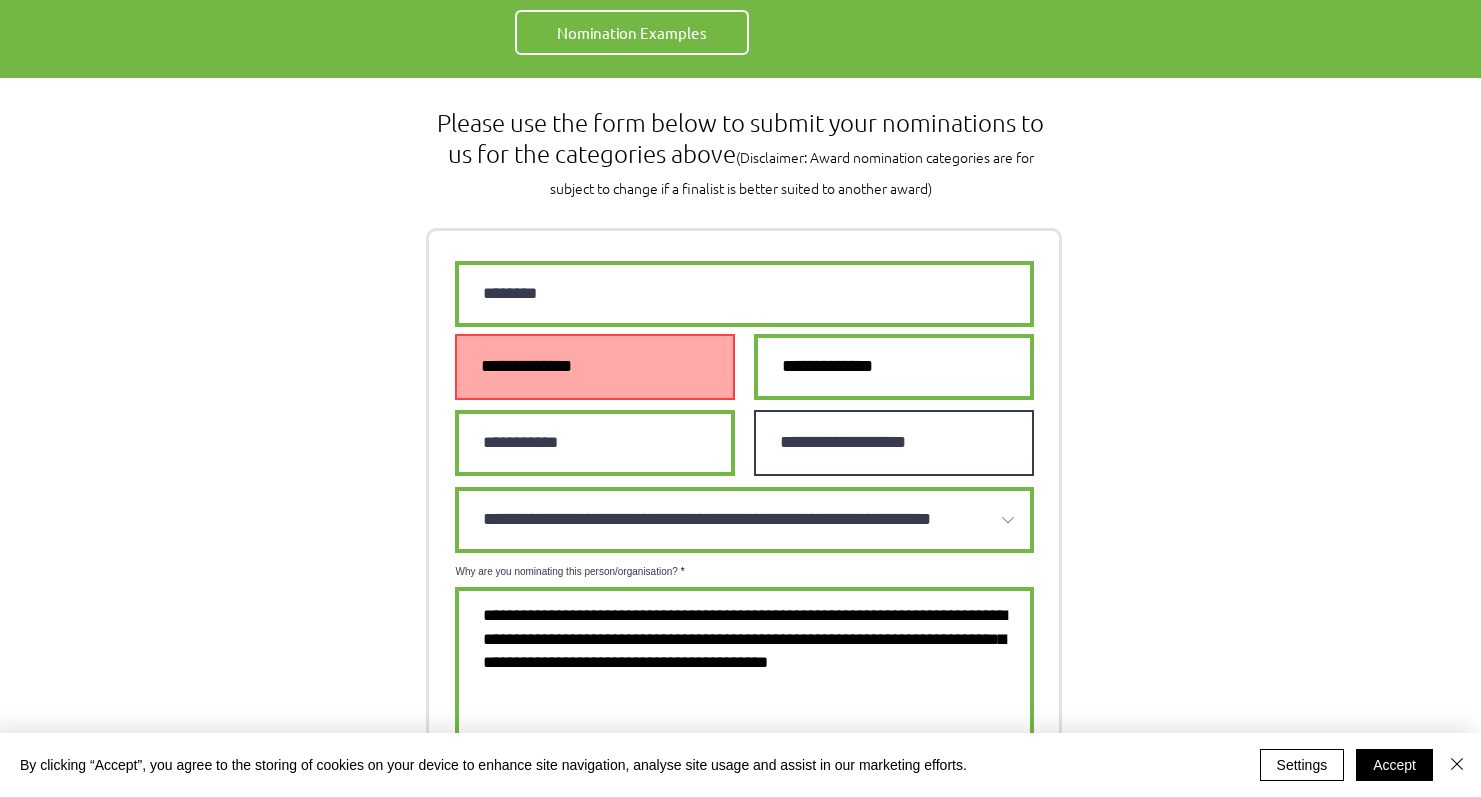type on "**********" 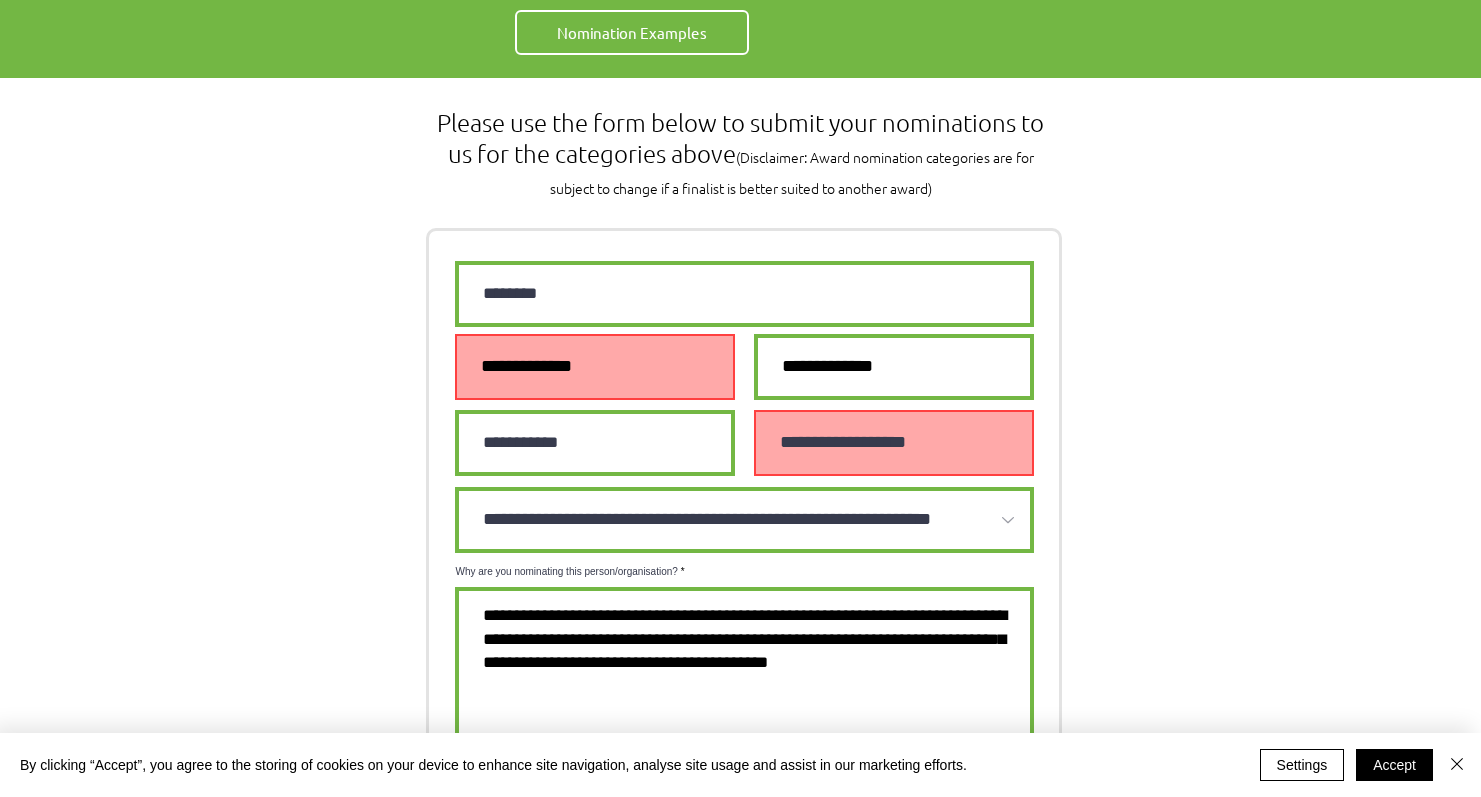 click at bounding box center [595, 367] 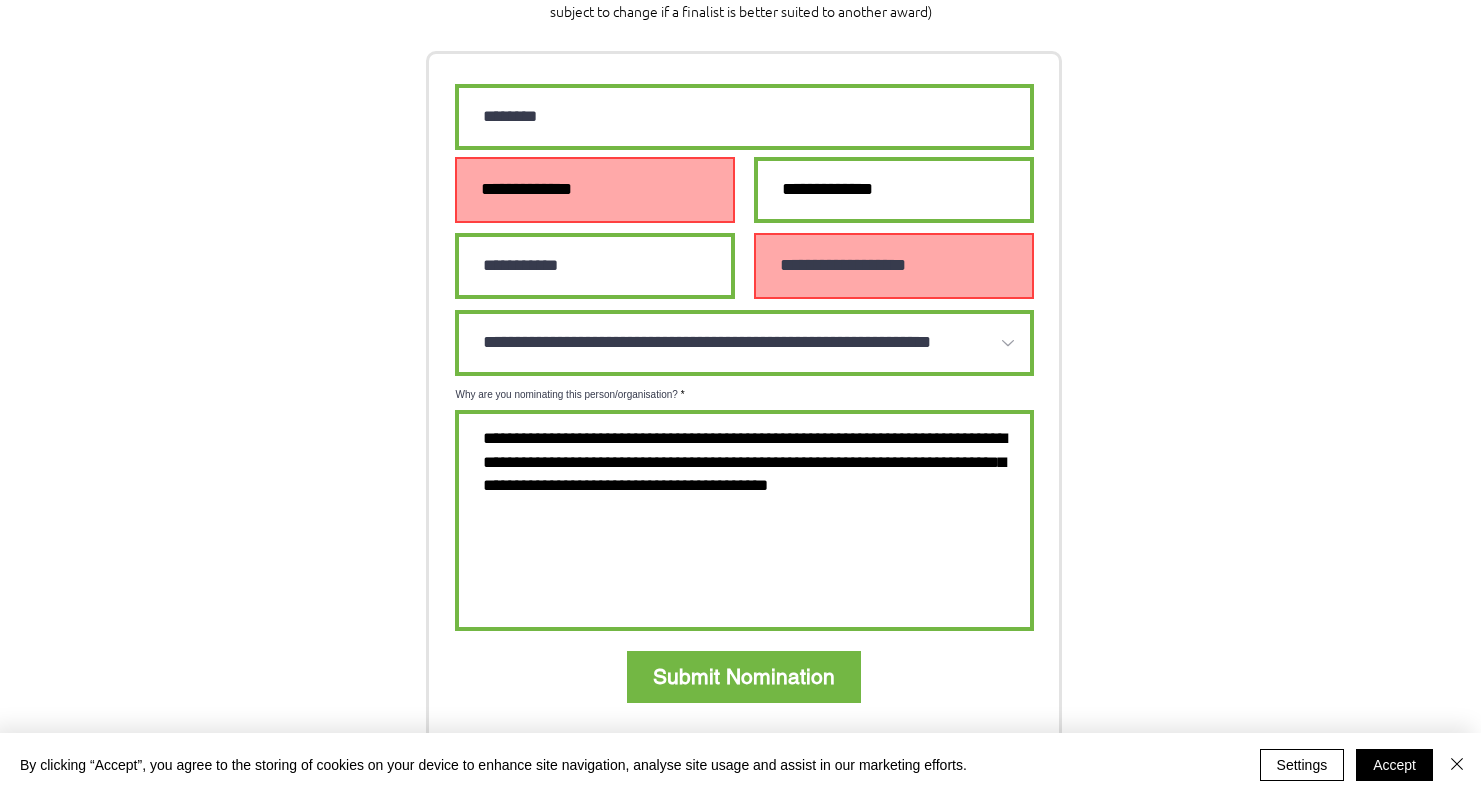 scroll, scrollTop: 1441, scrollLeft: 0, axis: vertical 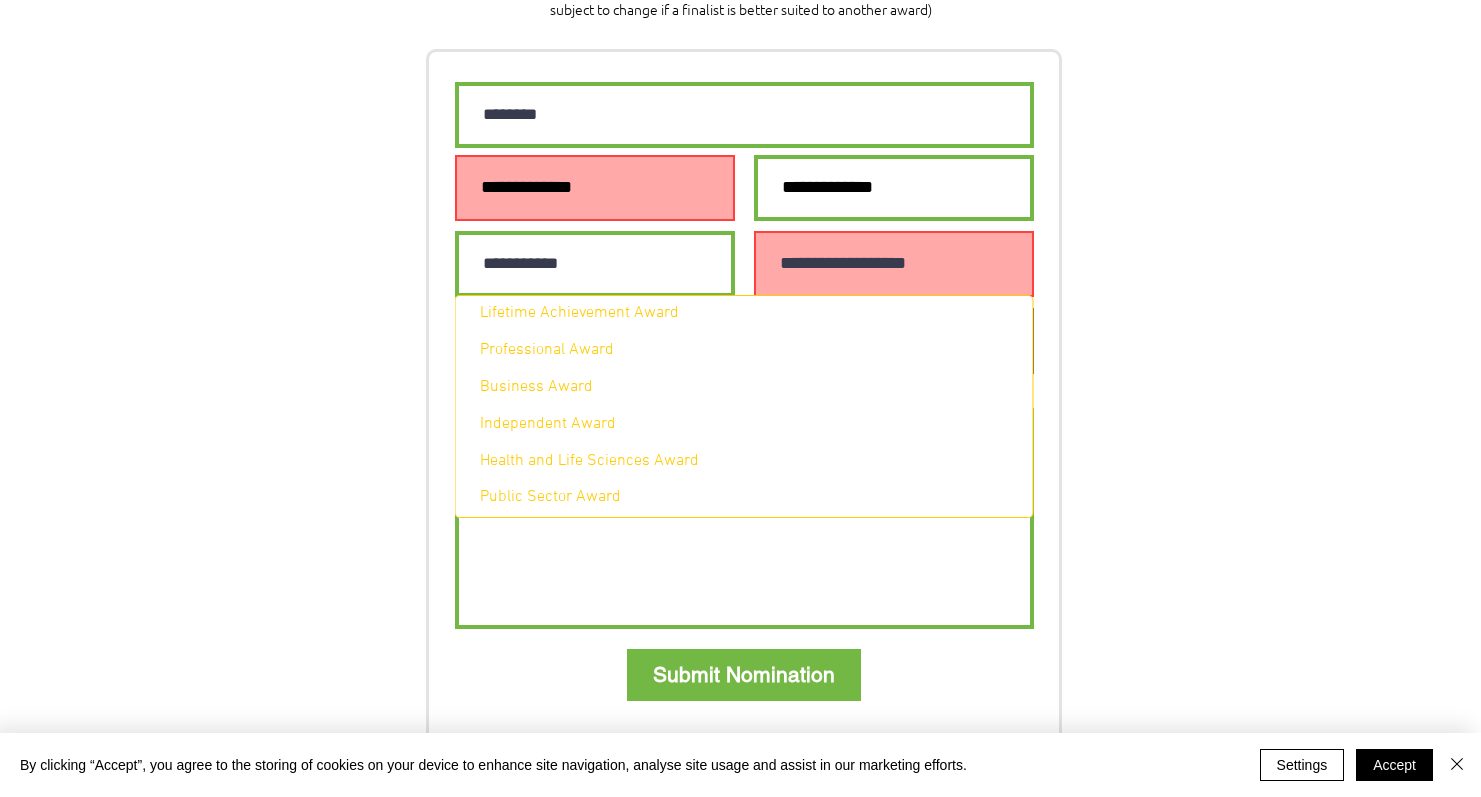 click on "**********" at bounding box center [744, 341] 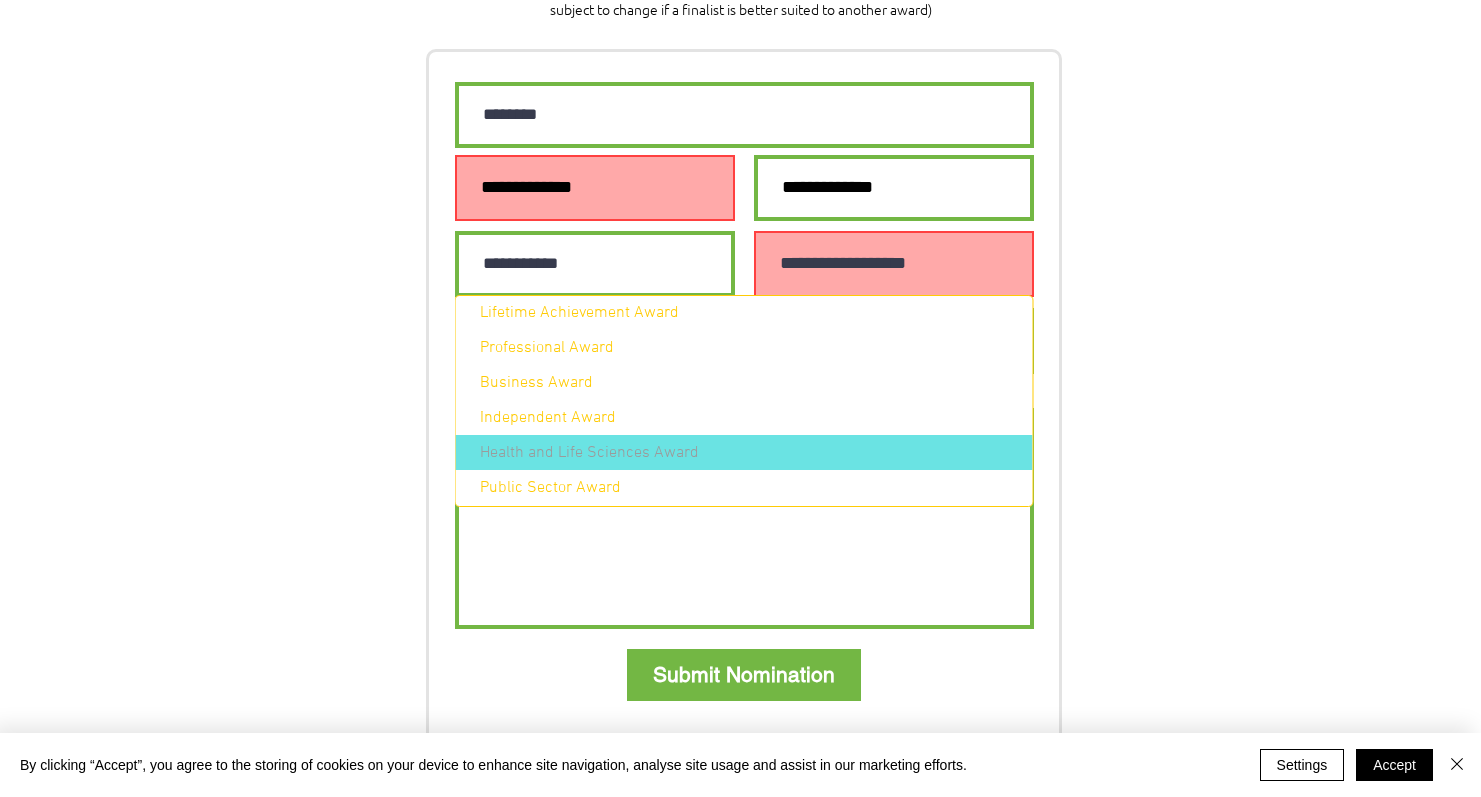 click on "Health and Life Sciences Award" at bounding box center [577, 453] 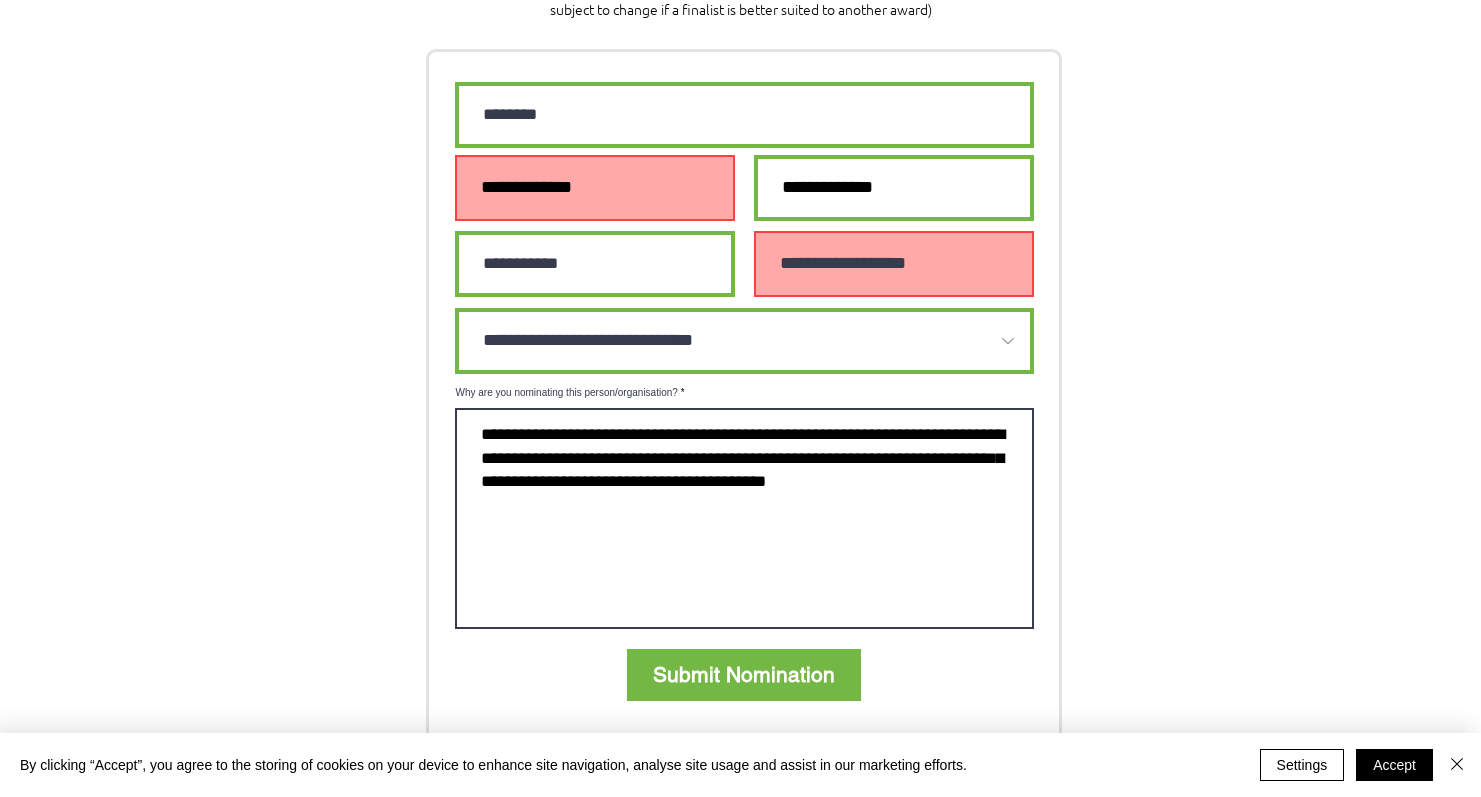 click on "Why are you nominating this person/organisation?" at bounding box center [744, 518] 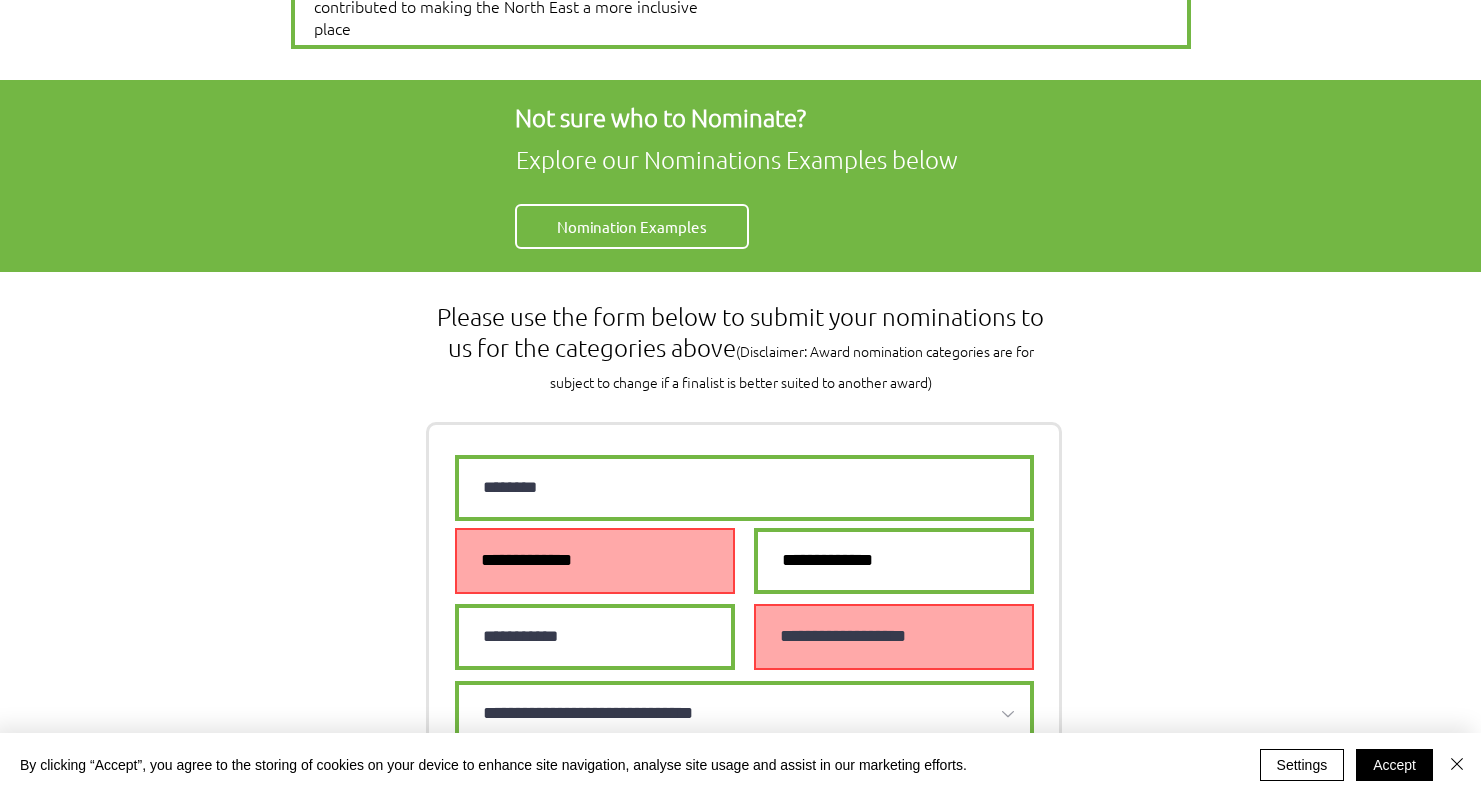 scroll, scrollTop: 1056, scrollLeft: 0, axis: vertical 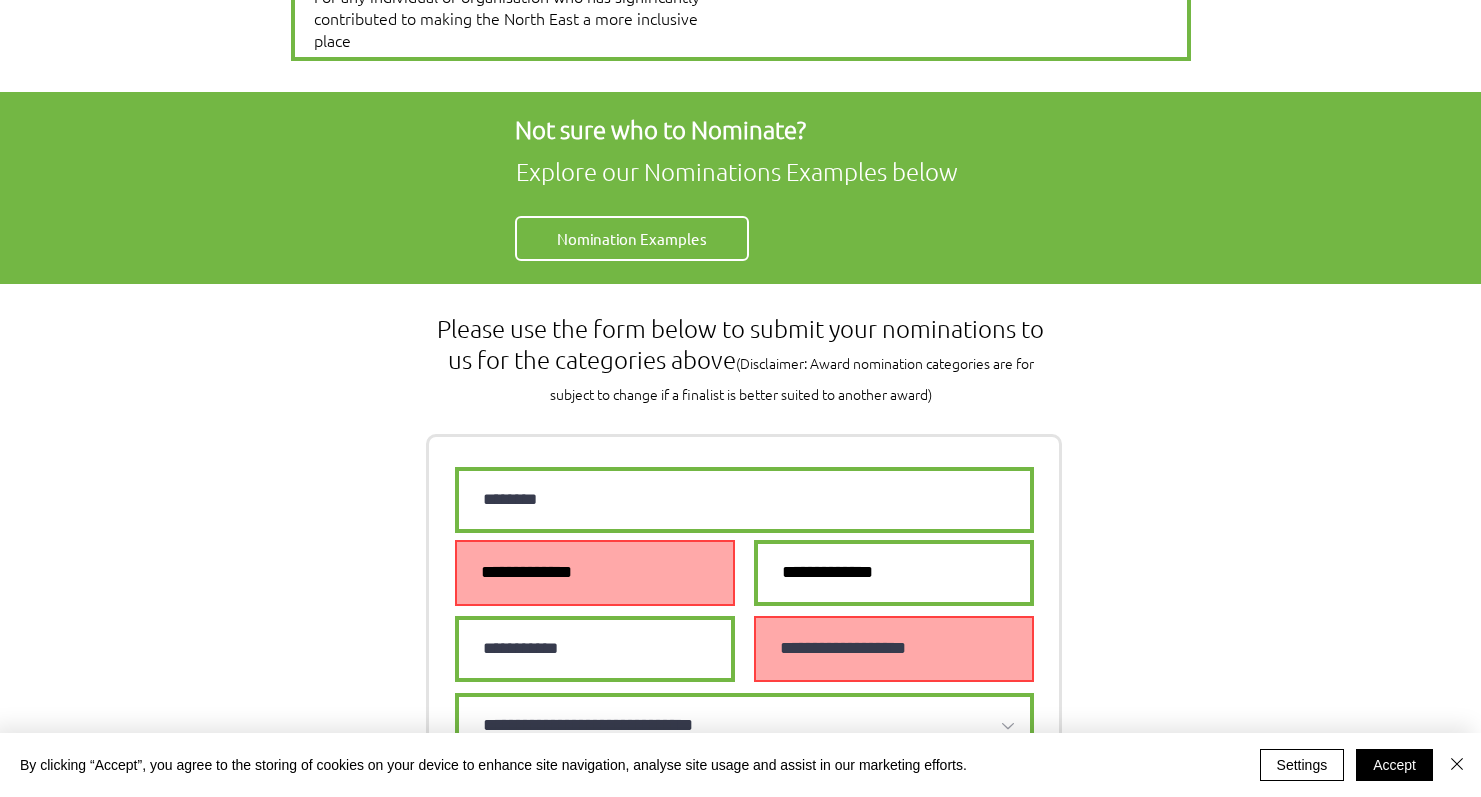 click at bounding box center [595, 573] 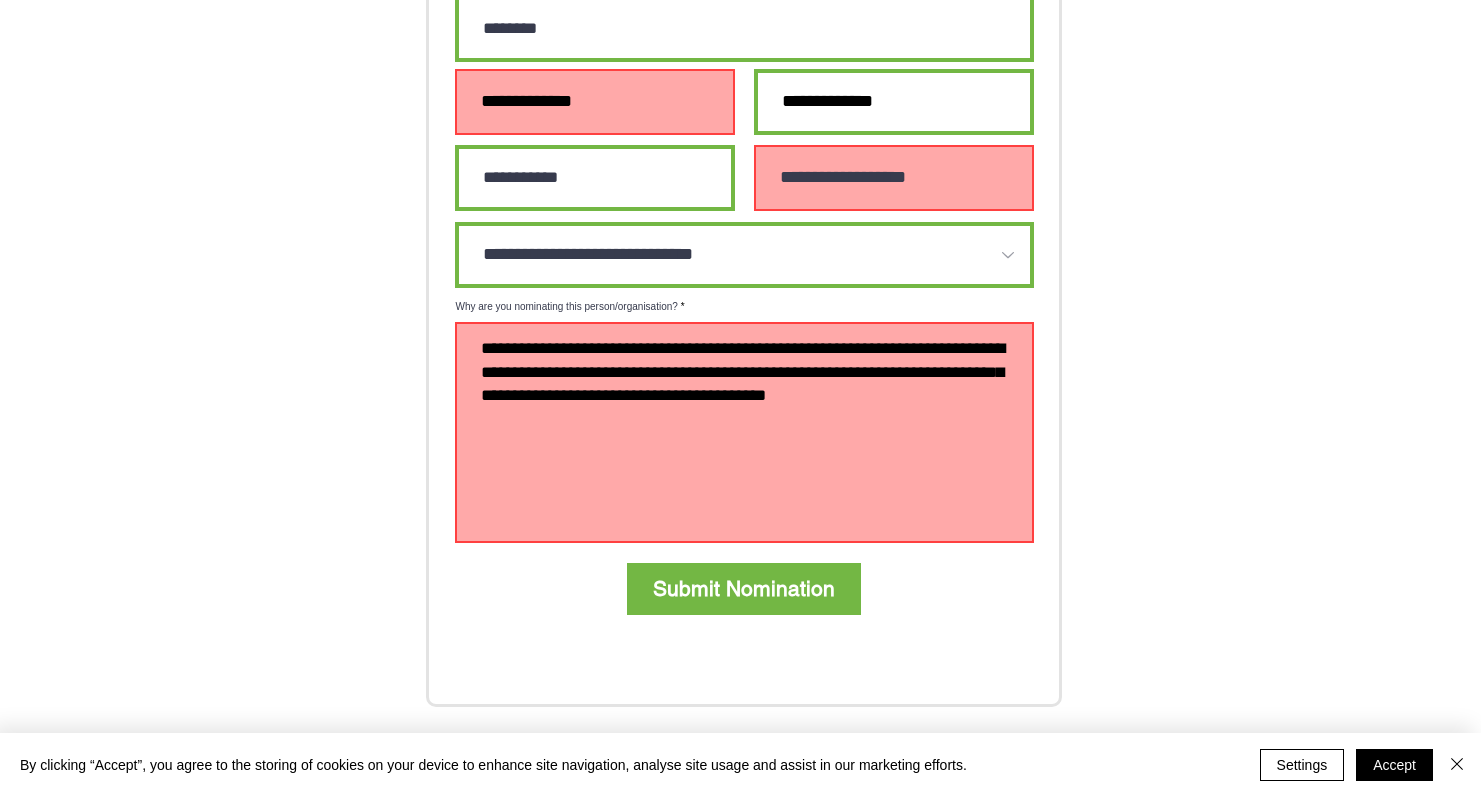 scroll, scrollTop: 1529, scrollLeft: 0, axis: vertical 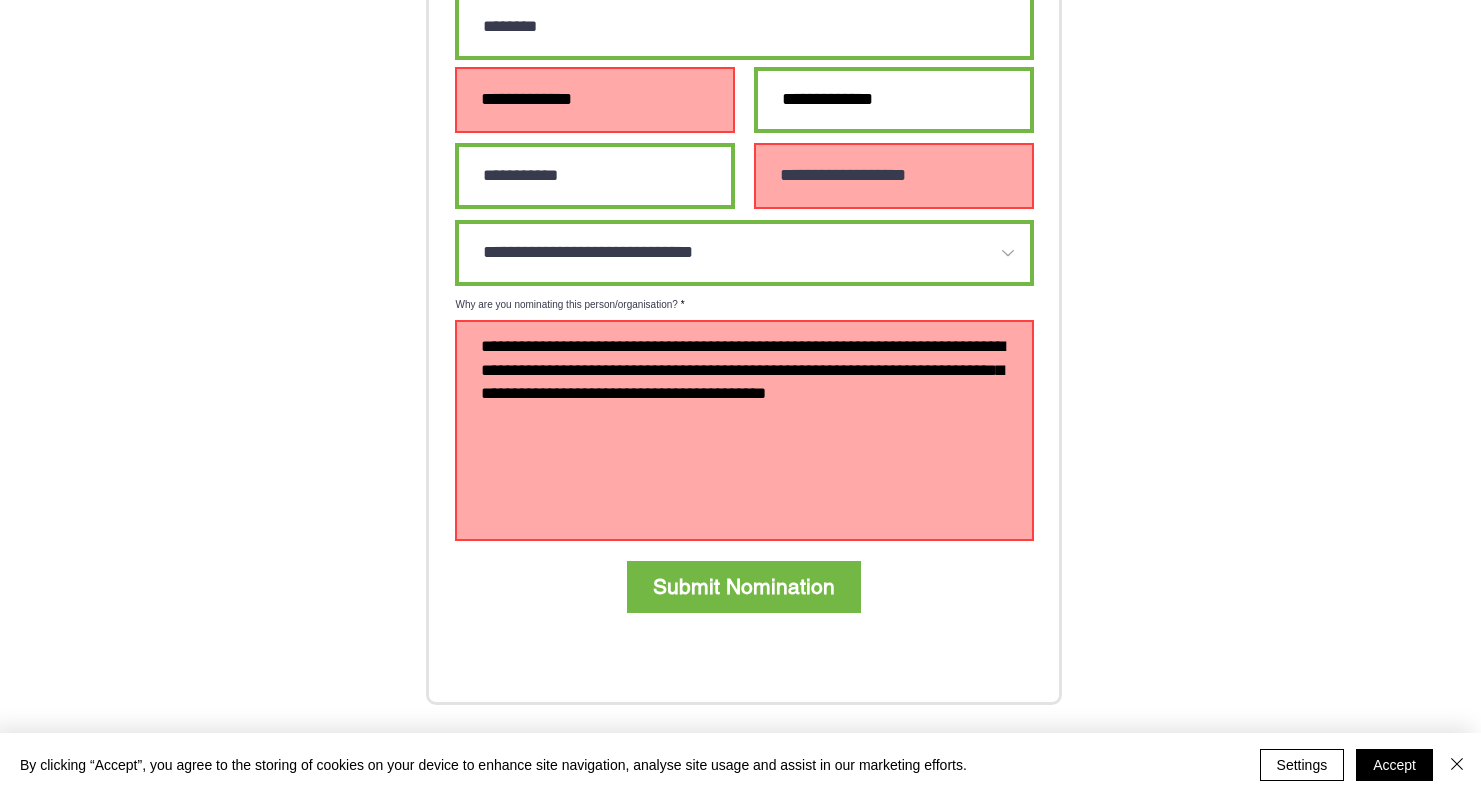 drag, startPoint x: 944, startPoint y: 324, endPoint x: 460, endPoint y: 219, distance: 495.2585 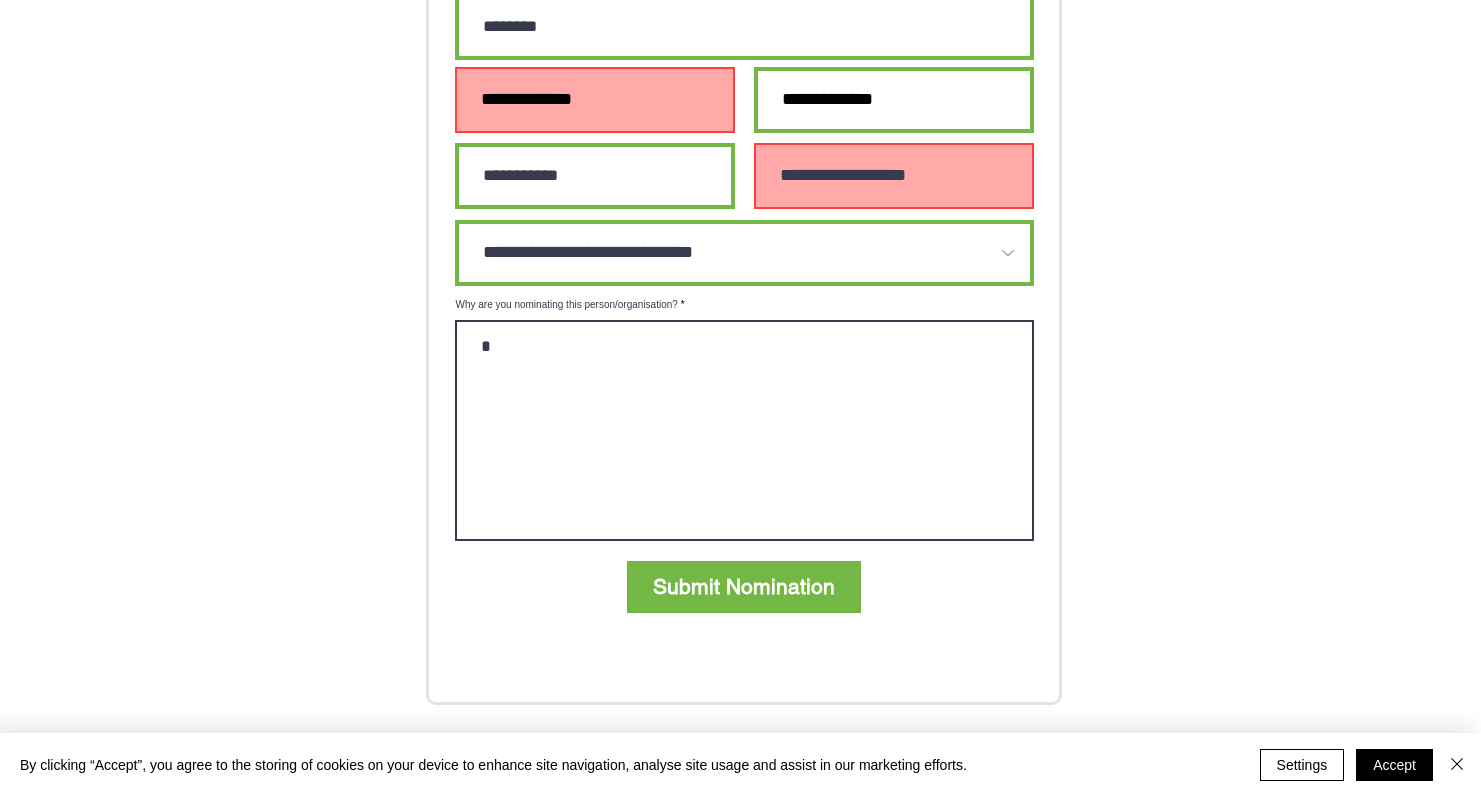 paste 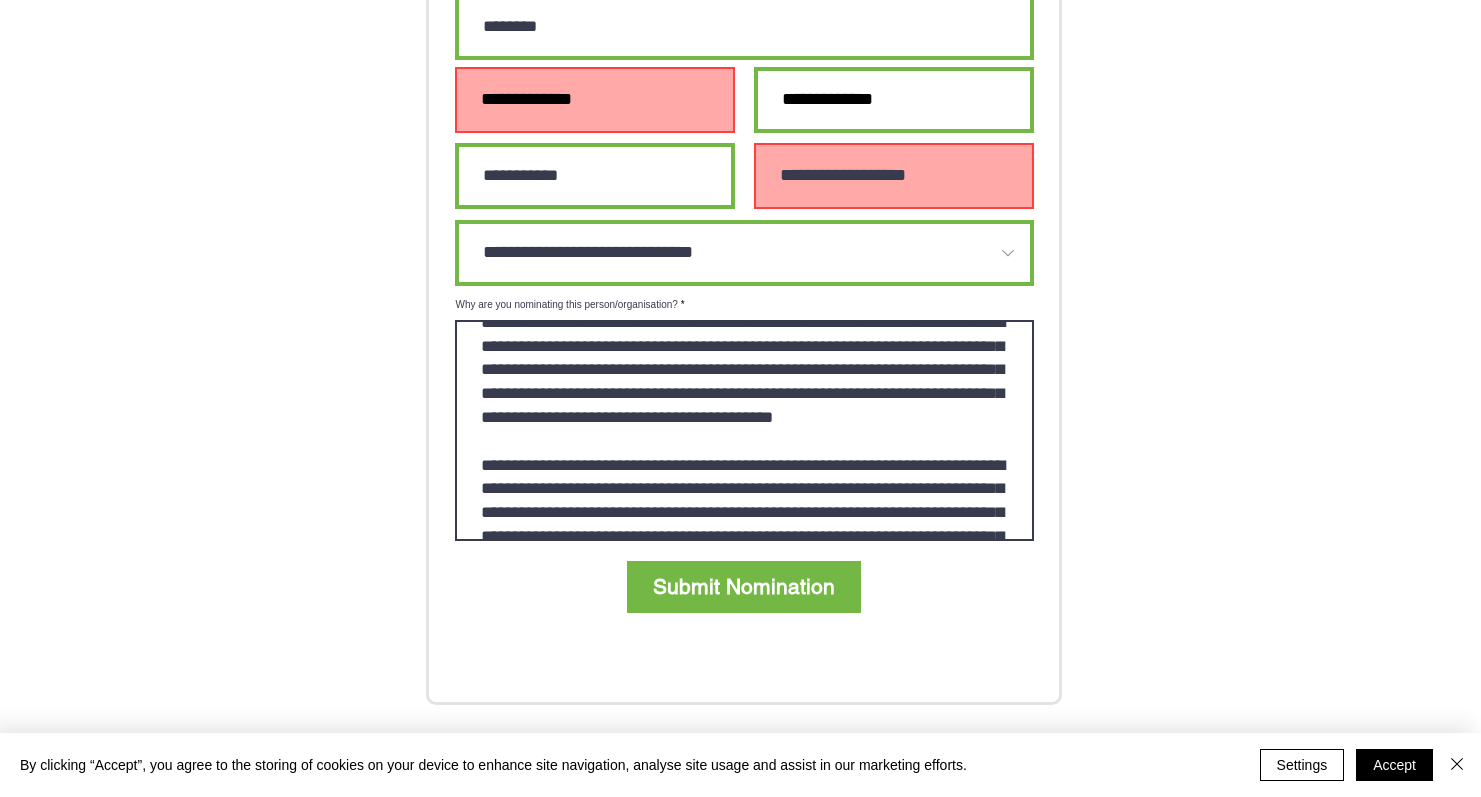 scroll, scrollTop: 0, scrollLeft: 0, axis: both 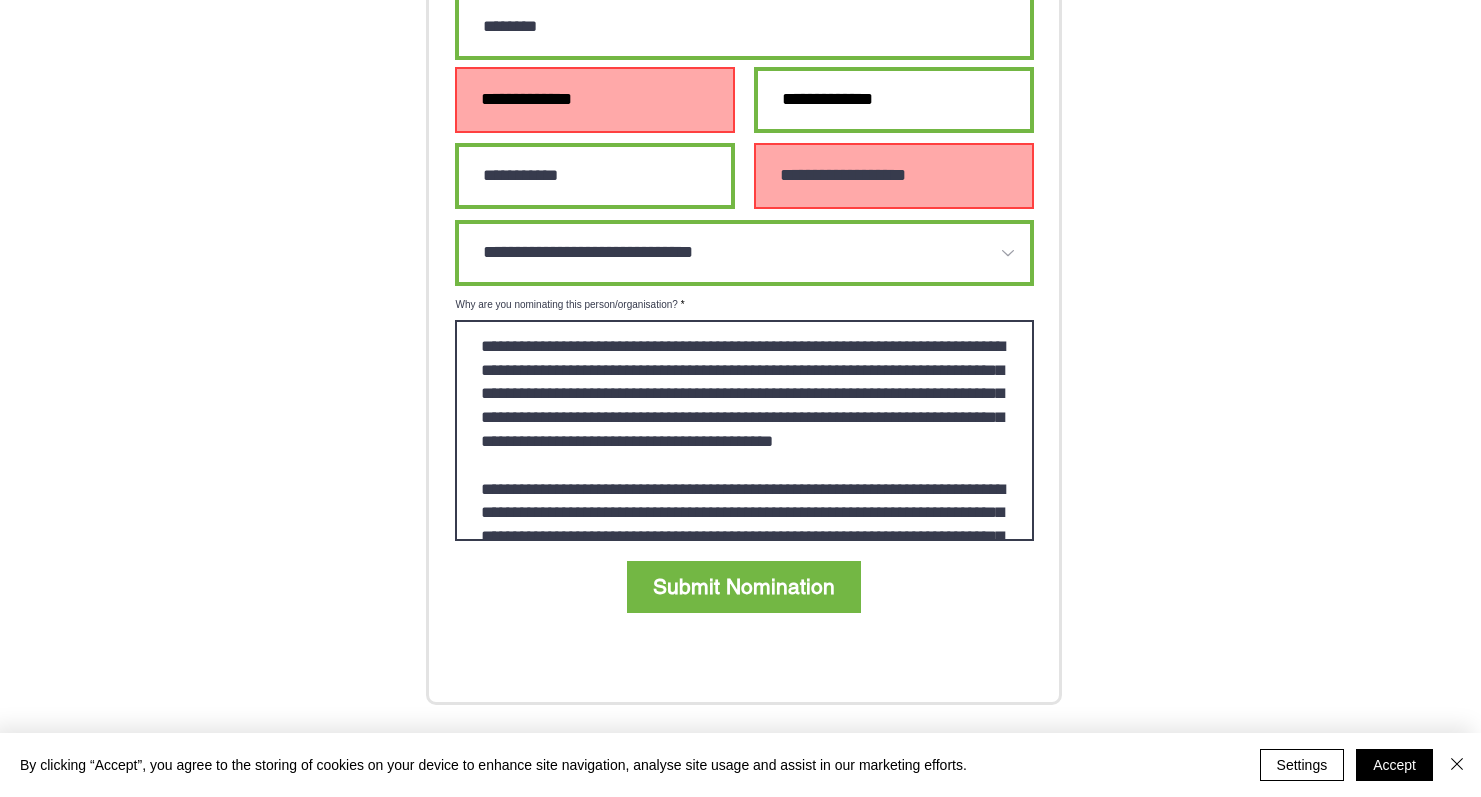 click on "Why are you nominating this person/organisation?" at bounding box center (744, 430) 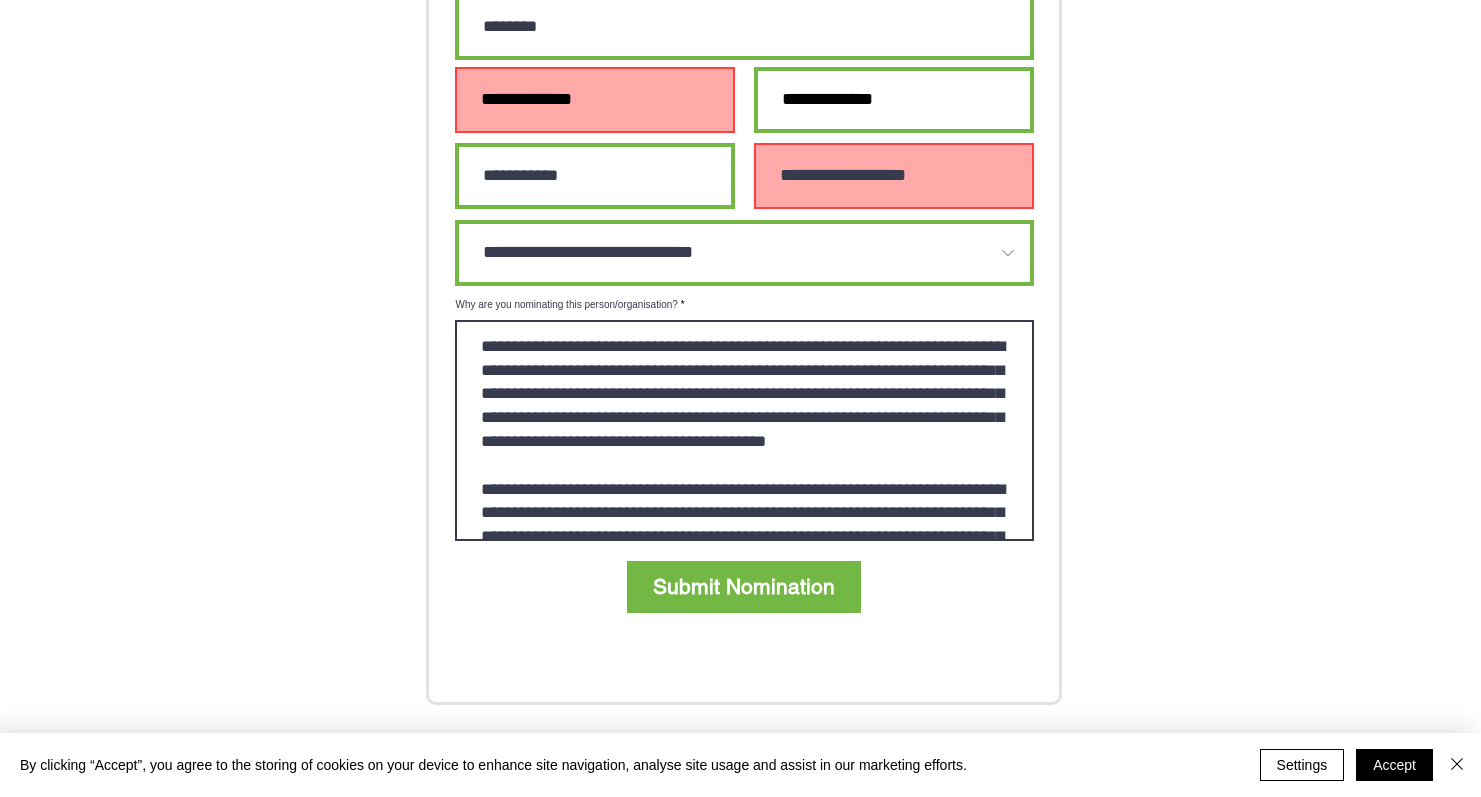 drag, startPoint x: 918, startPoint y: 321, endPoint x: 948, endPoint y: 331, distance: 31.622776 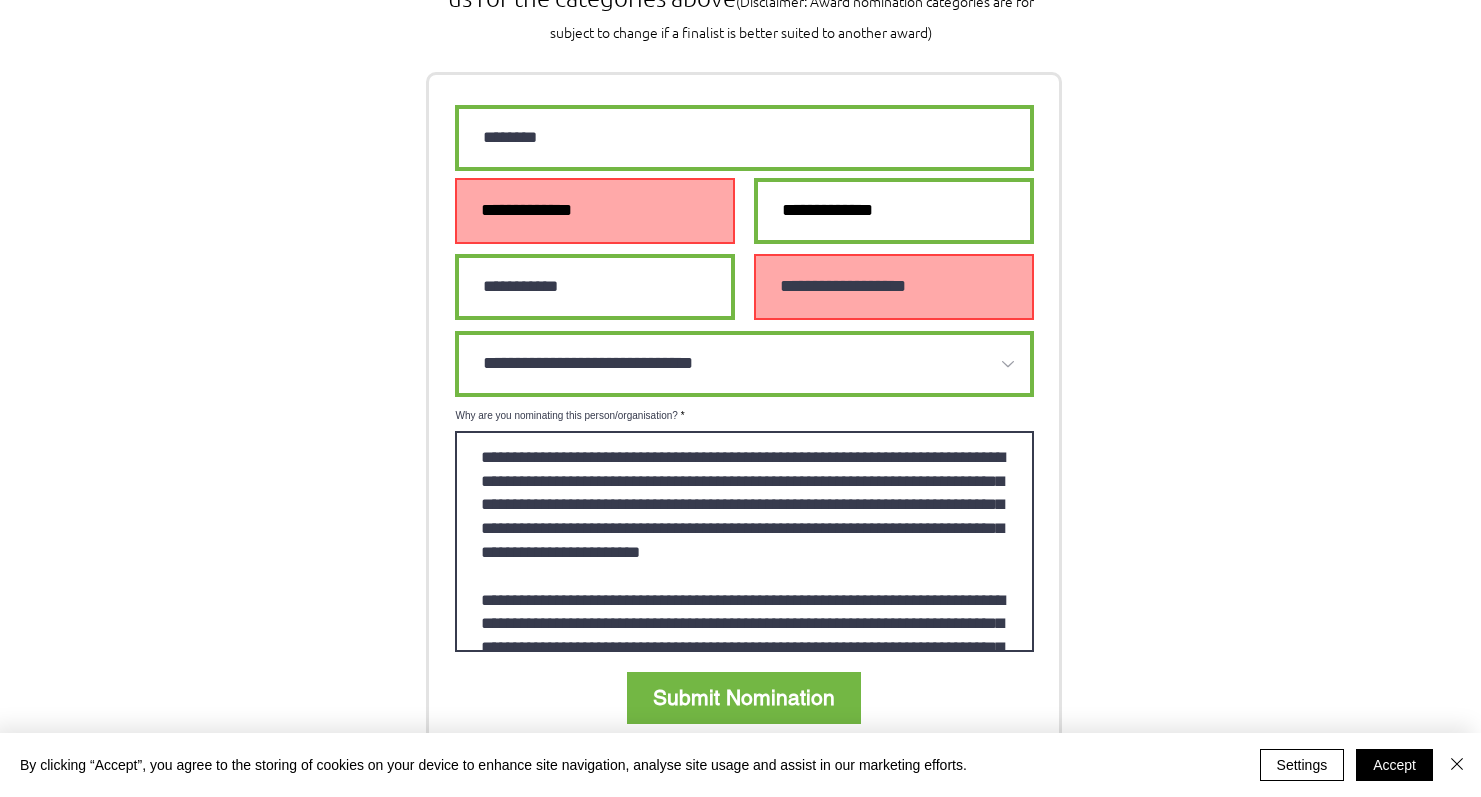scroll, scrollTop: 1414, scrollLeft: 0, axis: vertical 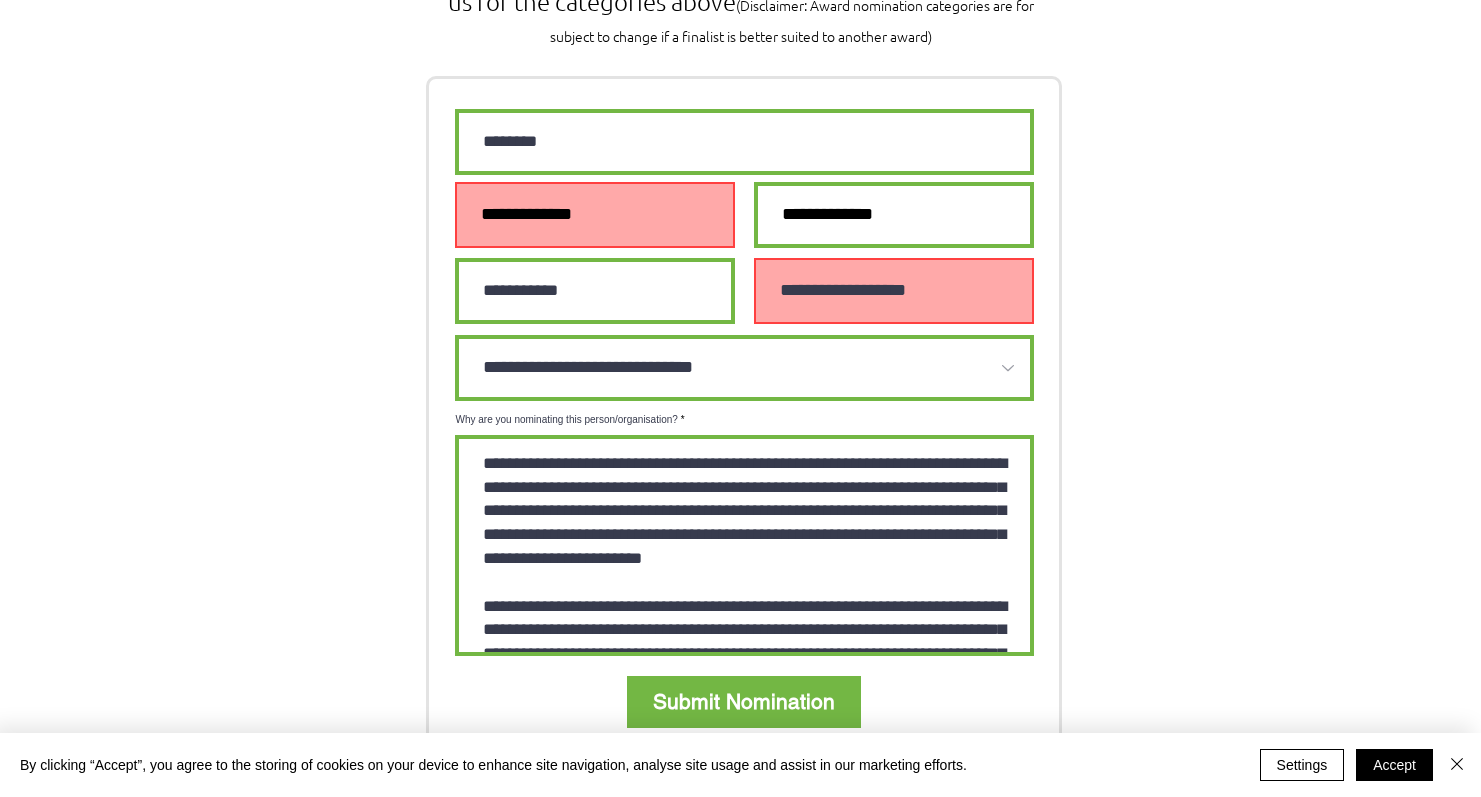 click at bounding box center [595, 215] 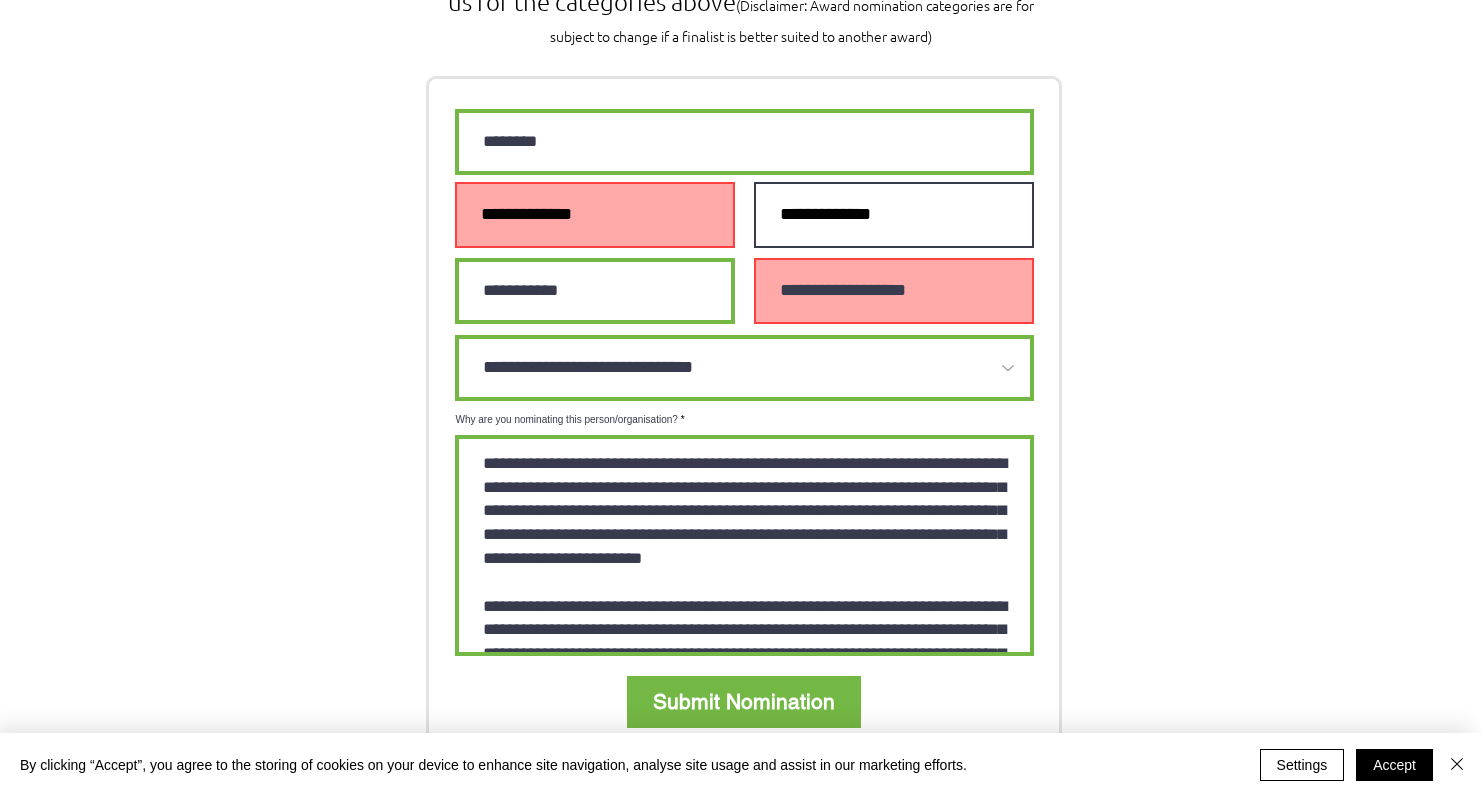 click at bounding box center (894, 215) 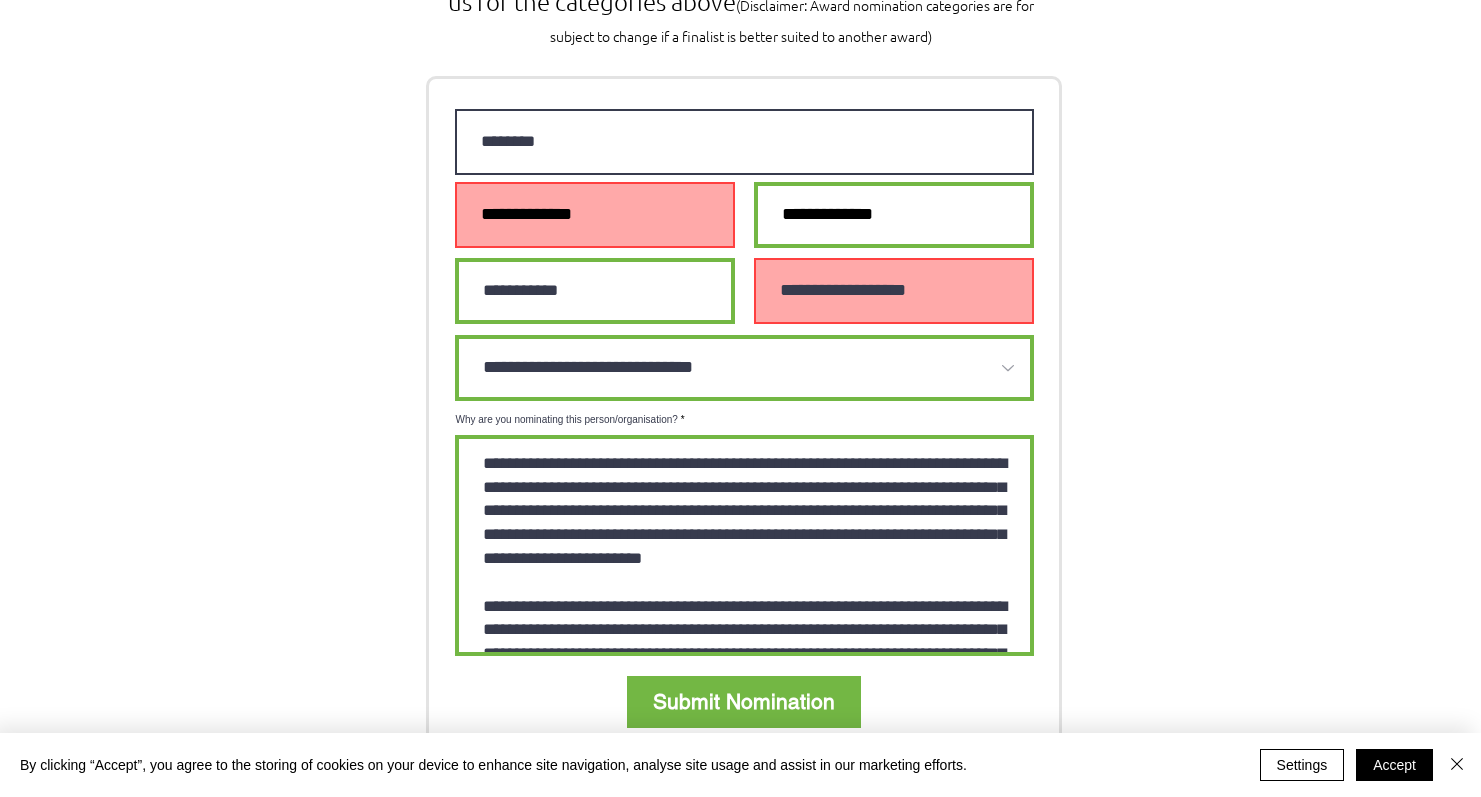 click on "********" at bounding box center [744, 142] 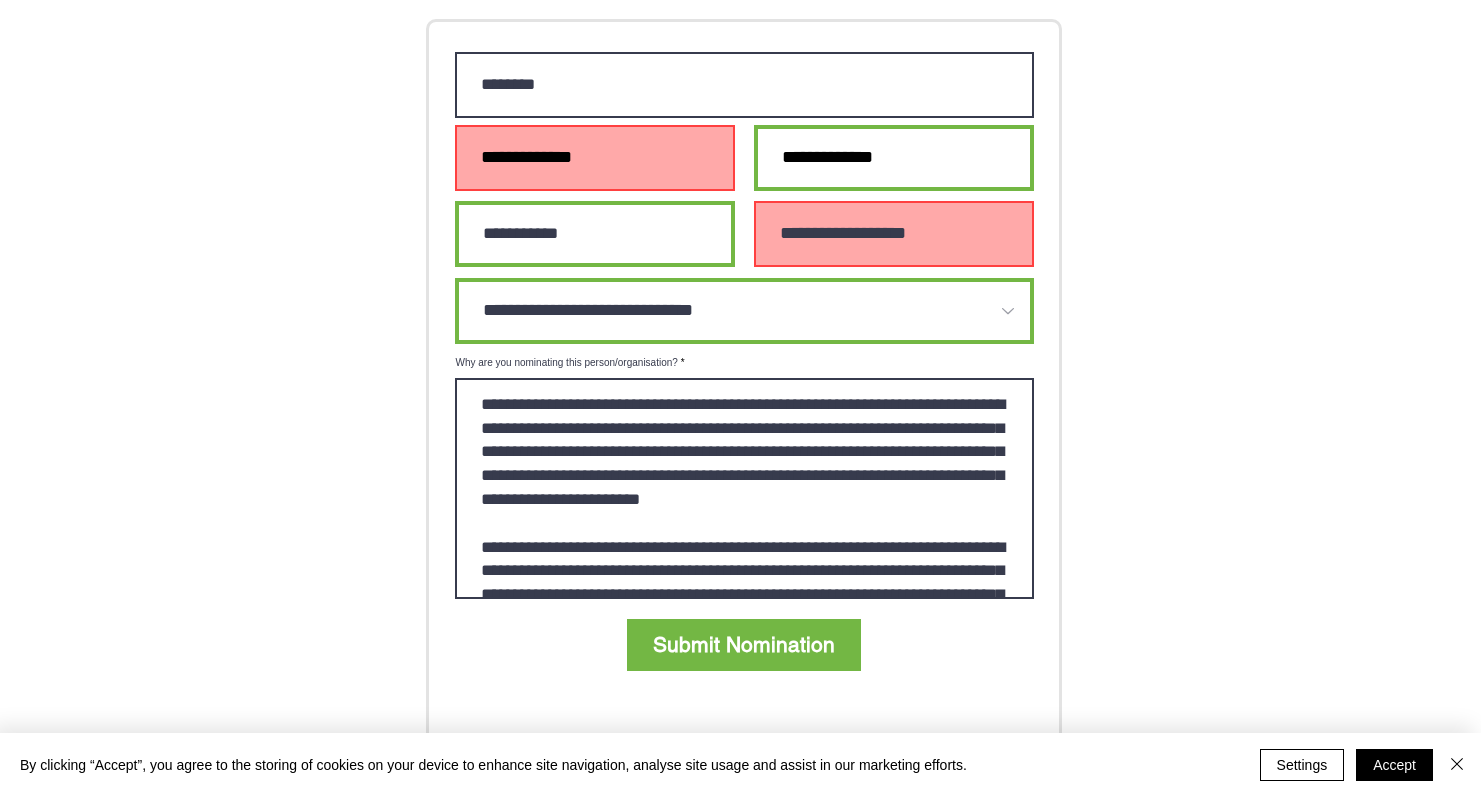 scroll, scrollTop: 1472, scrollLeft: 0, axis: vertical 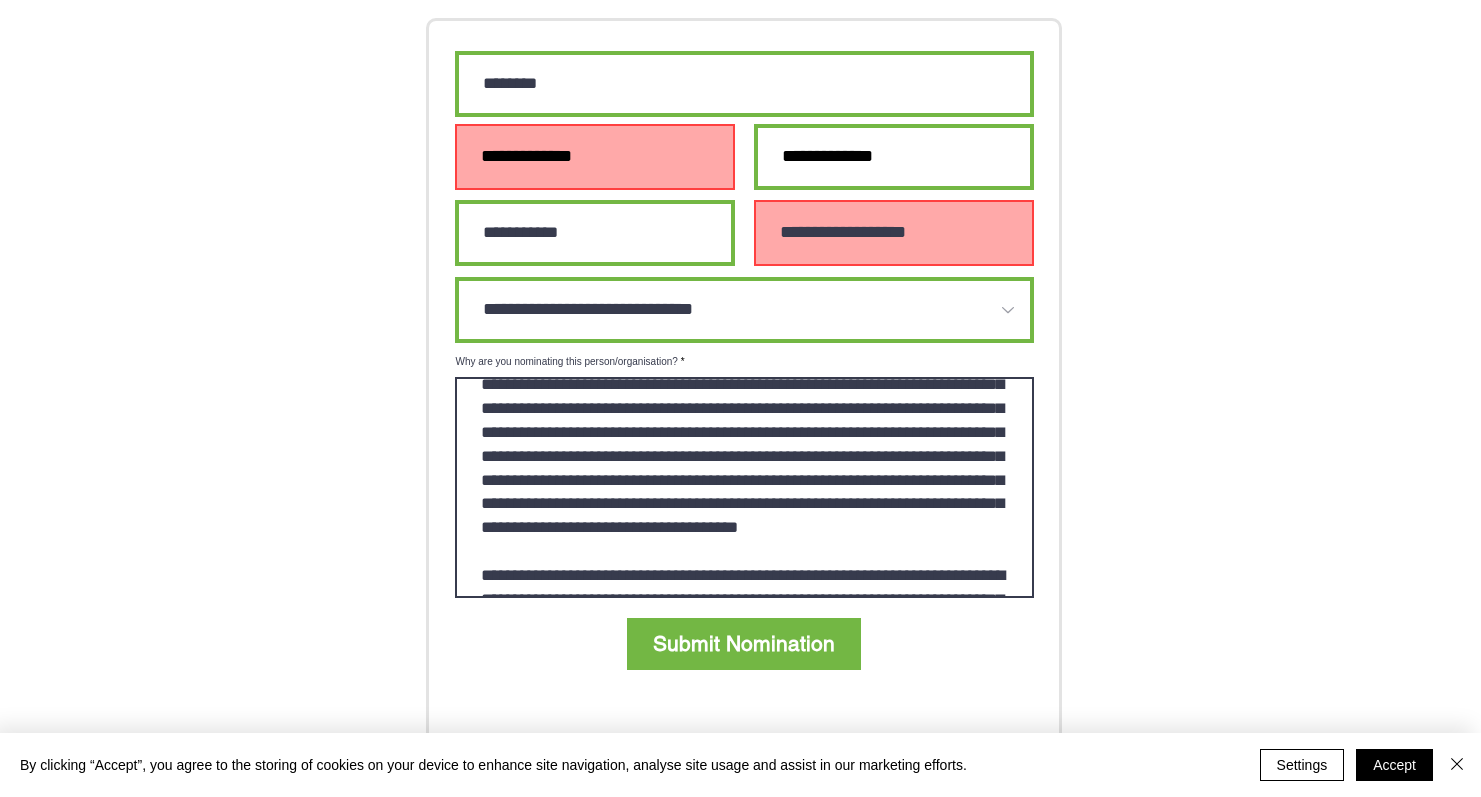 click on "Why are you nominating this person/organisation?" at bounding box center (744, 487) 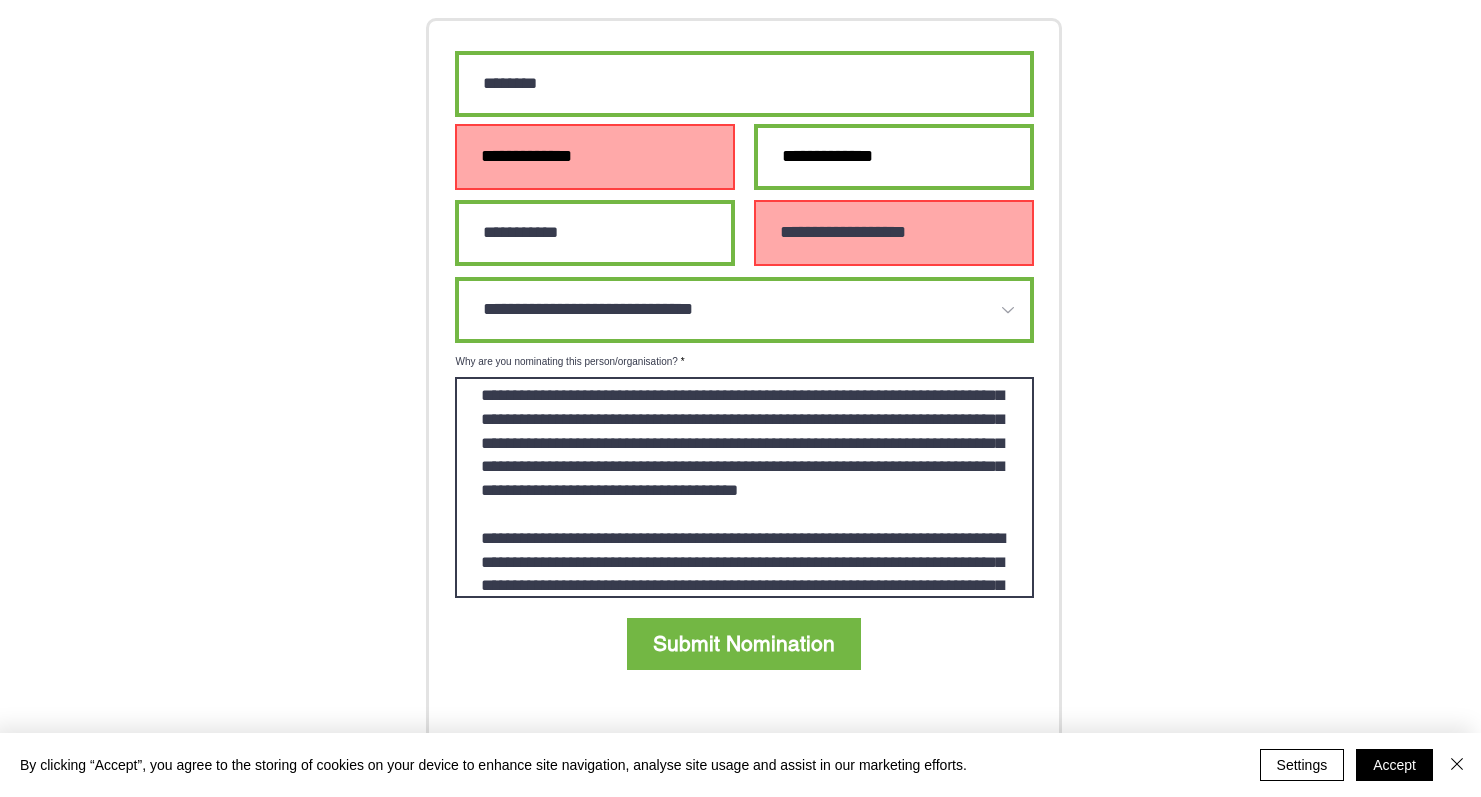 scroll, scrollTop: 224, scrollLeft: 0, axis: vertical 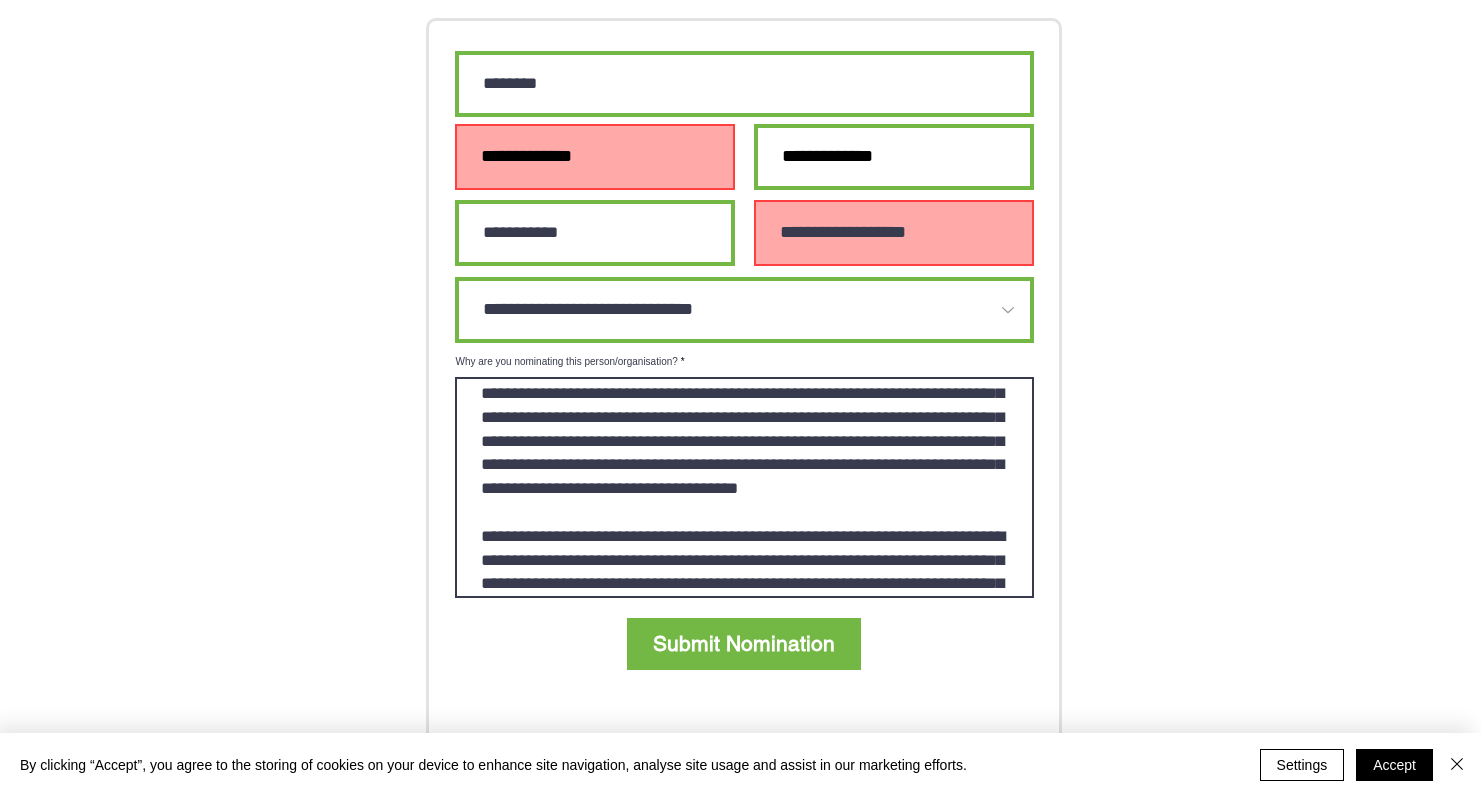 click on "Why are you nominating this person/organisation?" at bounding box center (744, 487) 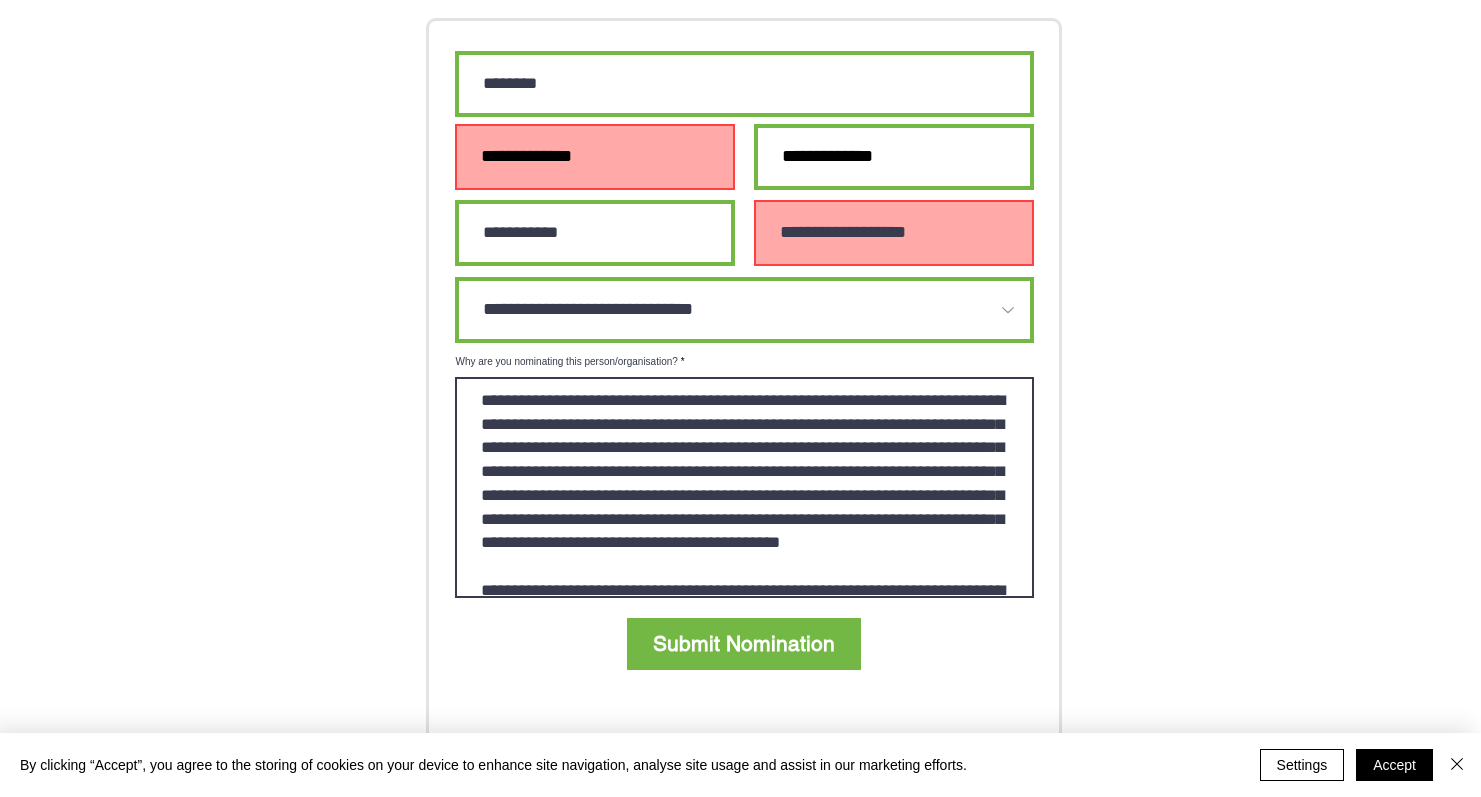 scroll, scrollTop: 362, scrollLeft: 0, axis: vertical 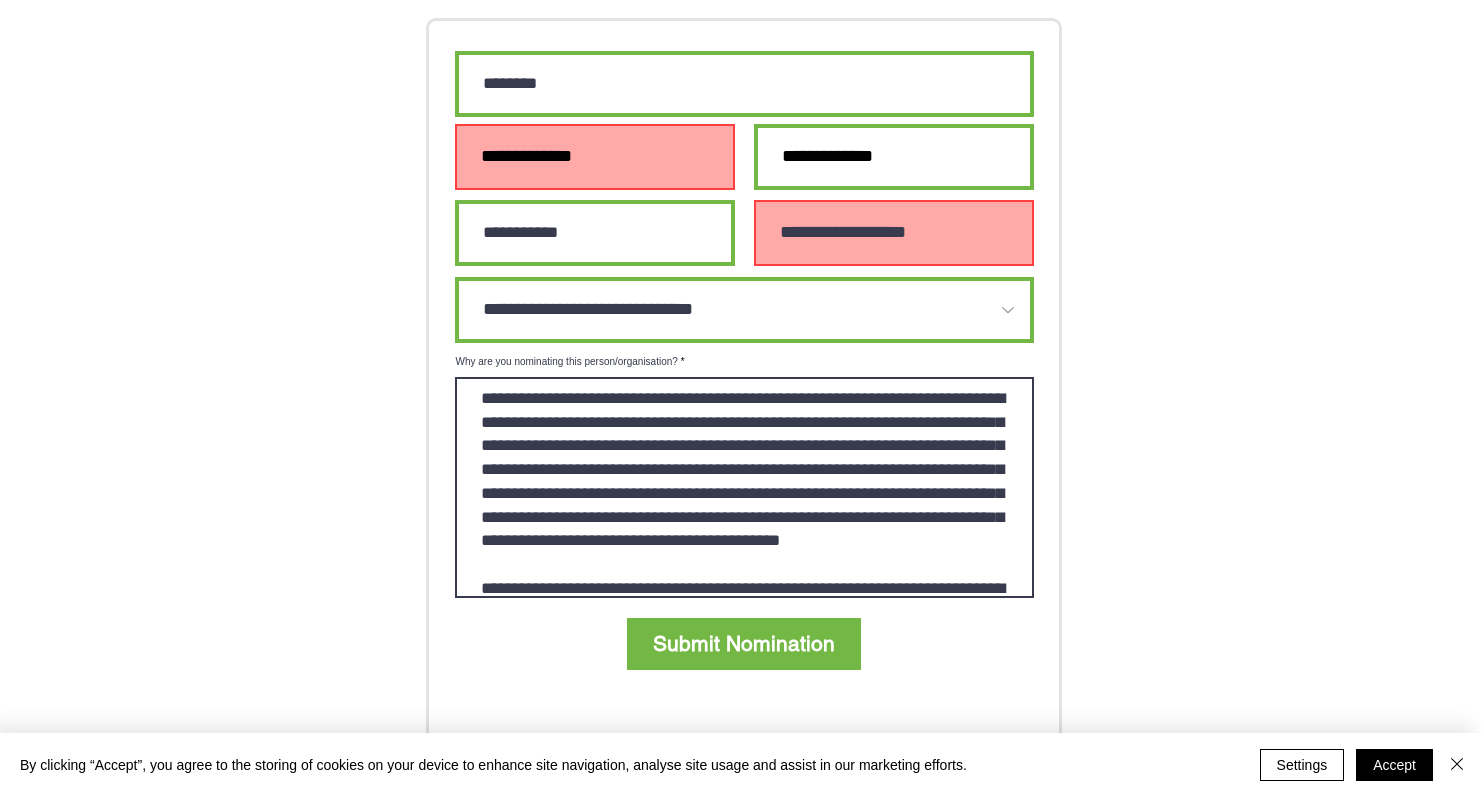 drag, startPoint x: 481, startPoint y: 352, endPoint x: 670, endPoint y: 403, distance: 195.76006 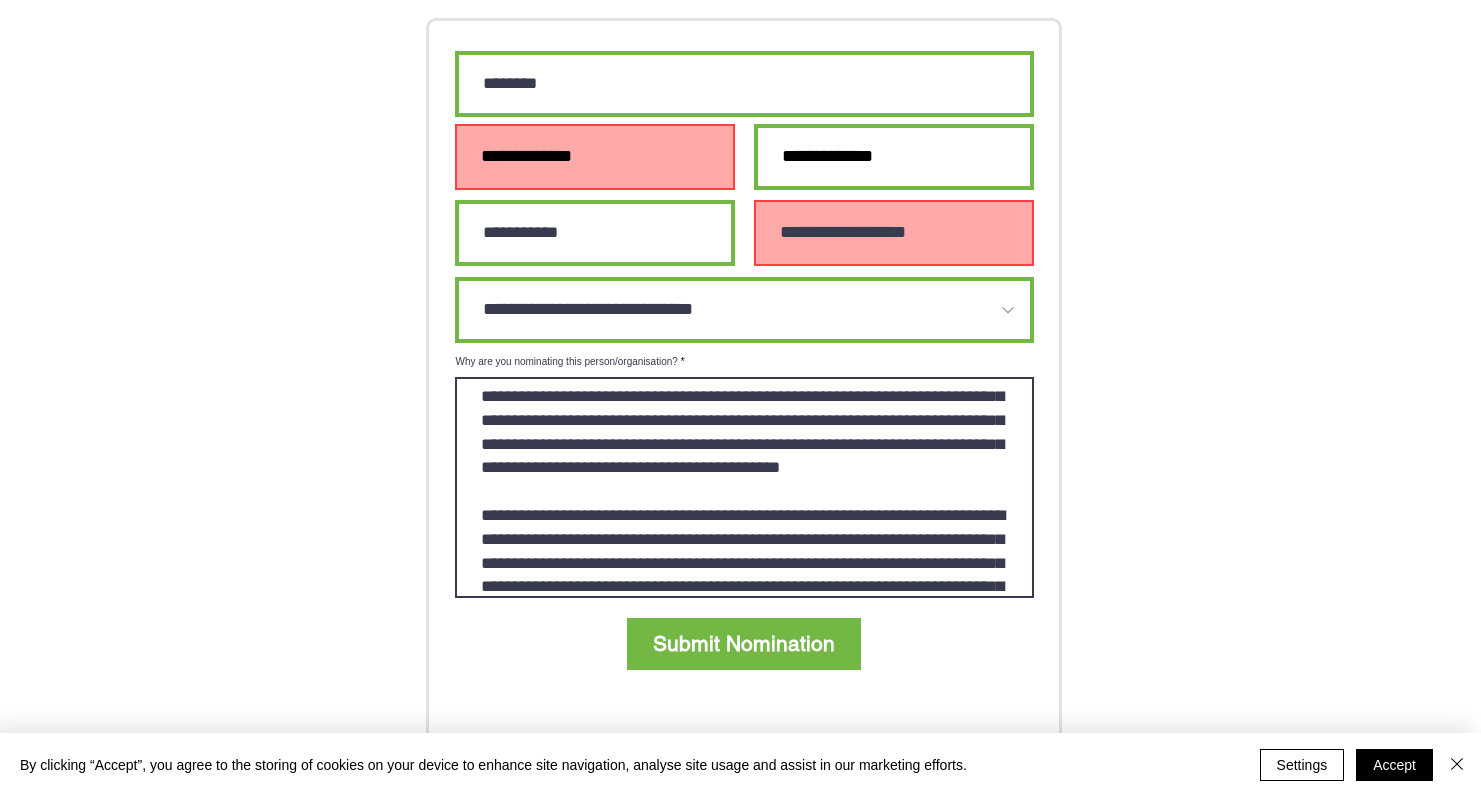 scroll, scrollTop: 414, scrollLeft: 0, axis: vertical 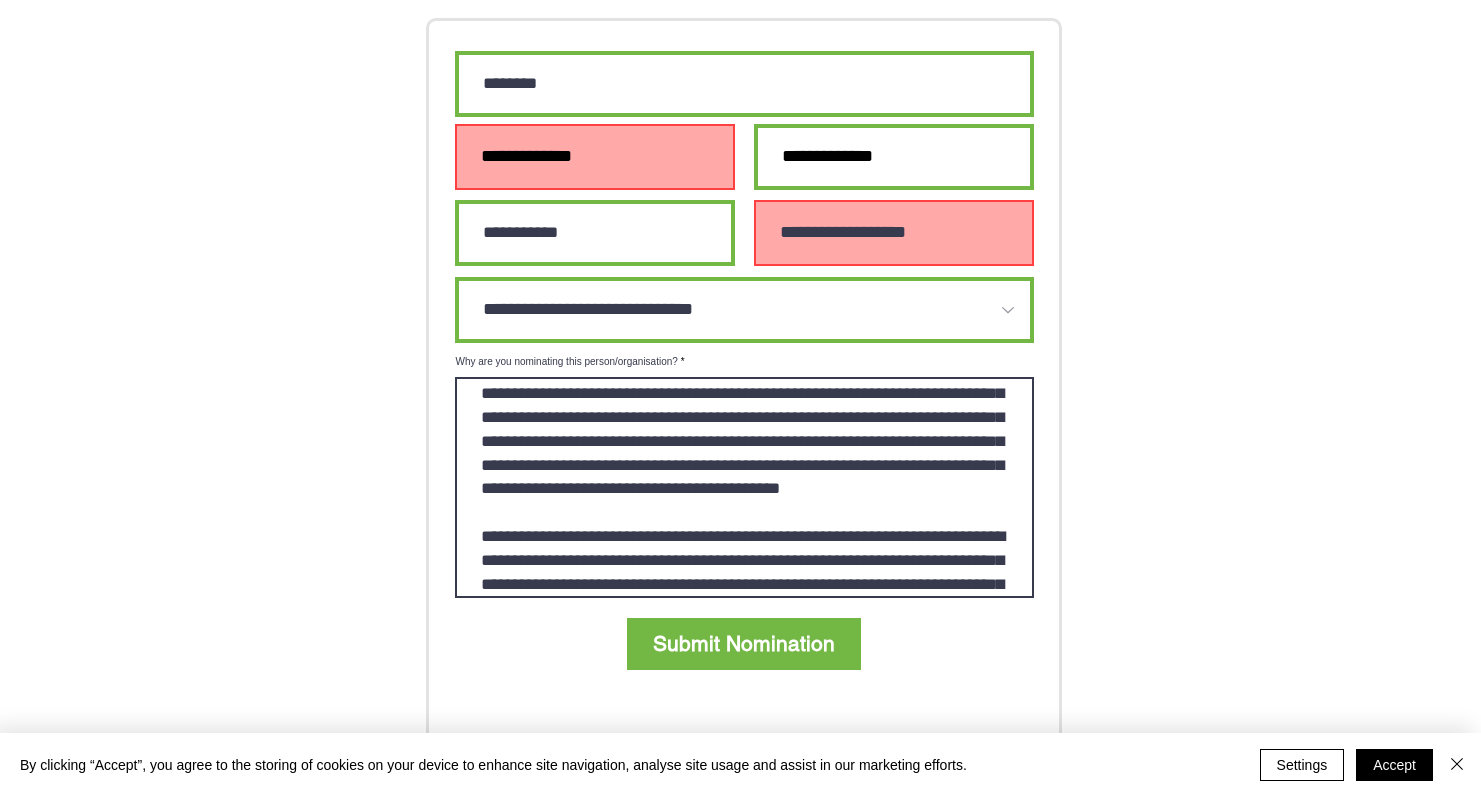 click on "Why are you nominating this person/organisation?" at bounding box center [744, 487] 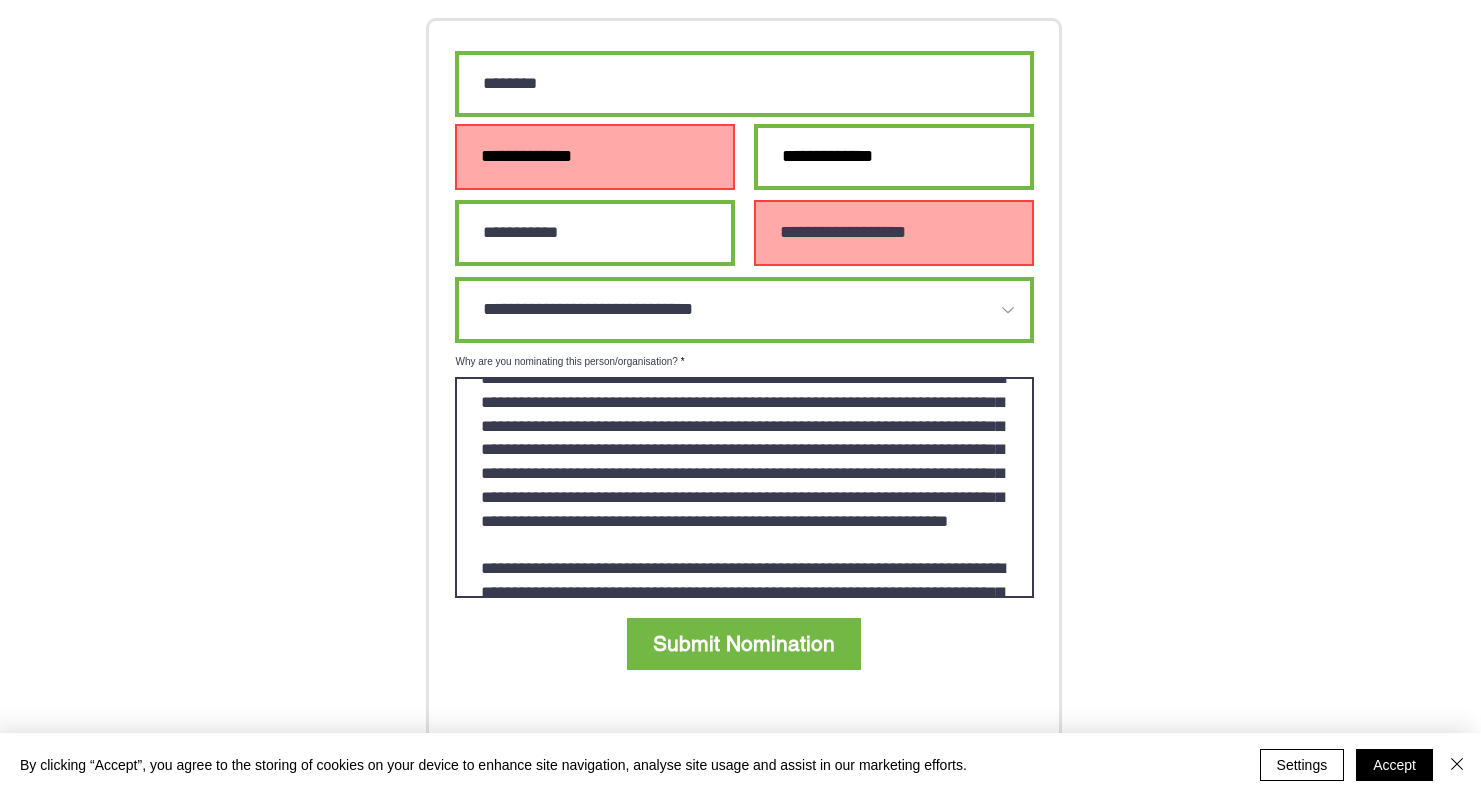 scroll, scrollTop: 573, scrollLeft: 0, axis: vertical 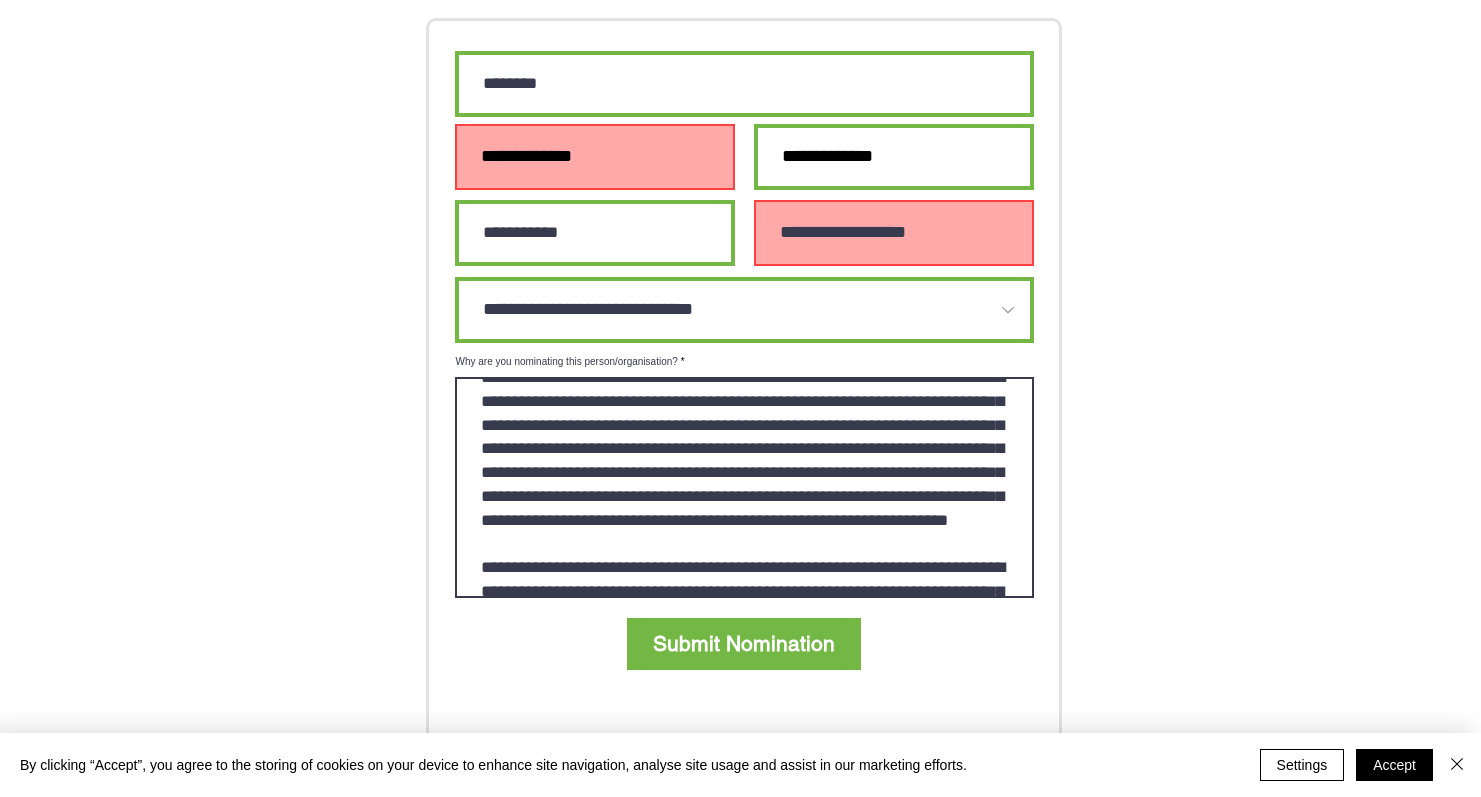 drag, startPoint x: 745, startPoint y: 404, endPoint x: 680, endPoint y: 466, distance: 89.827614 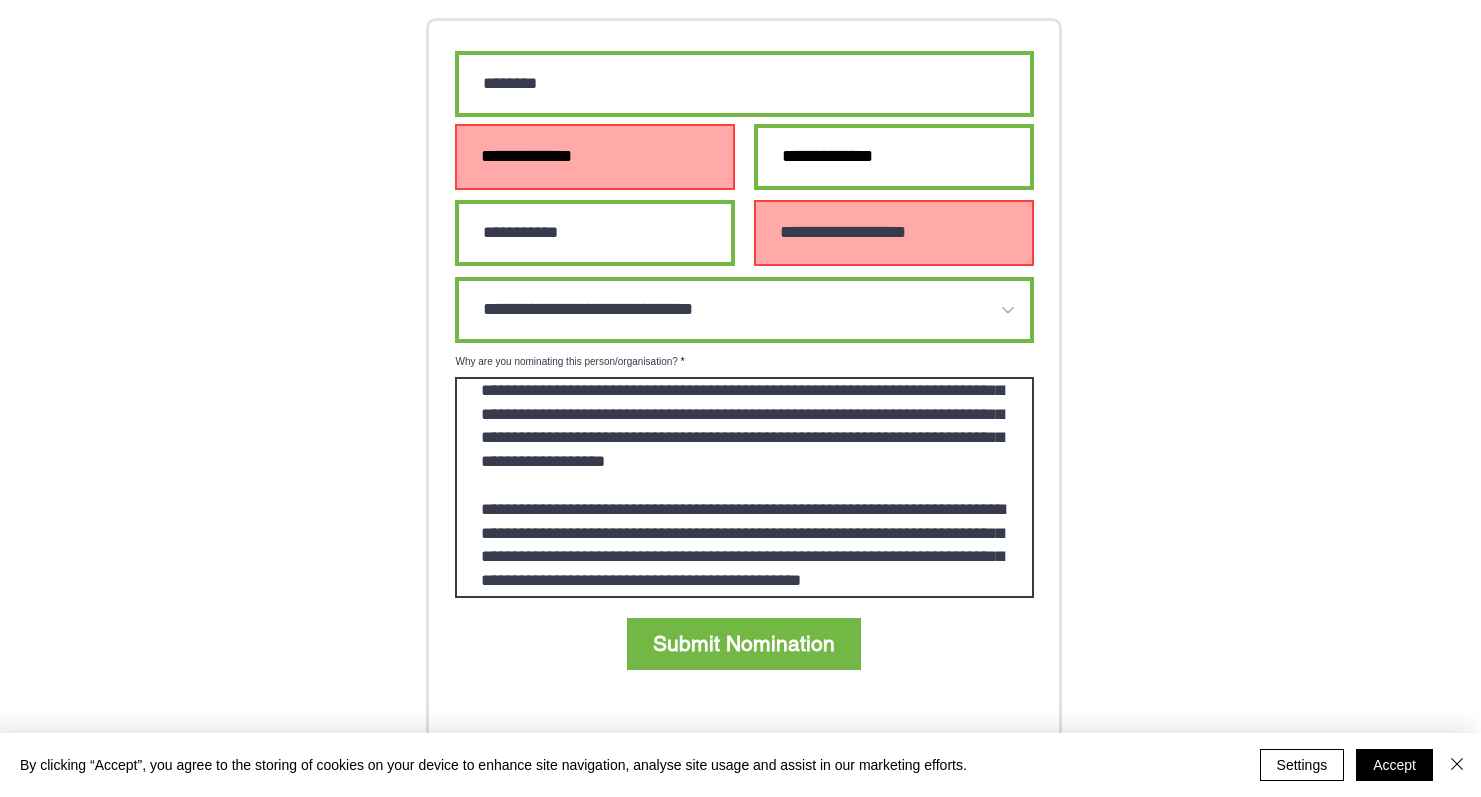 scroll, scrollTop: 631, scrollLeft: 0, axis: vertical 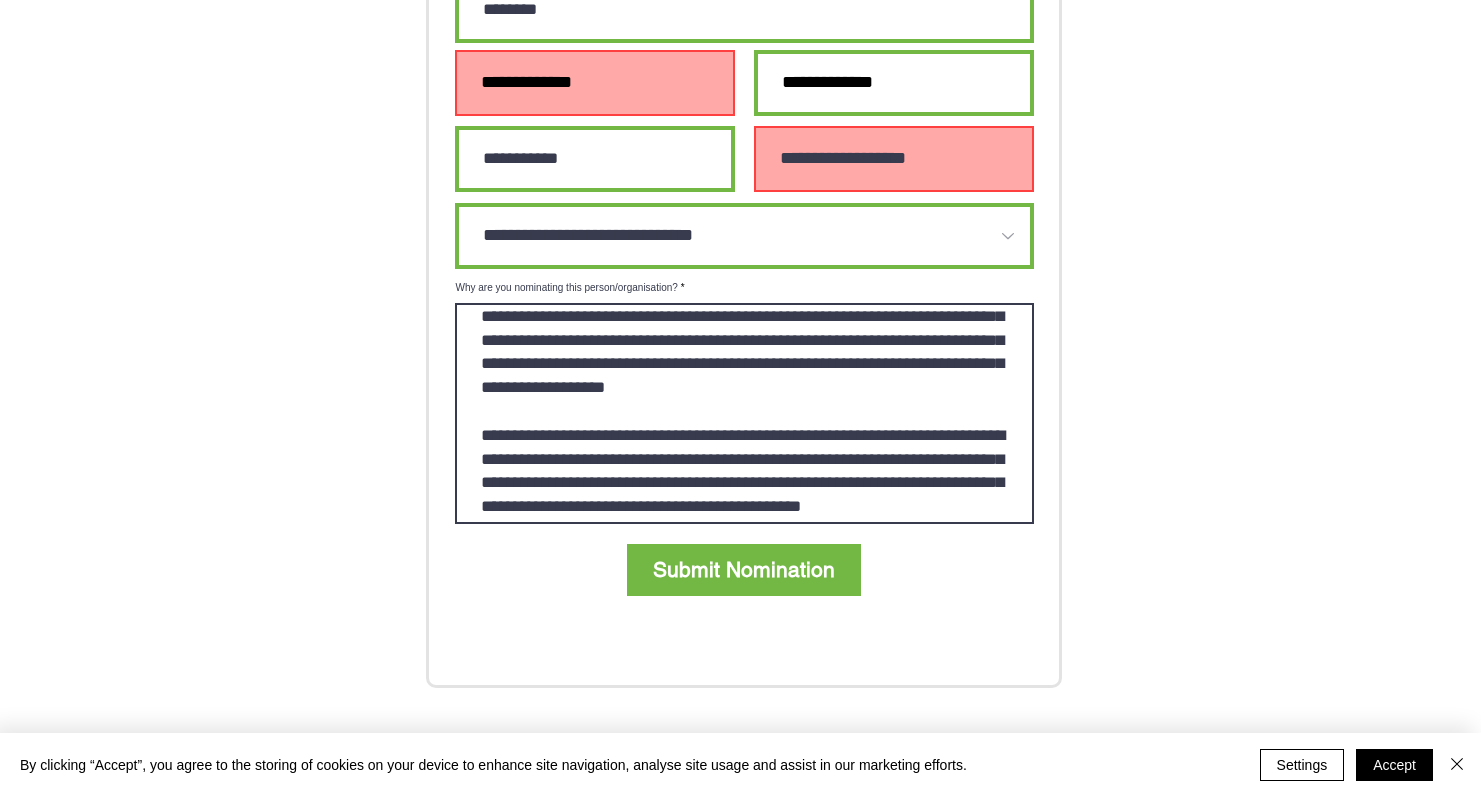 click on "Why are you nominating this person/organisation?" at bounding box center [744, 413] 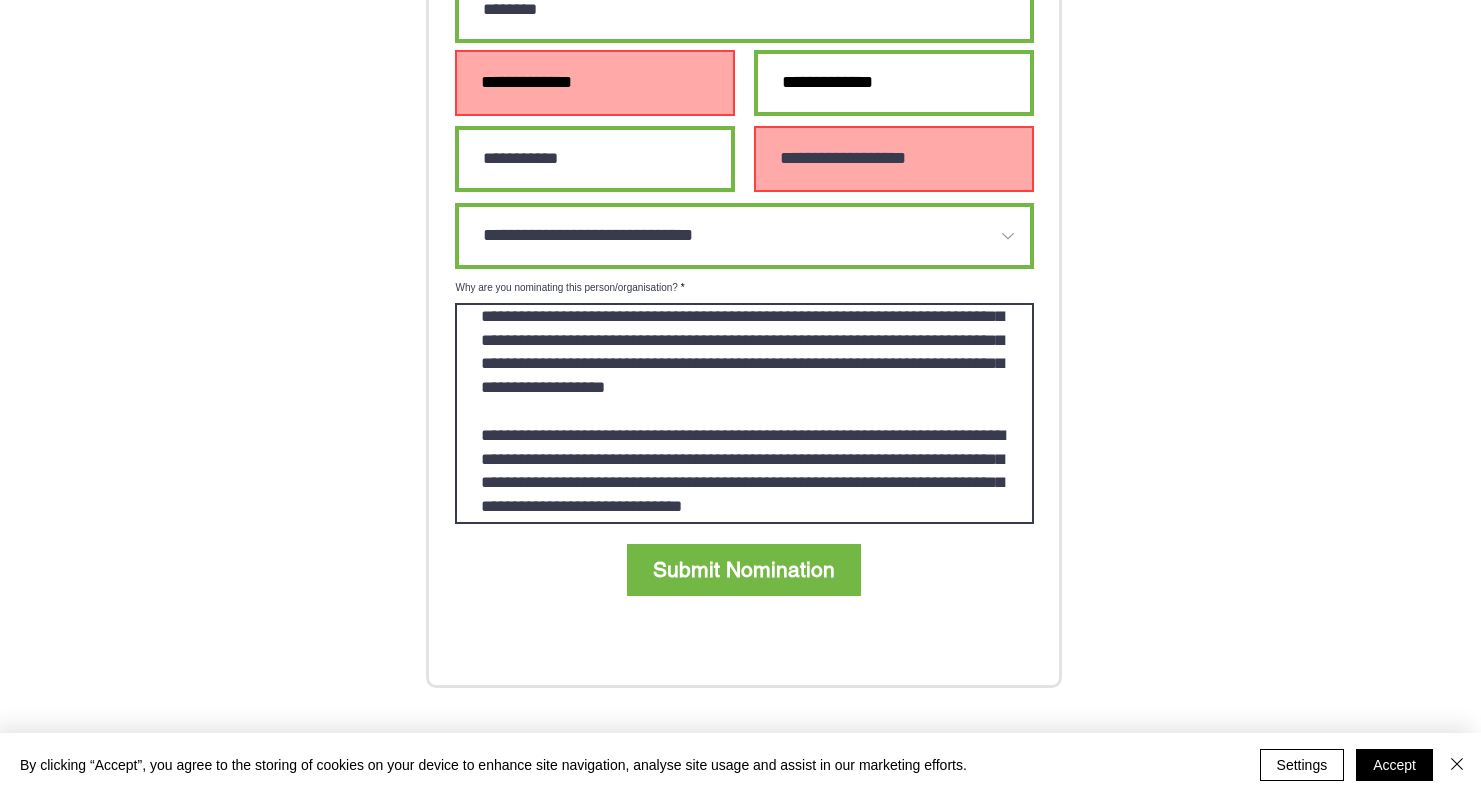 click on "Why are you nominating this person/organisation?" at bounding box center [744, 413] 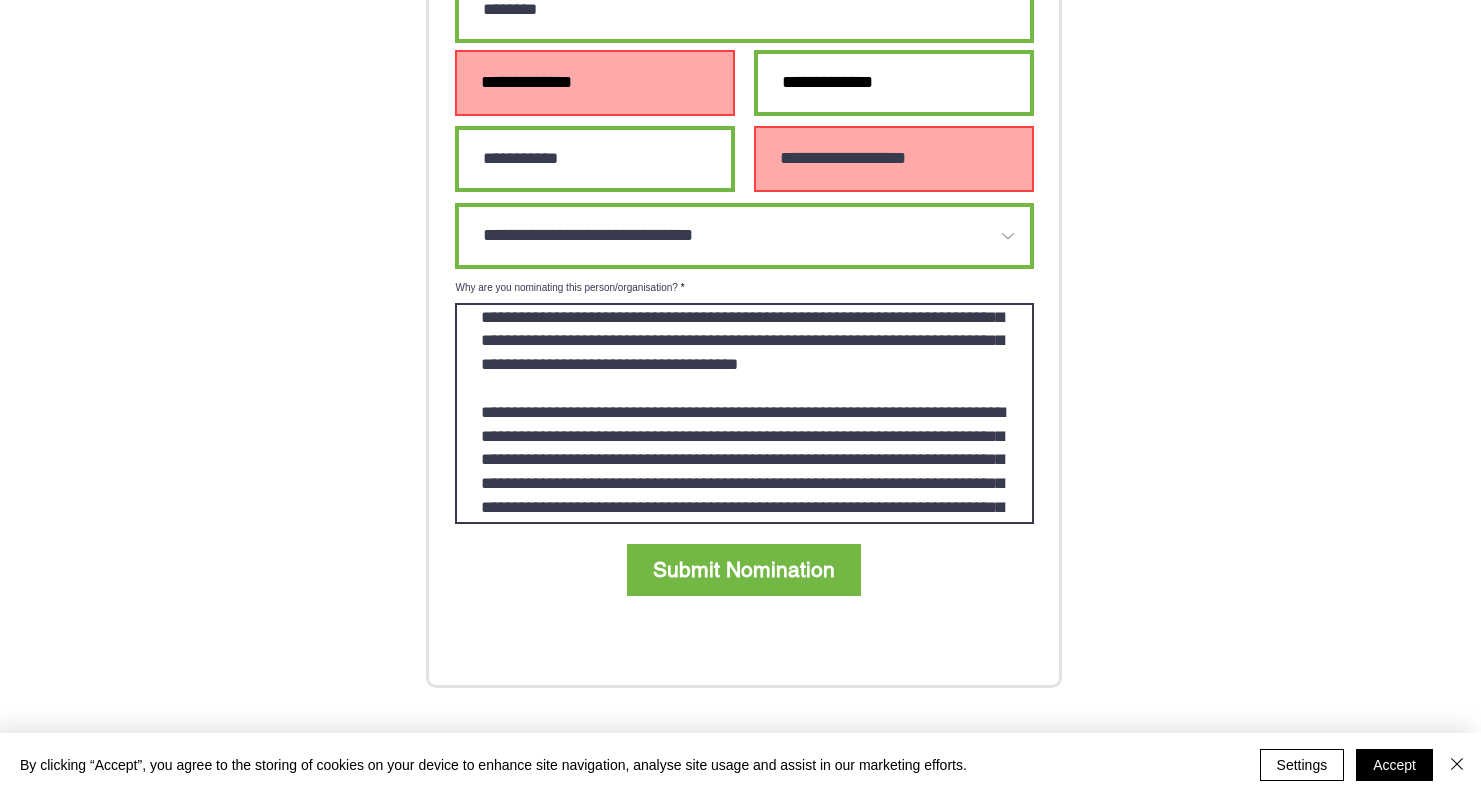 scroll, scrollTop: 0, scrollLeft: 0, axis: both 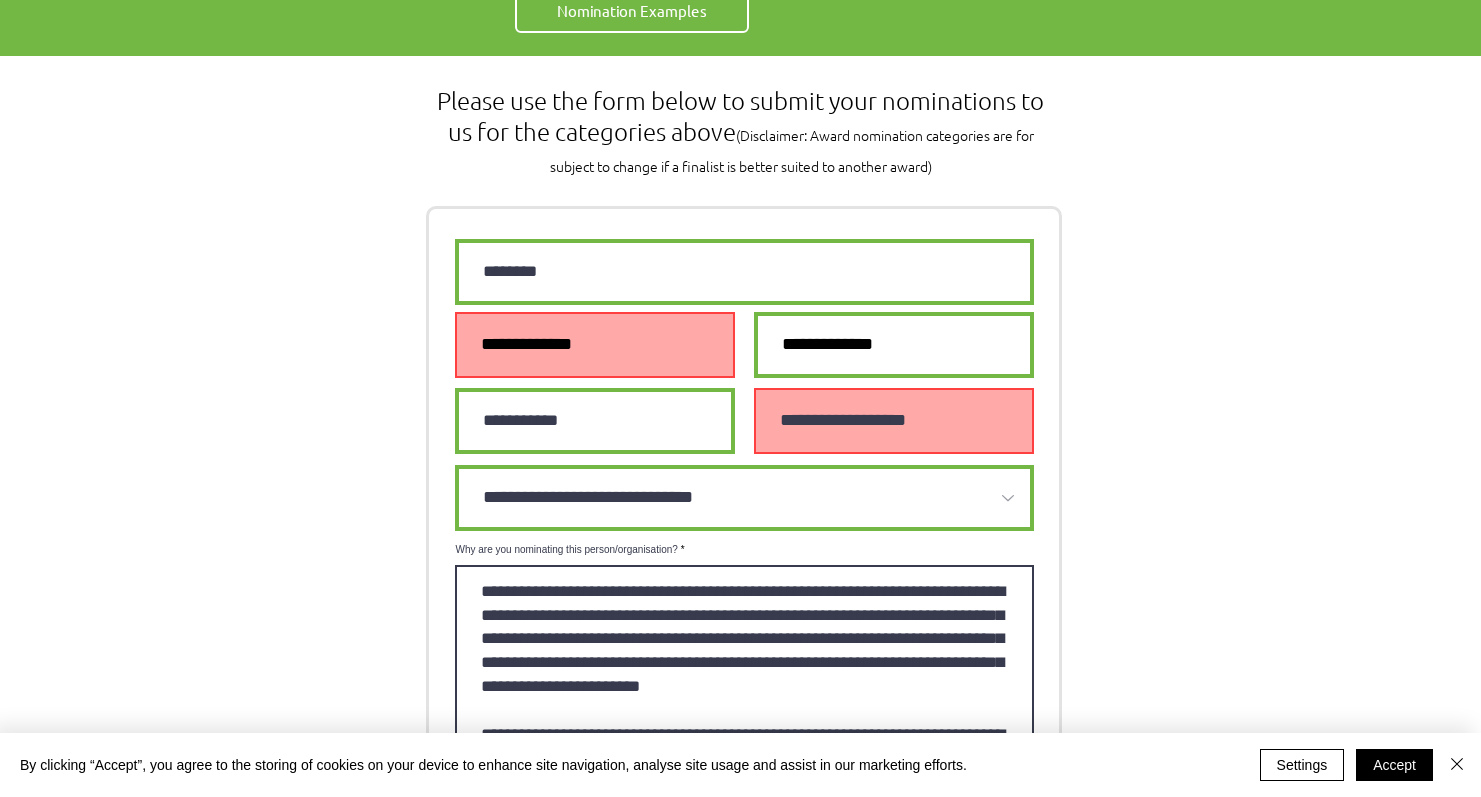 type on "**********" 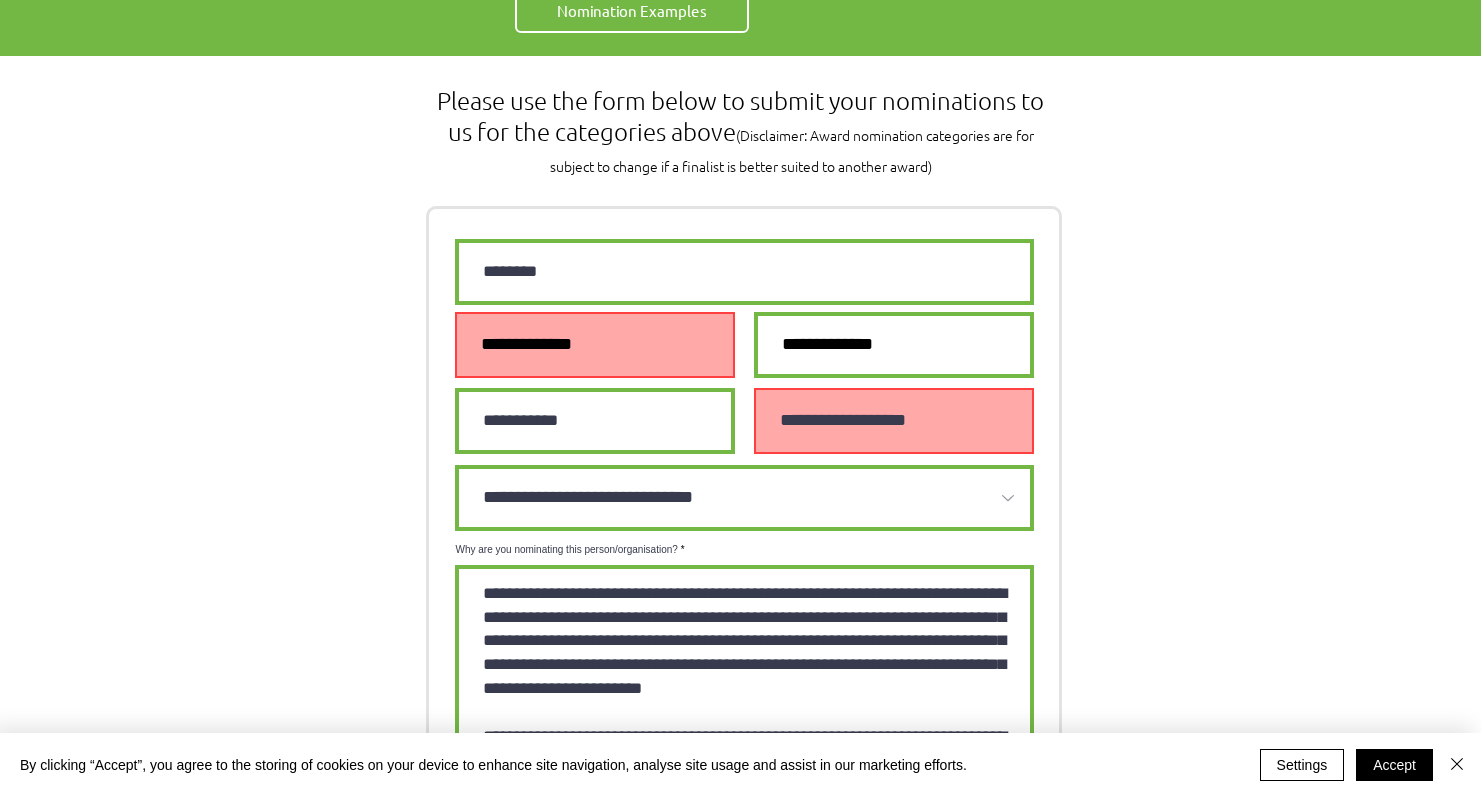 click at bounding box center (595, 345) 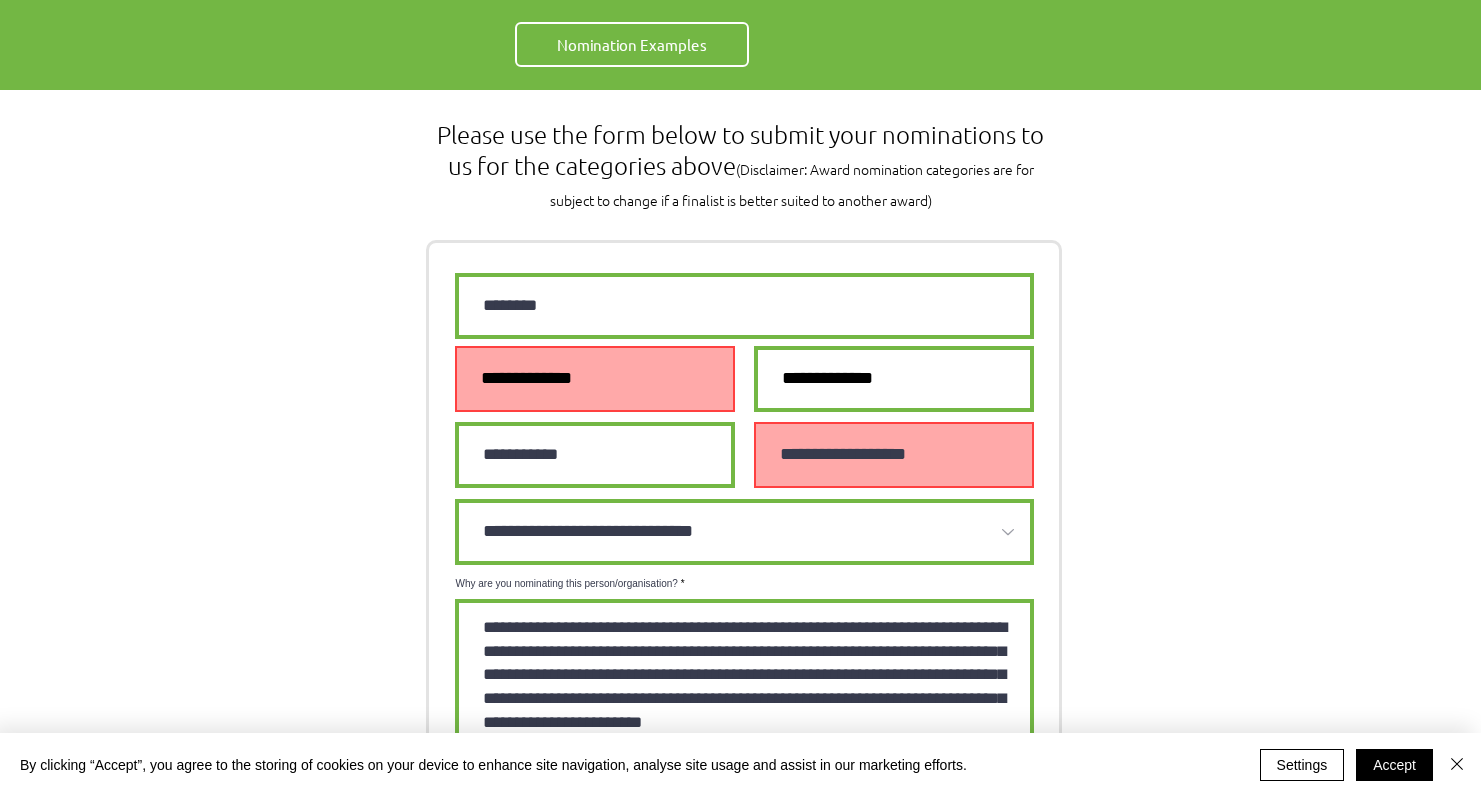 scroll, scrollTop: 1252, scrollLeft: 0, axis: vertical 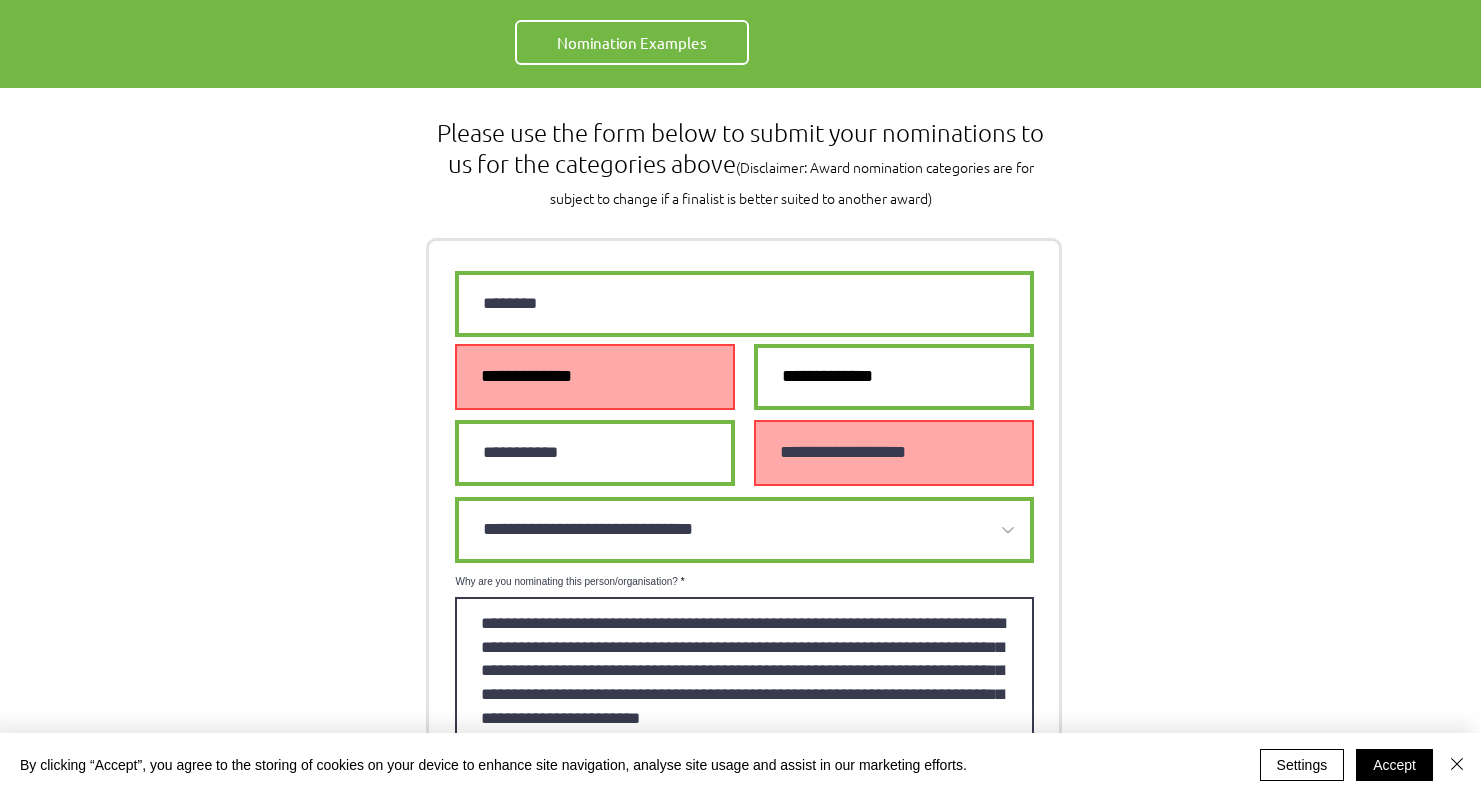 click on "Why are you nominating this person/organisation?" at bounding box center [744, 707] 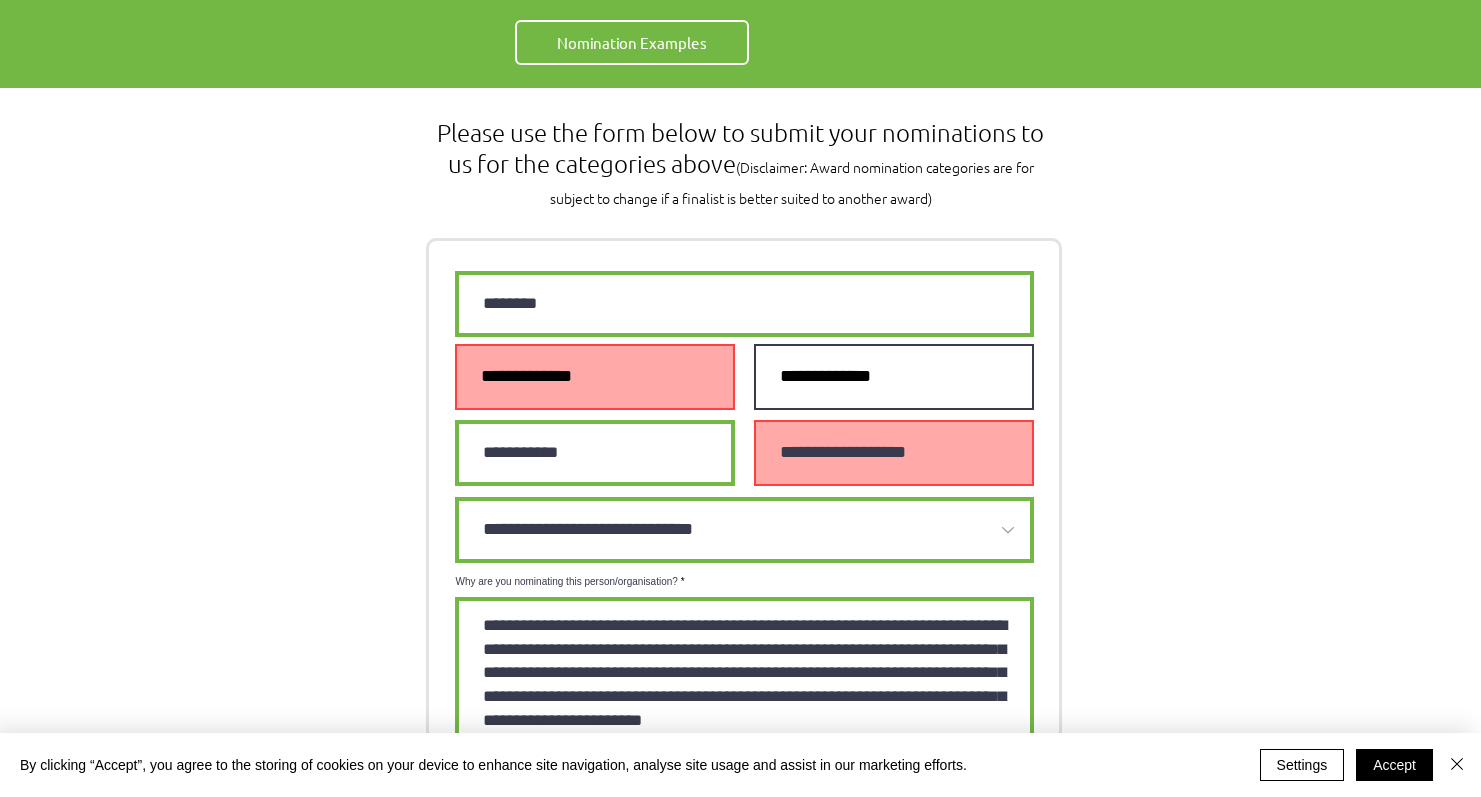 click at bounding box center [894, 377] 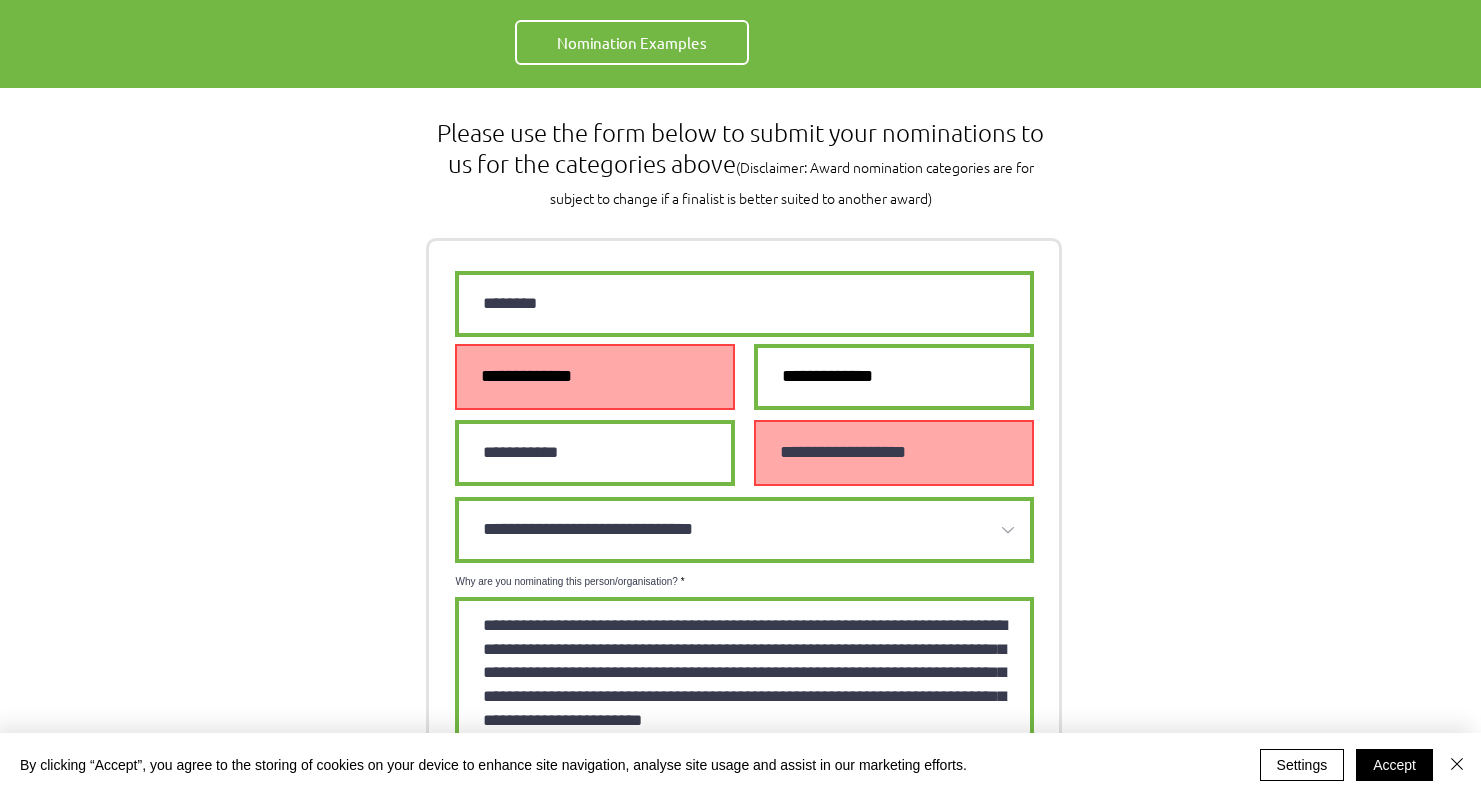 click at bounding box center [595, 377] 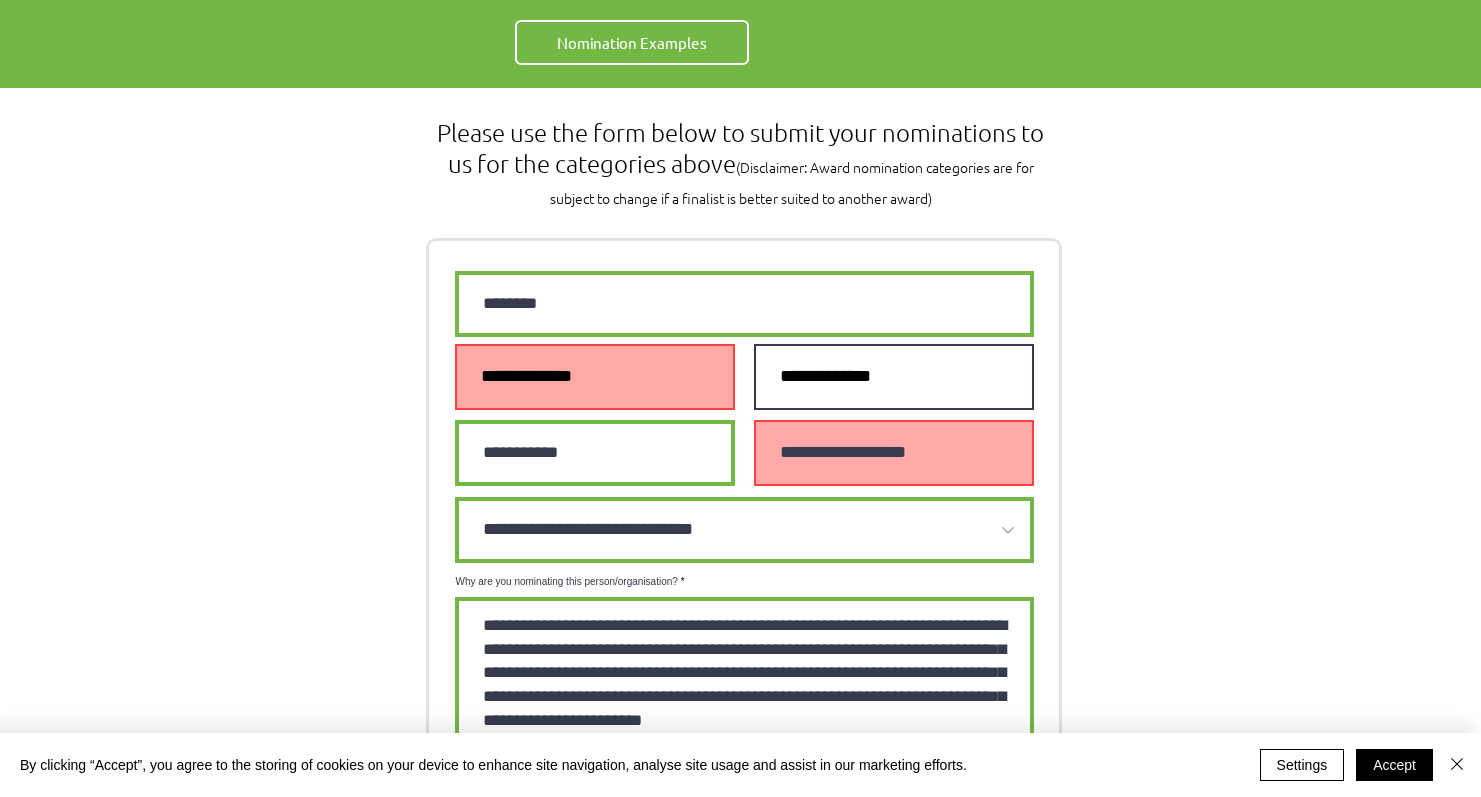 click at bounding box center [894, 377] 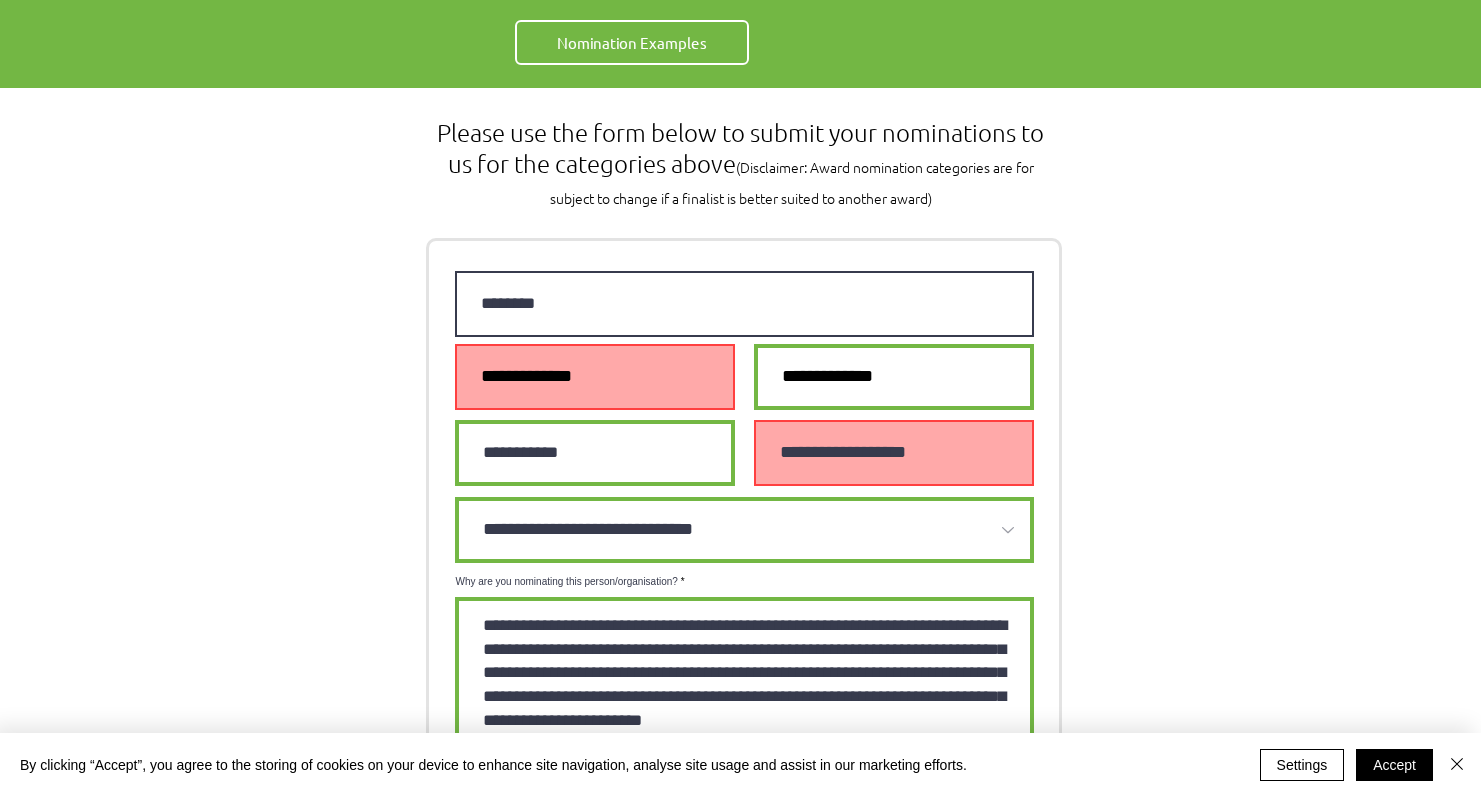 click on "********" at bounding box center (744, 304) 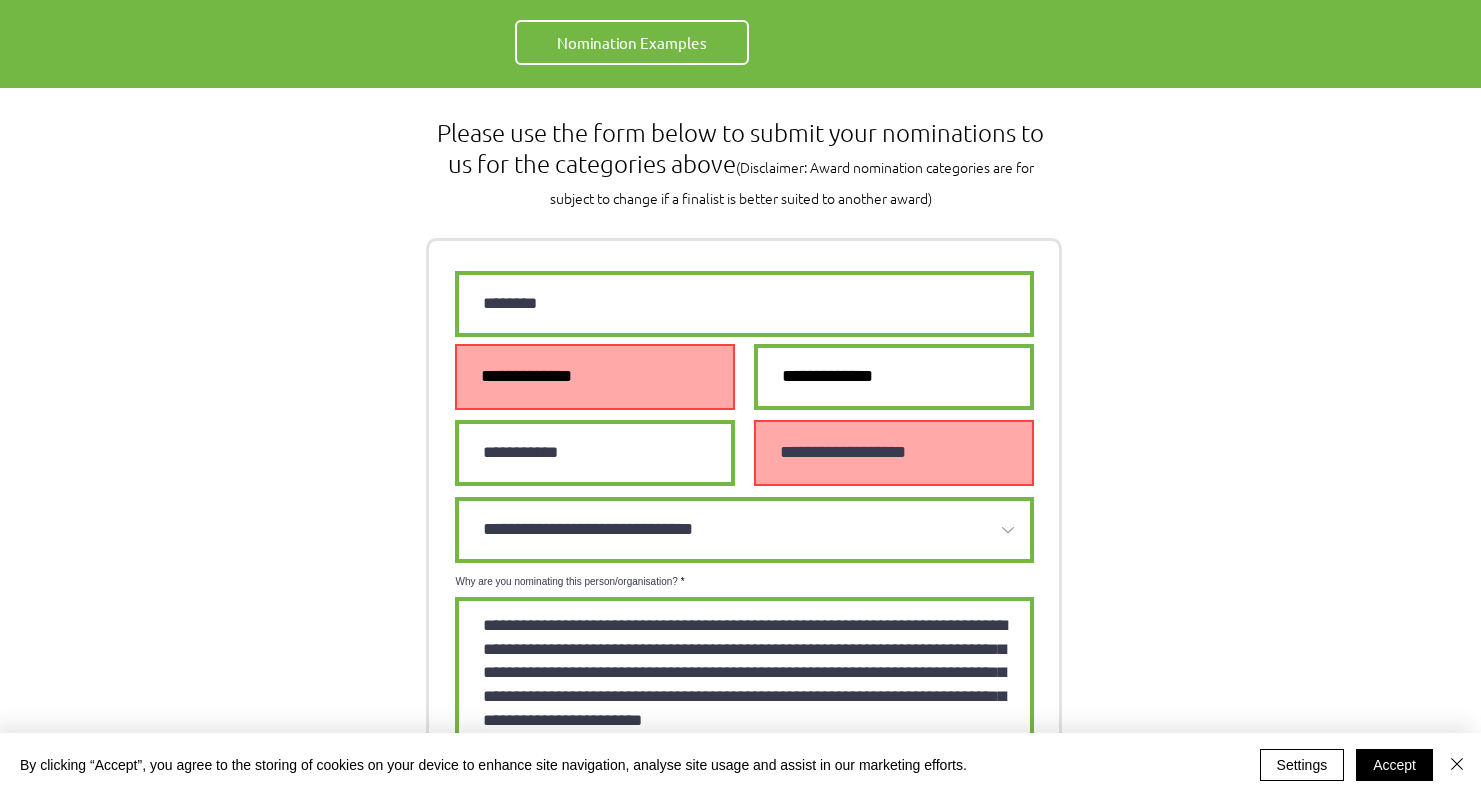 click at bounding box center (595, 377) 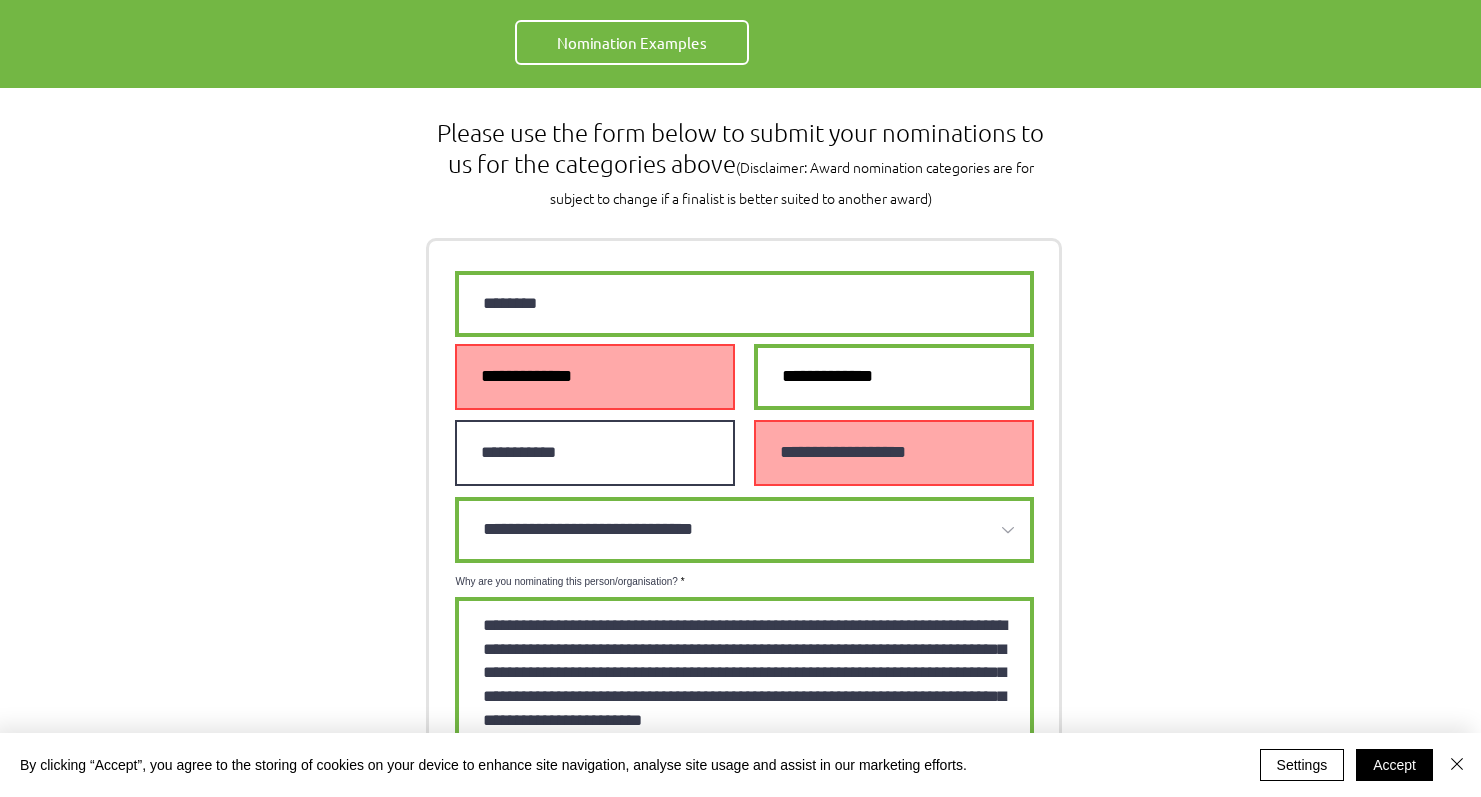 click on "**********" at bounding box center (595, 453) 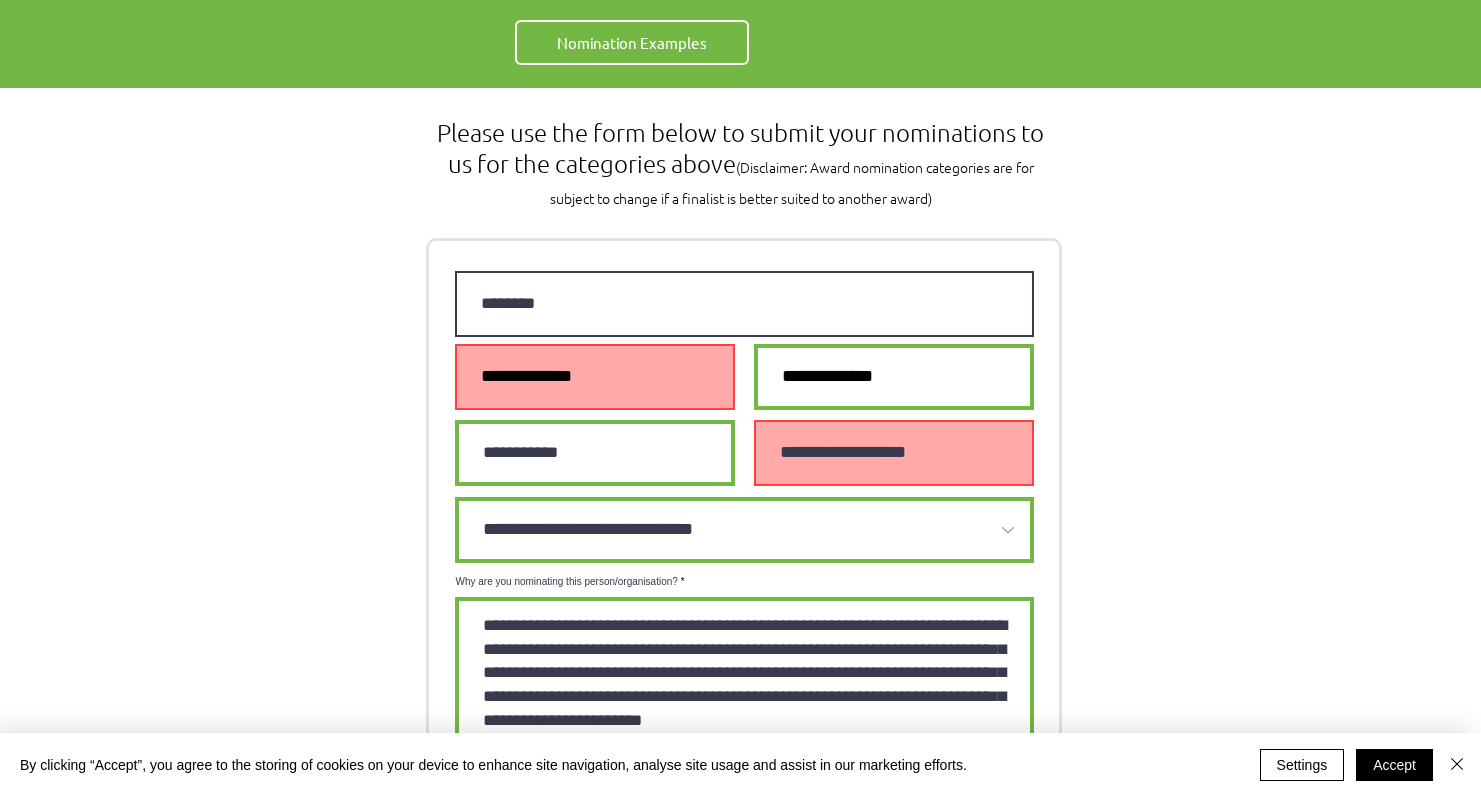 click on "********" at bounding box center [744, 304] 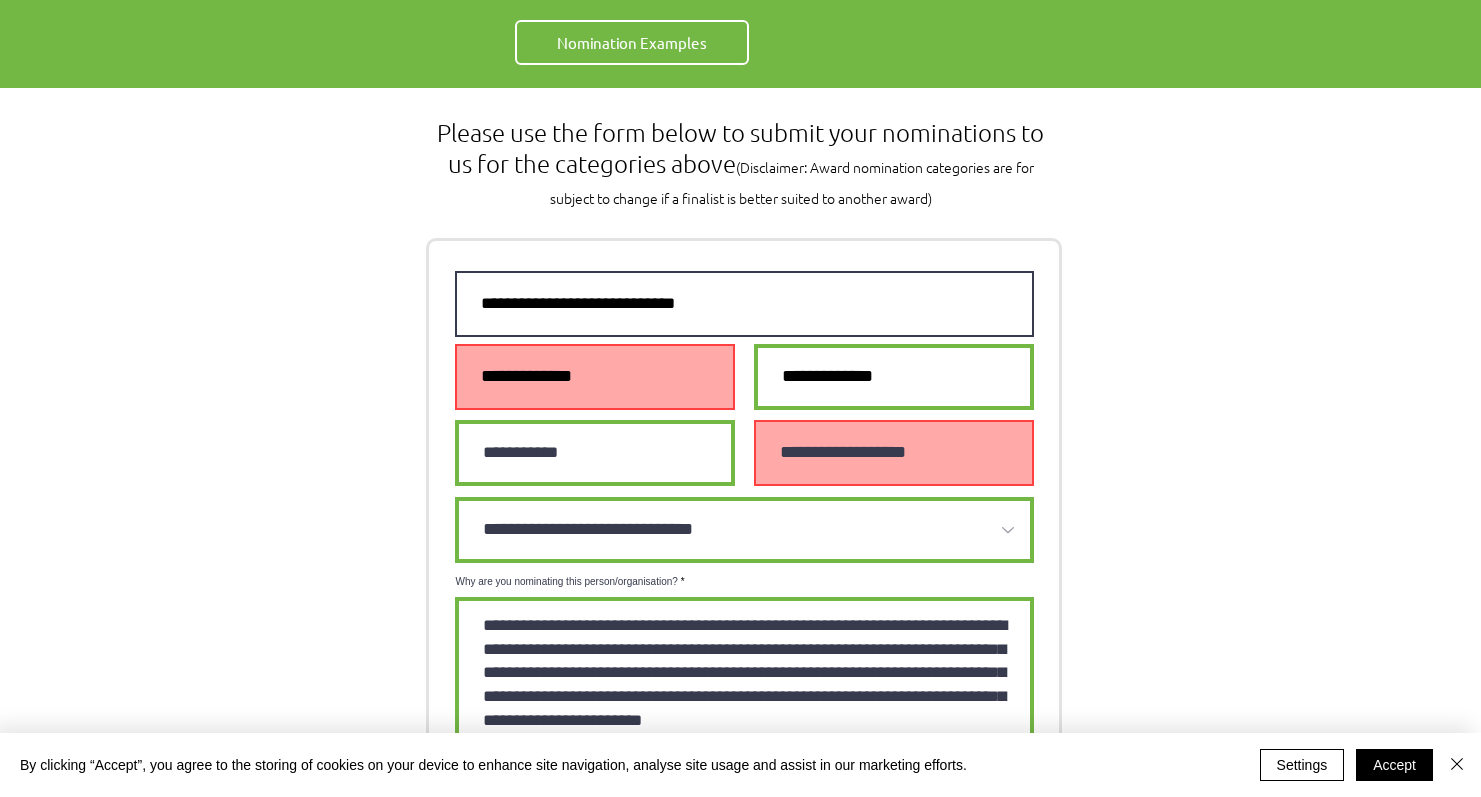 click at bounding box center [744, 304] 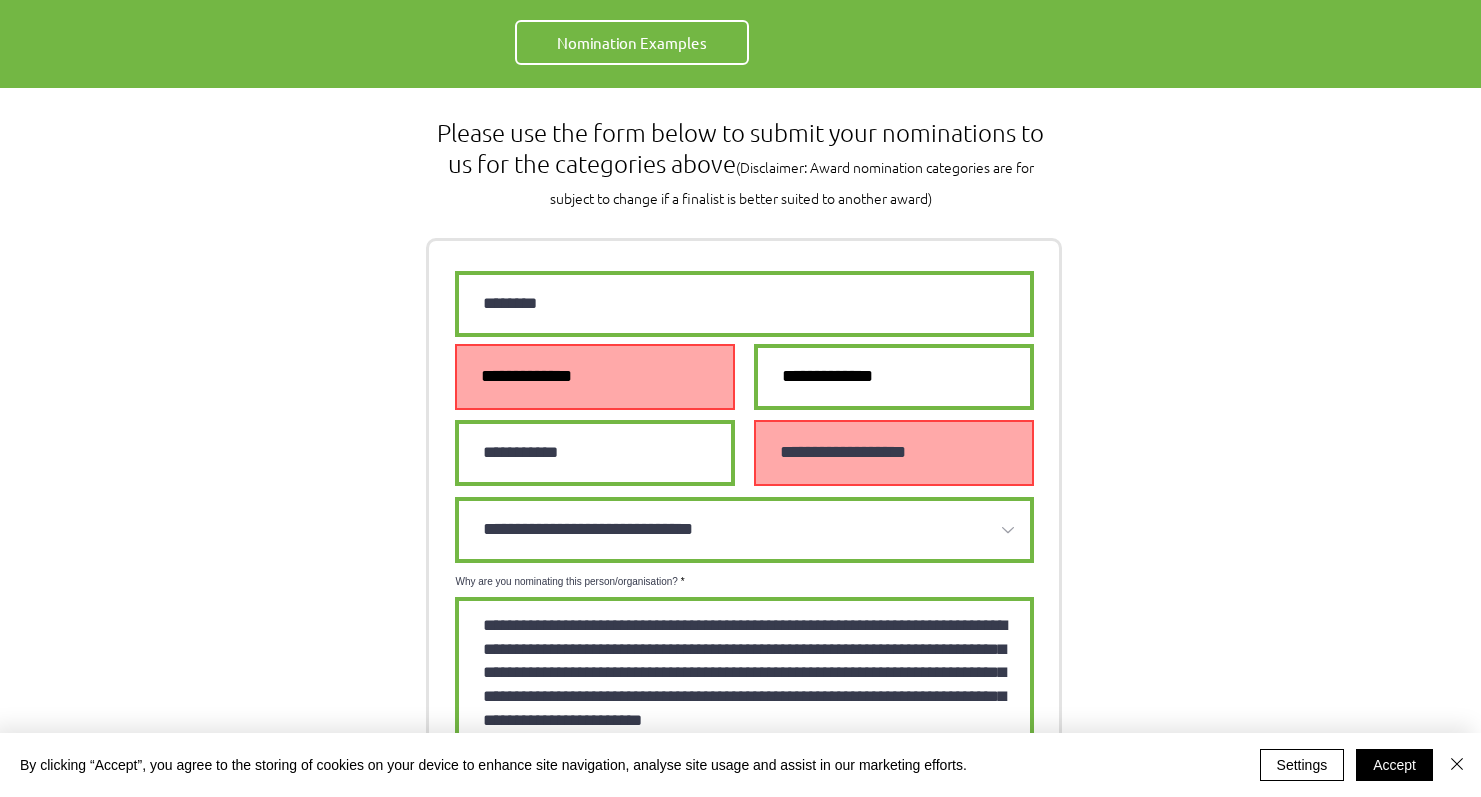 click at bounding box center (595, 377) 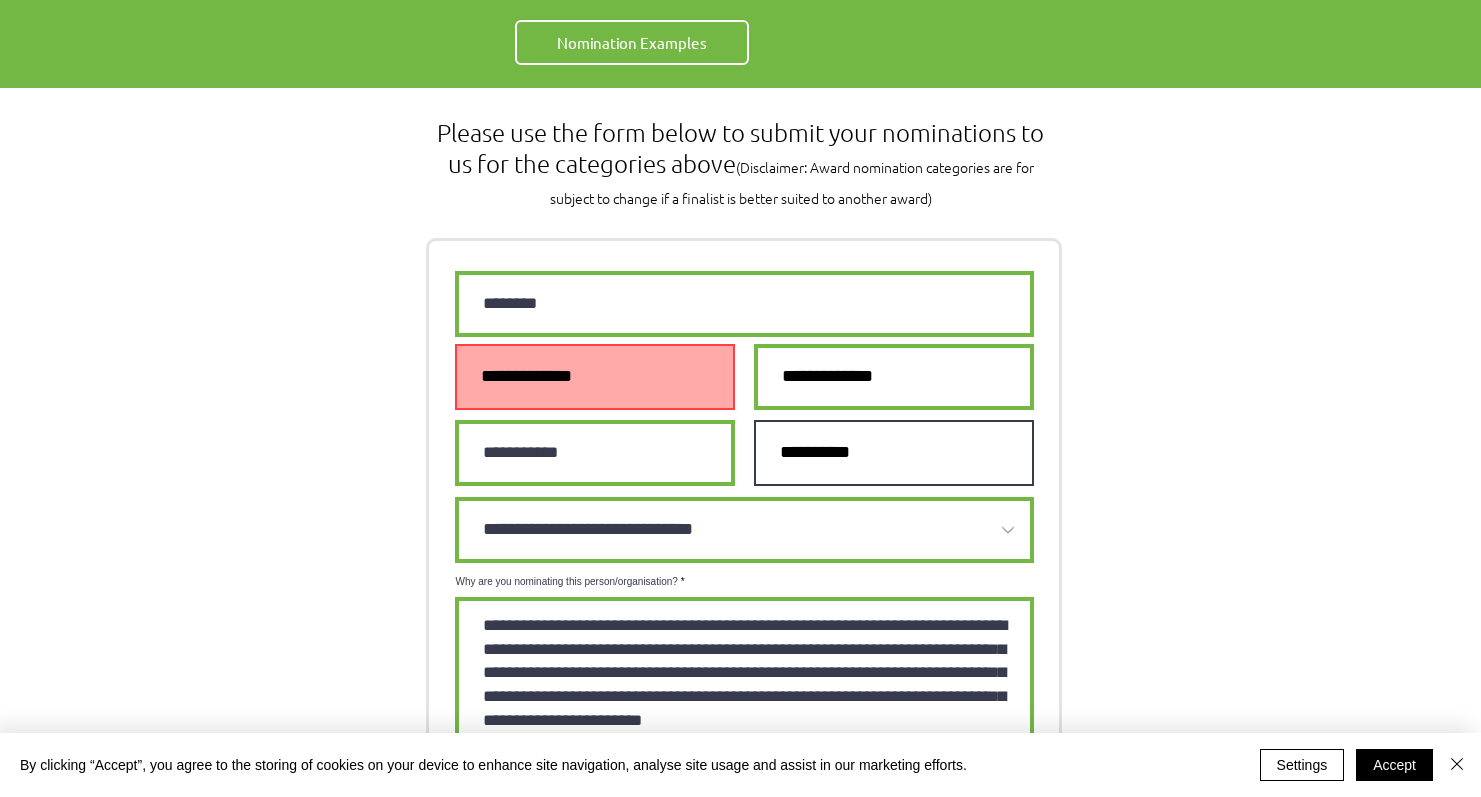 type 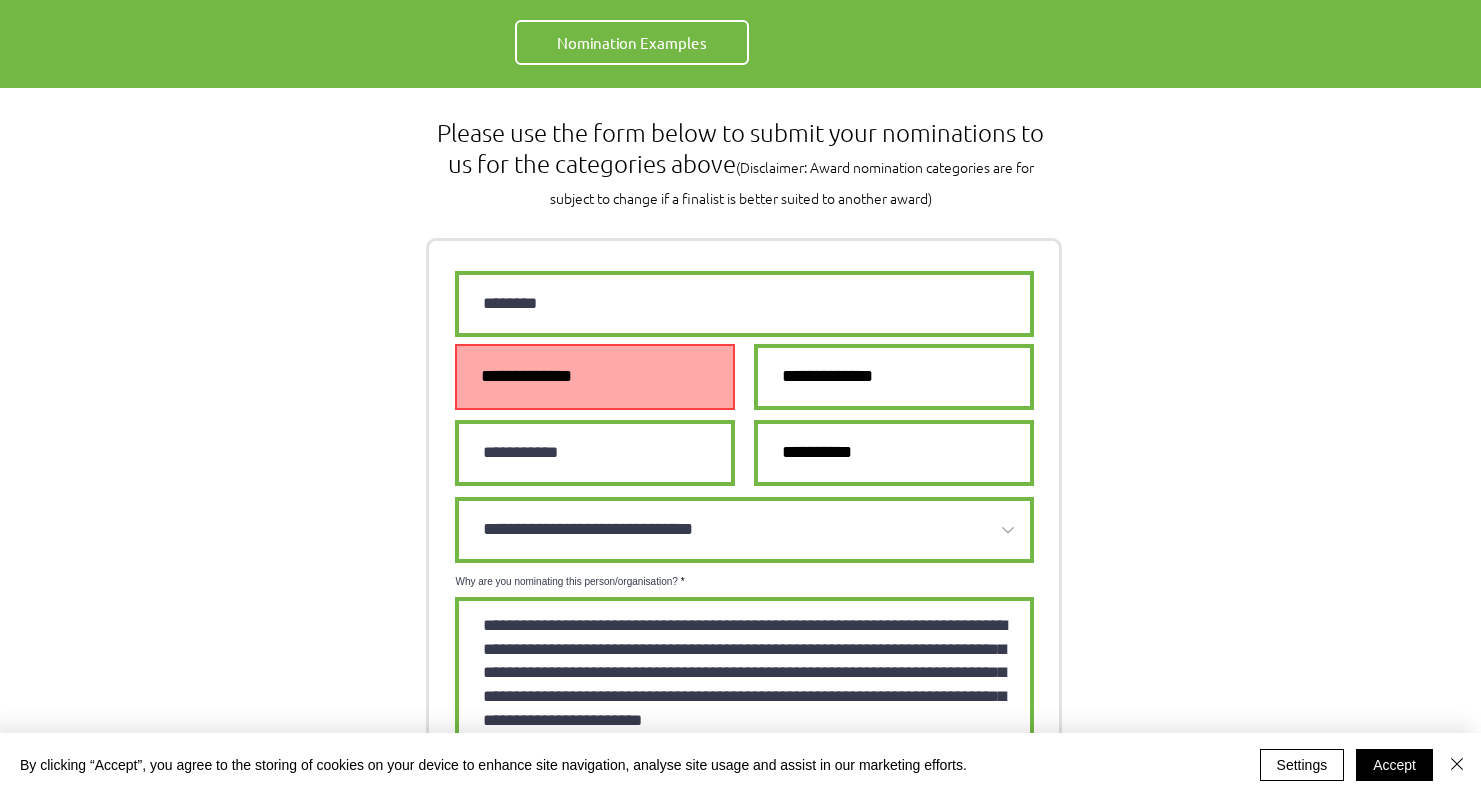 click at bounding box center (595, 377) 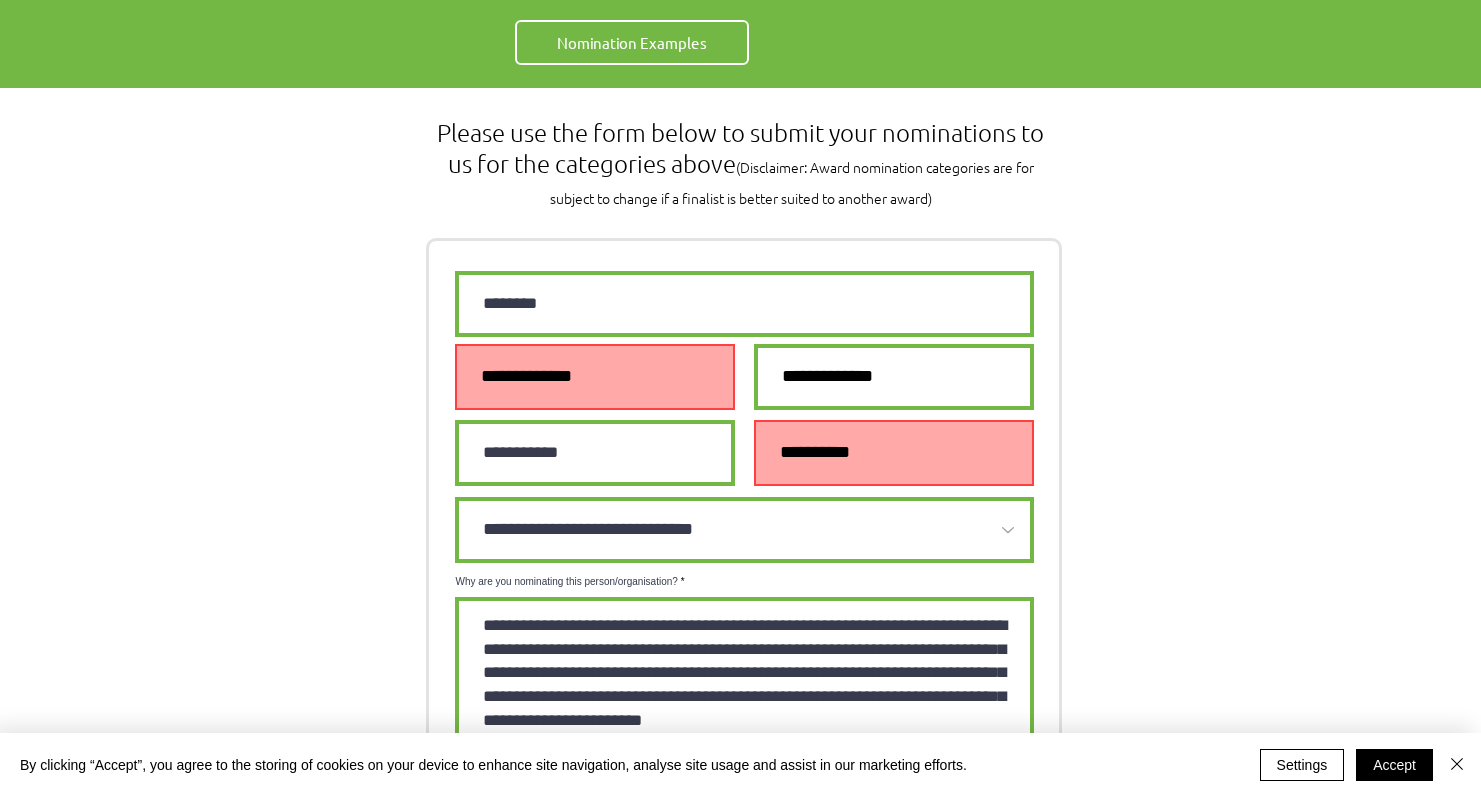 paste on "**********" 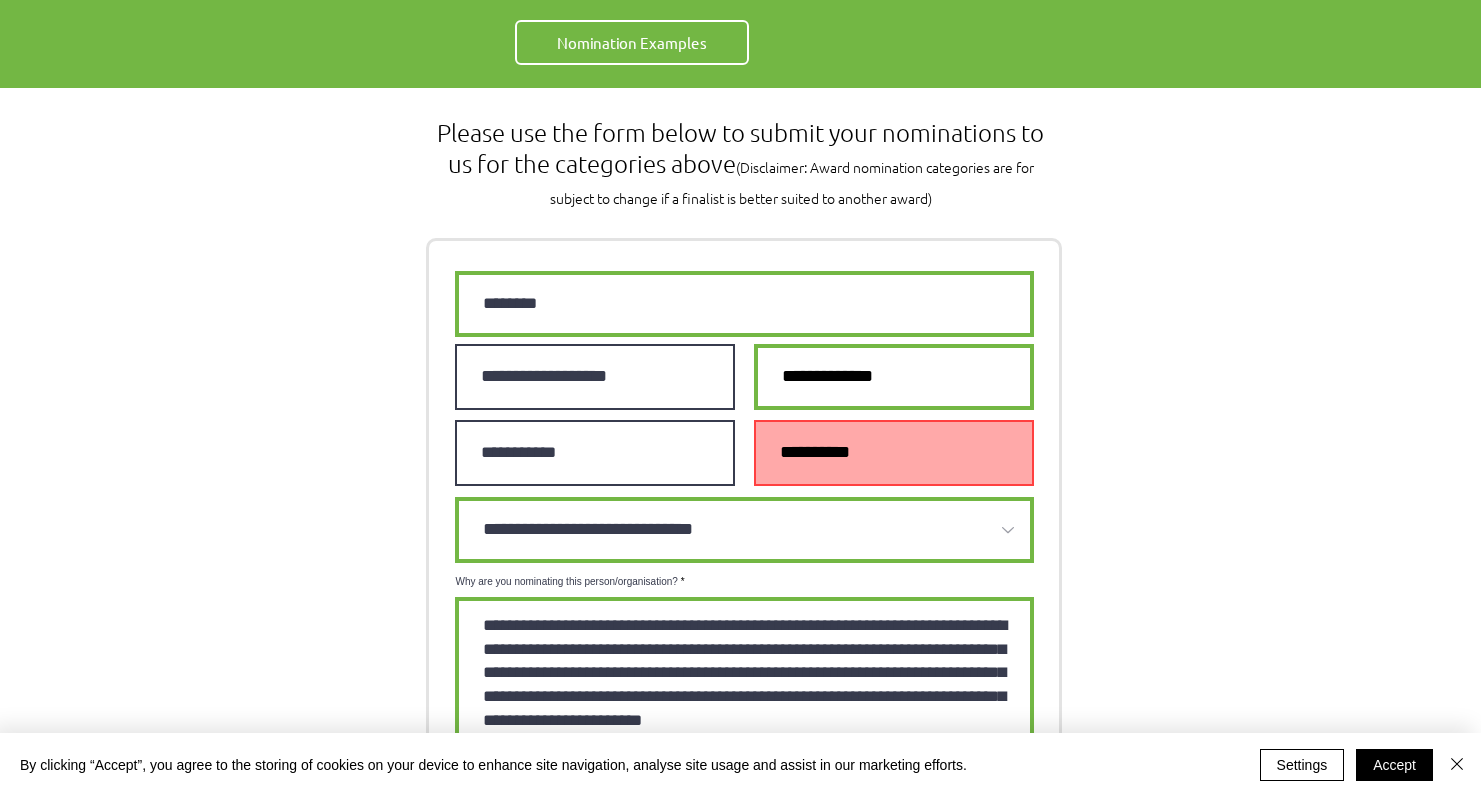 type on "**********" 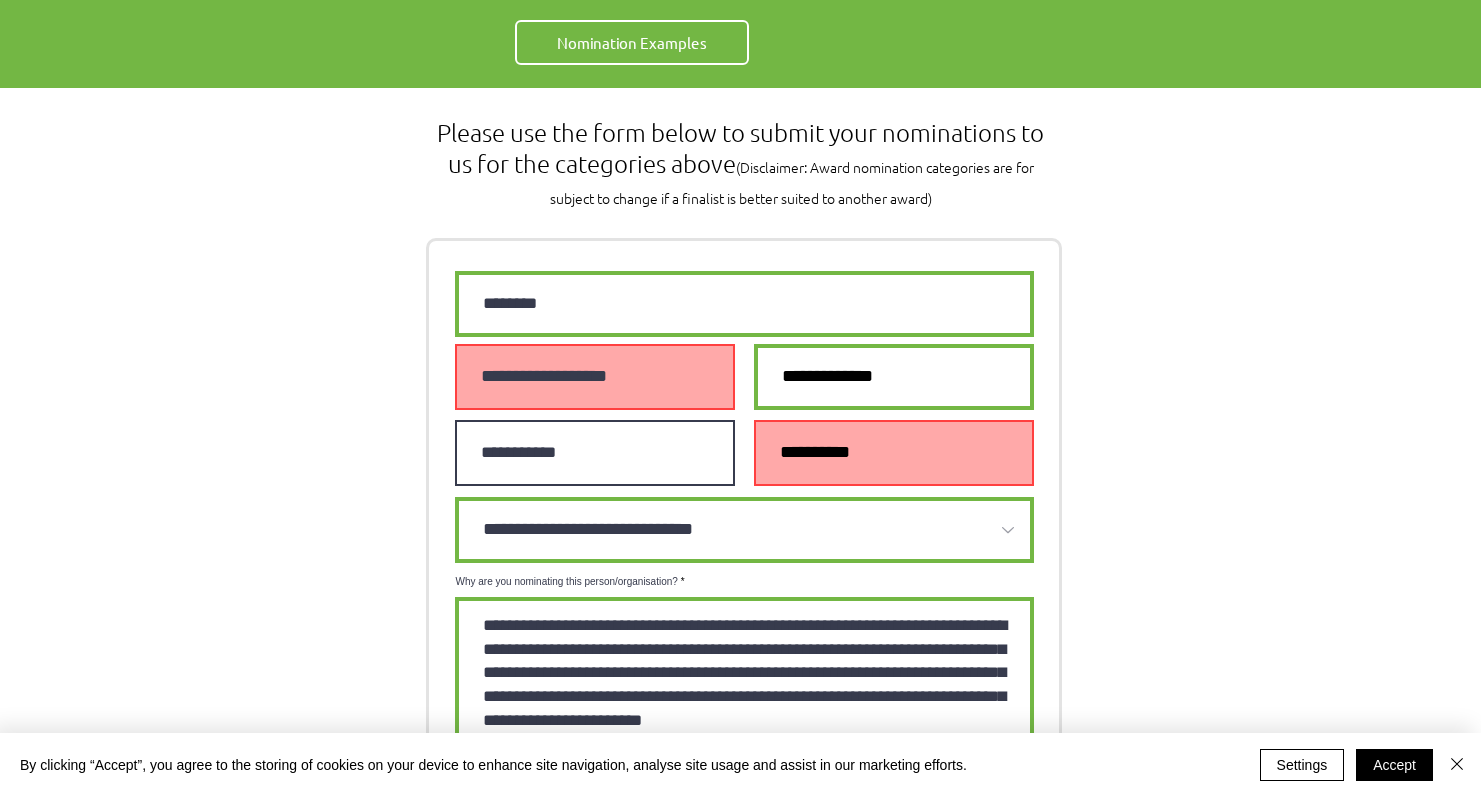 click on "**********" at bounding box center [595, 453] 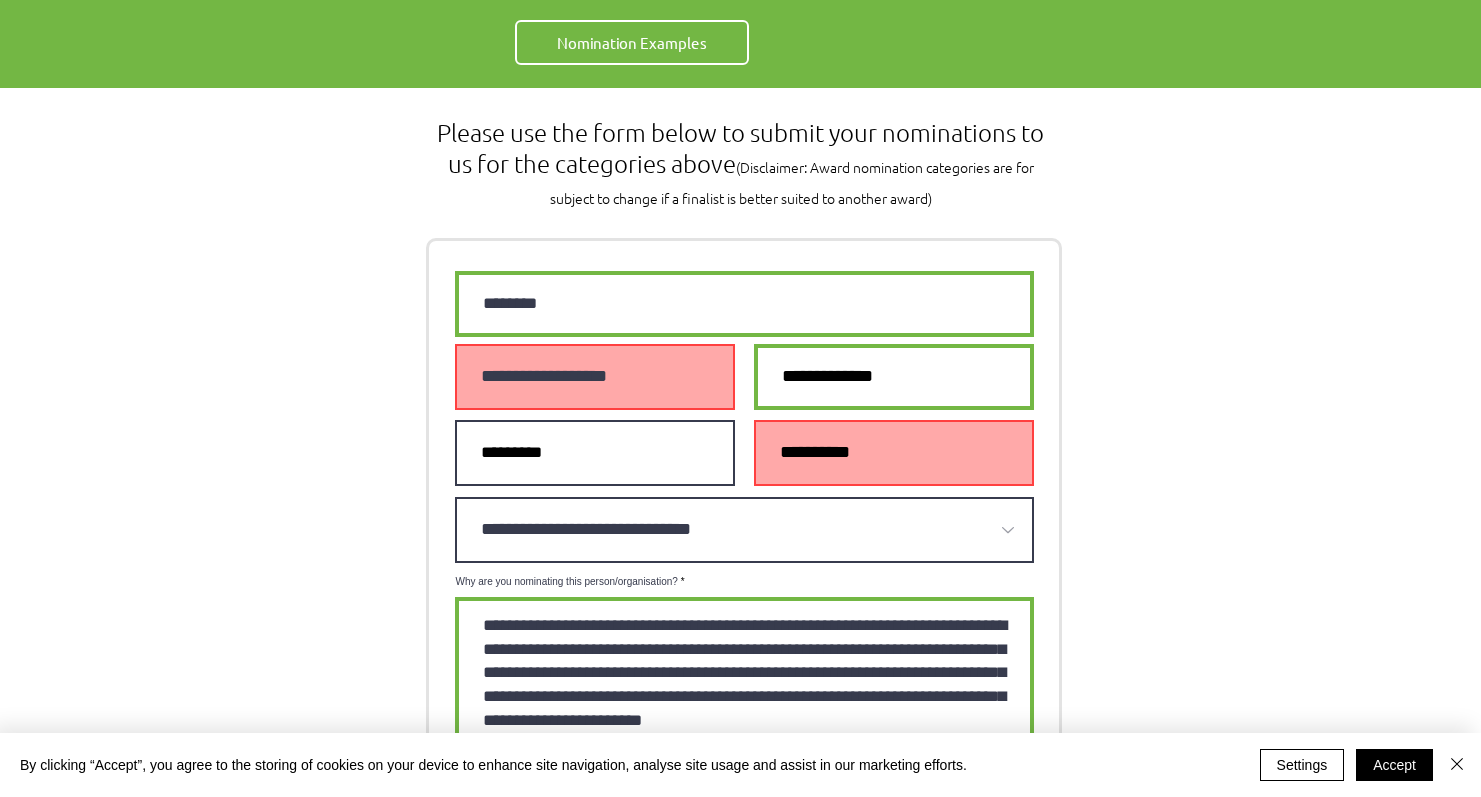 drag, startPoint x: 555, startPoint y: 372, endPoint x: 574, endPoint y: 420, distance: 51.62364 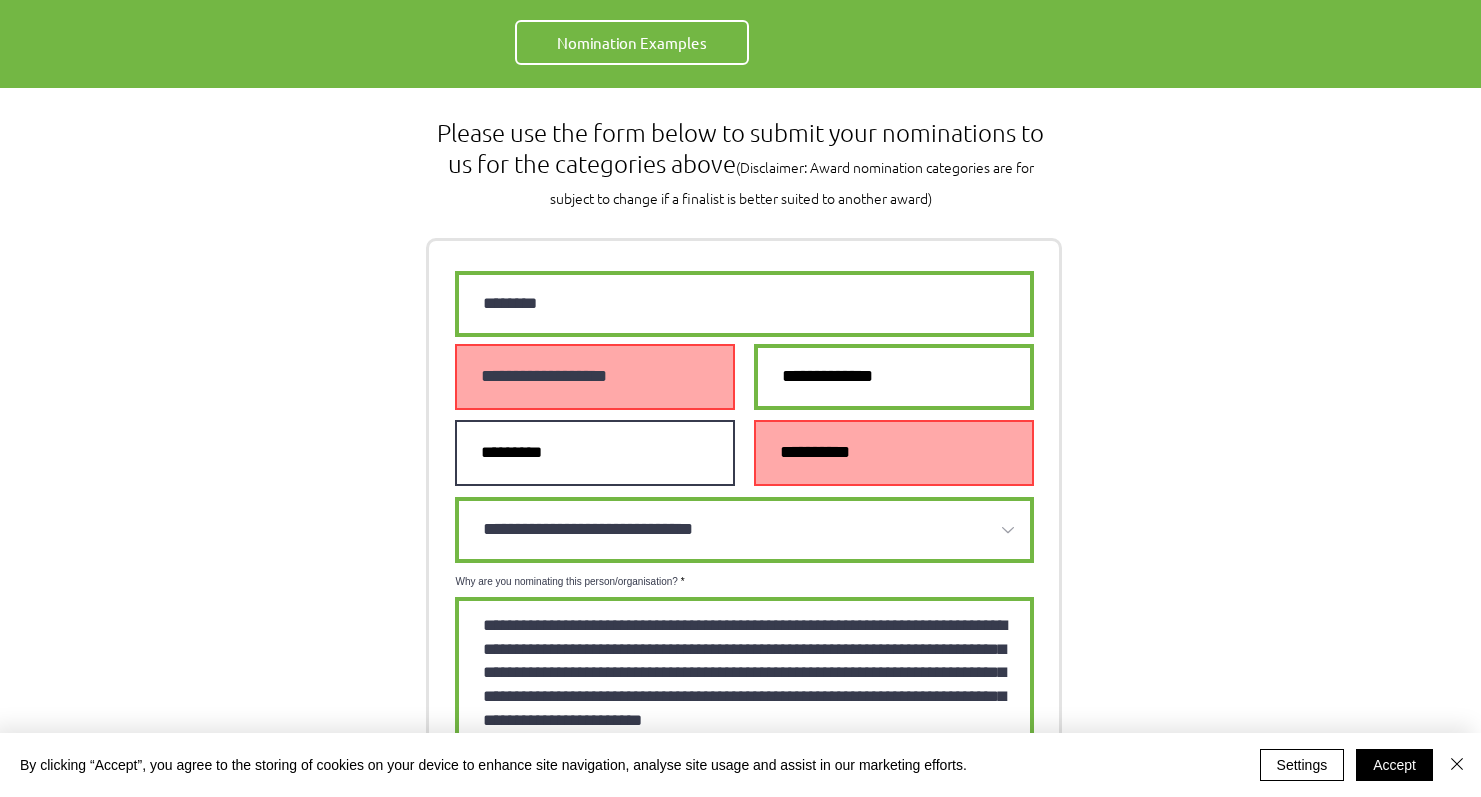 click at bounding box center [595, 453] 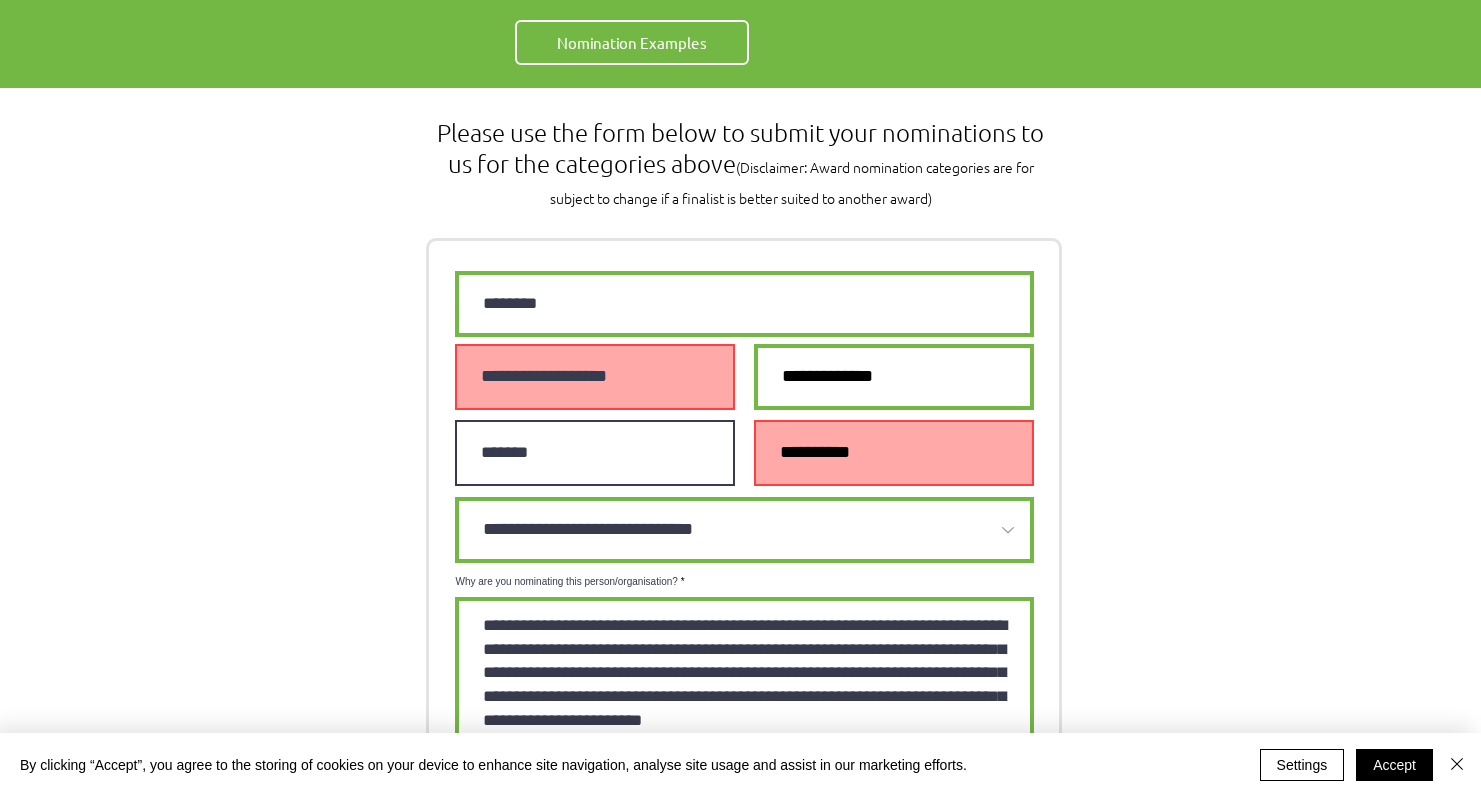 type on "*******" 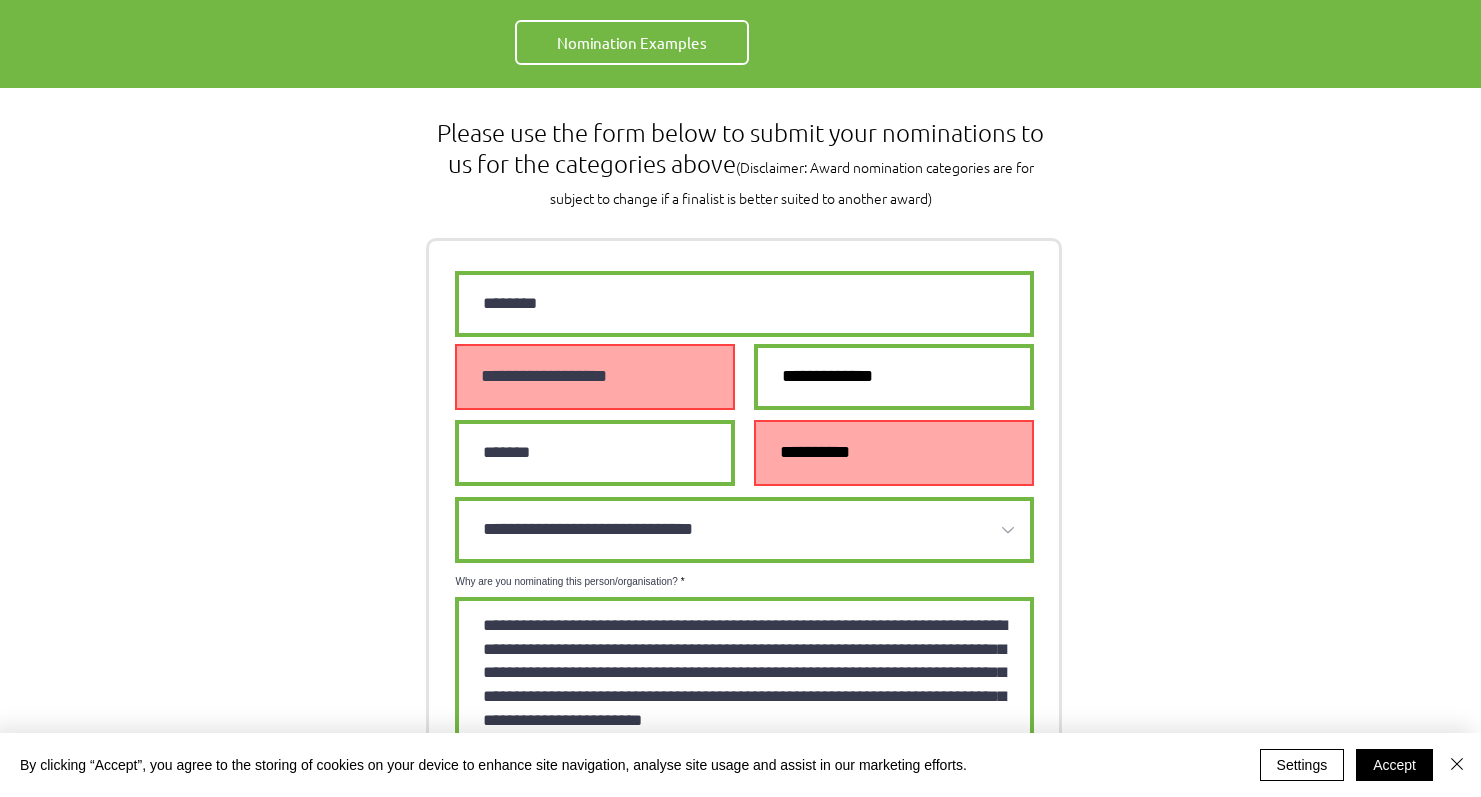 click at bounding box center (894, 453) 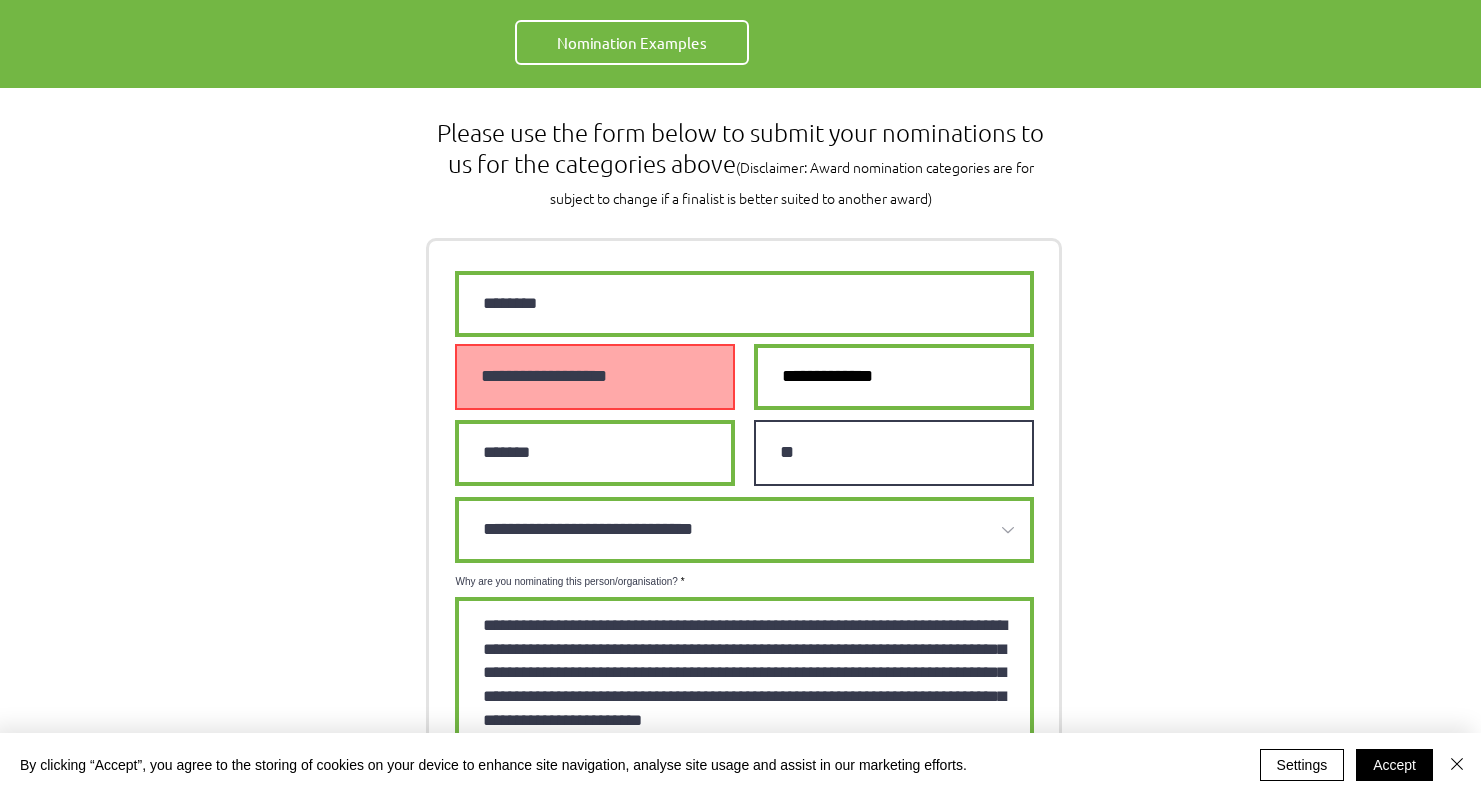 type on "*" 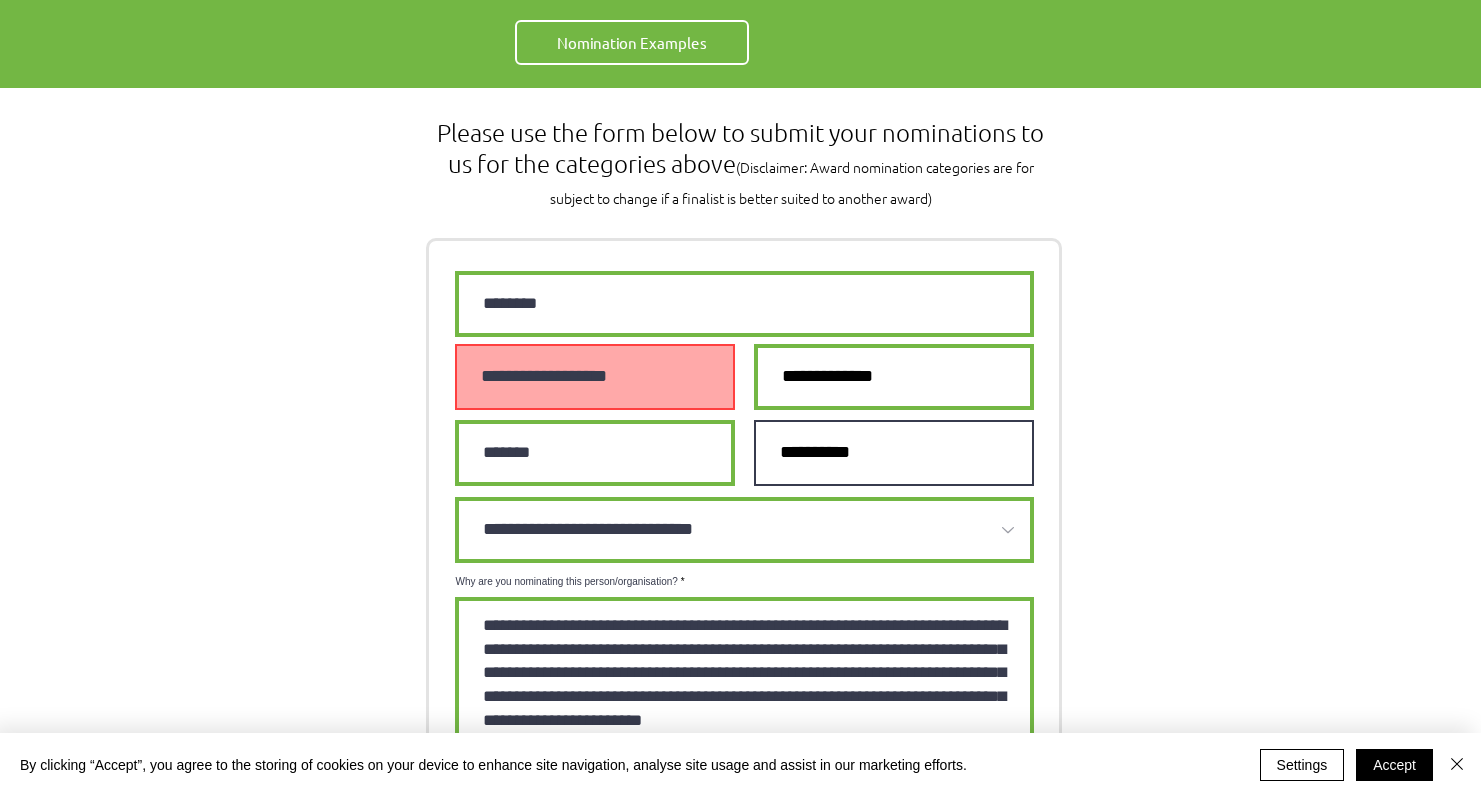 click at bounding box center (894, 453) 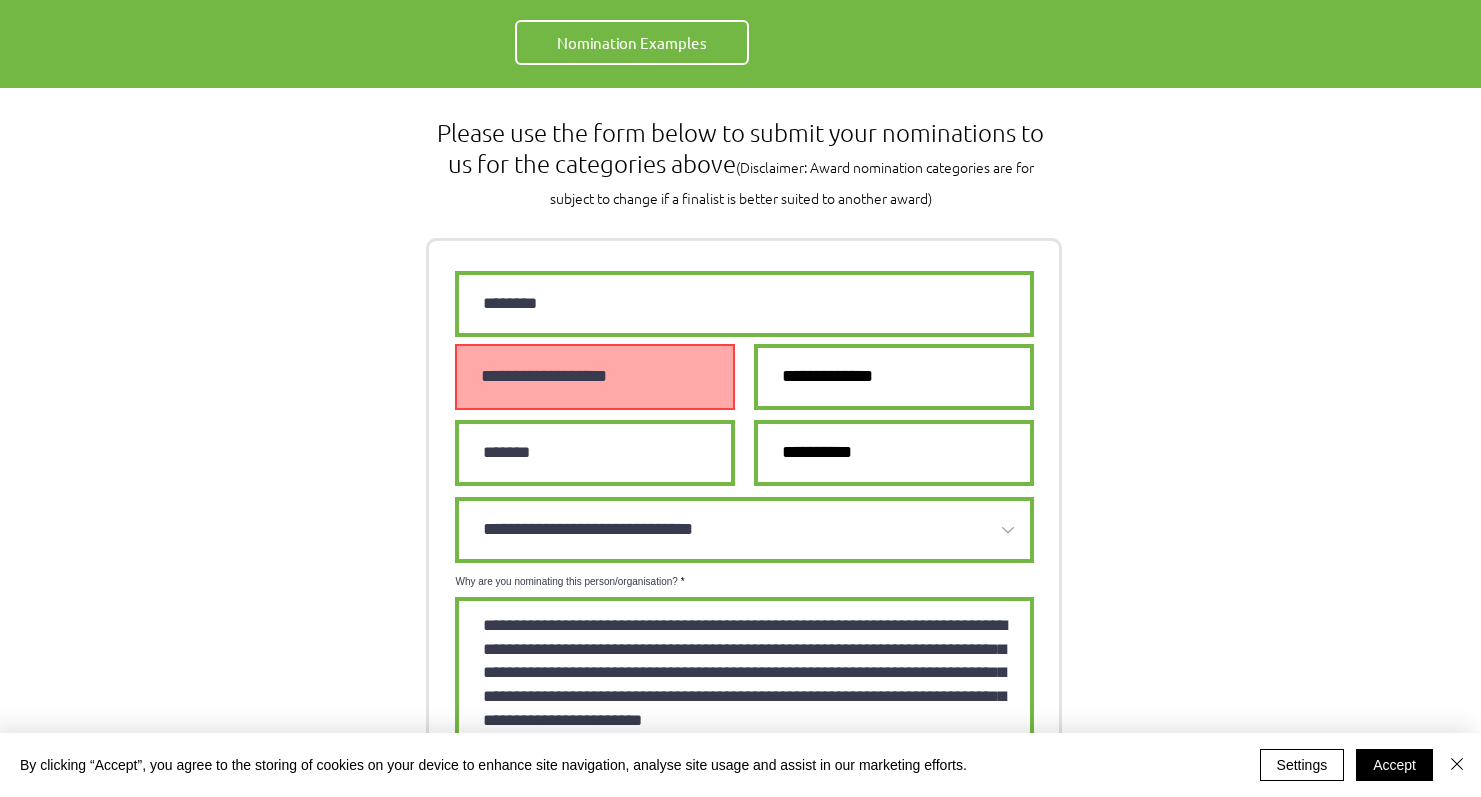 click at bounding box center [740, 660] 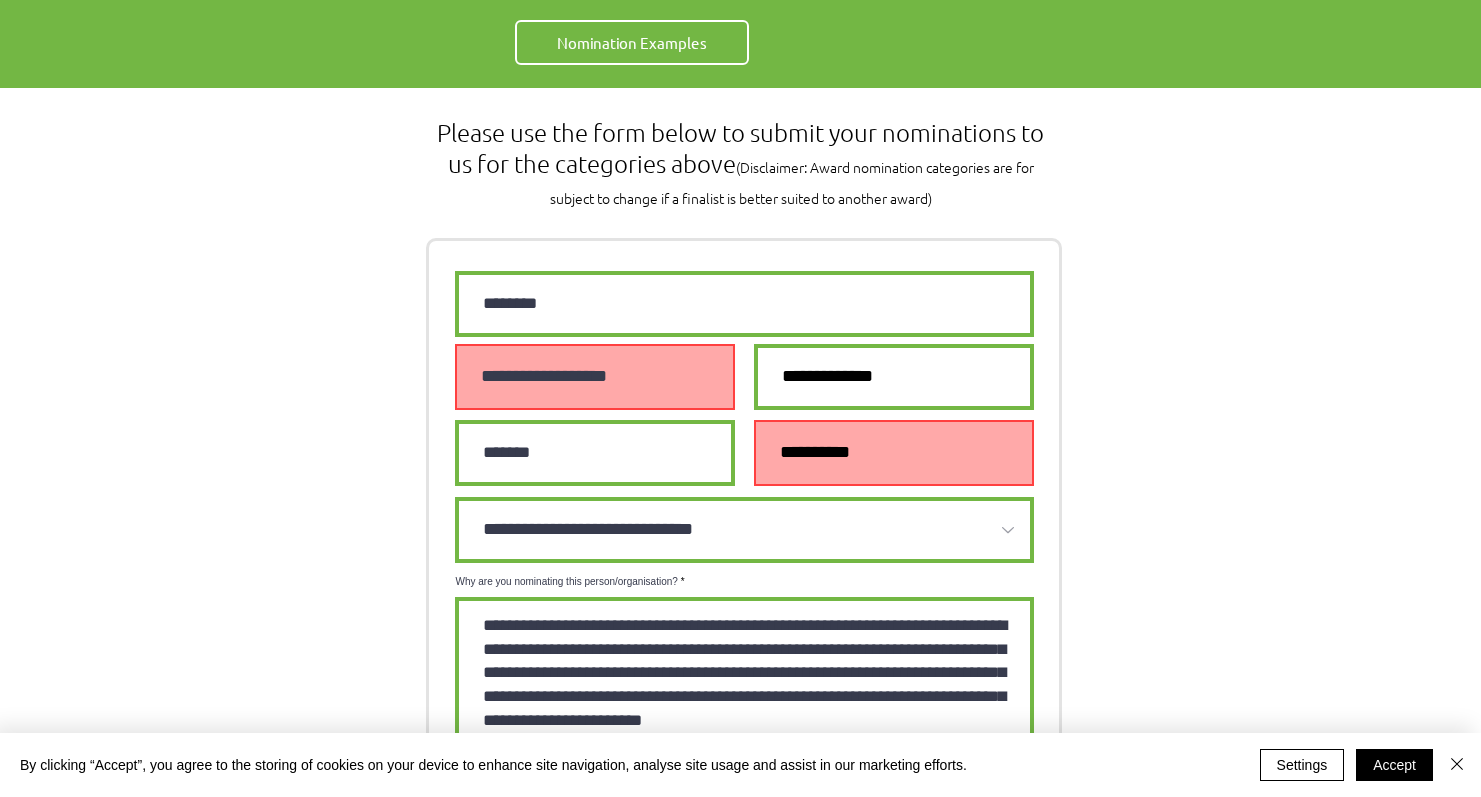 click at bounding box center (894, 453) 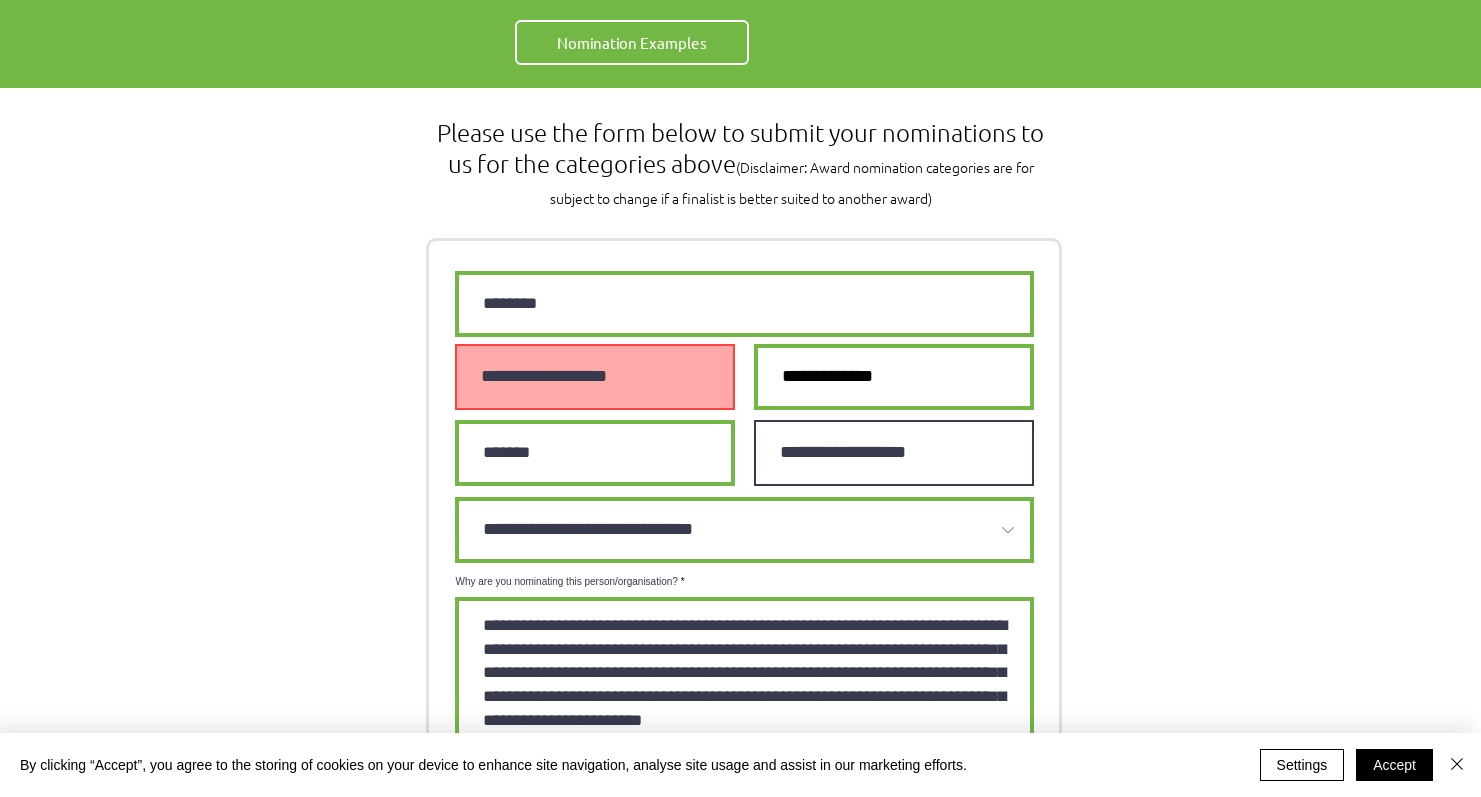 click on "**********" at bounding box center [894, 453] 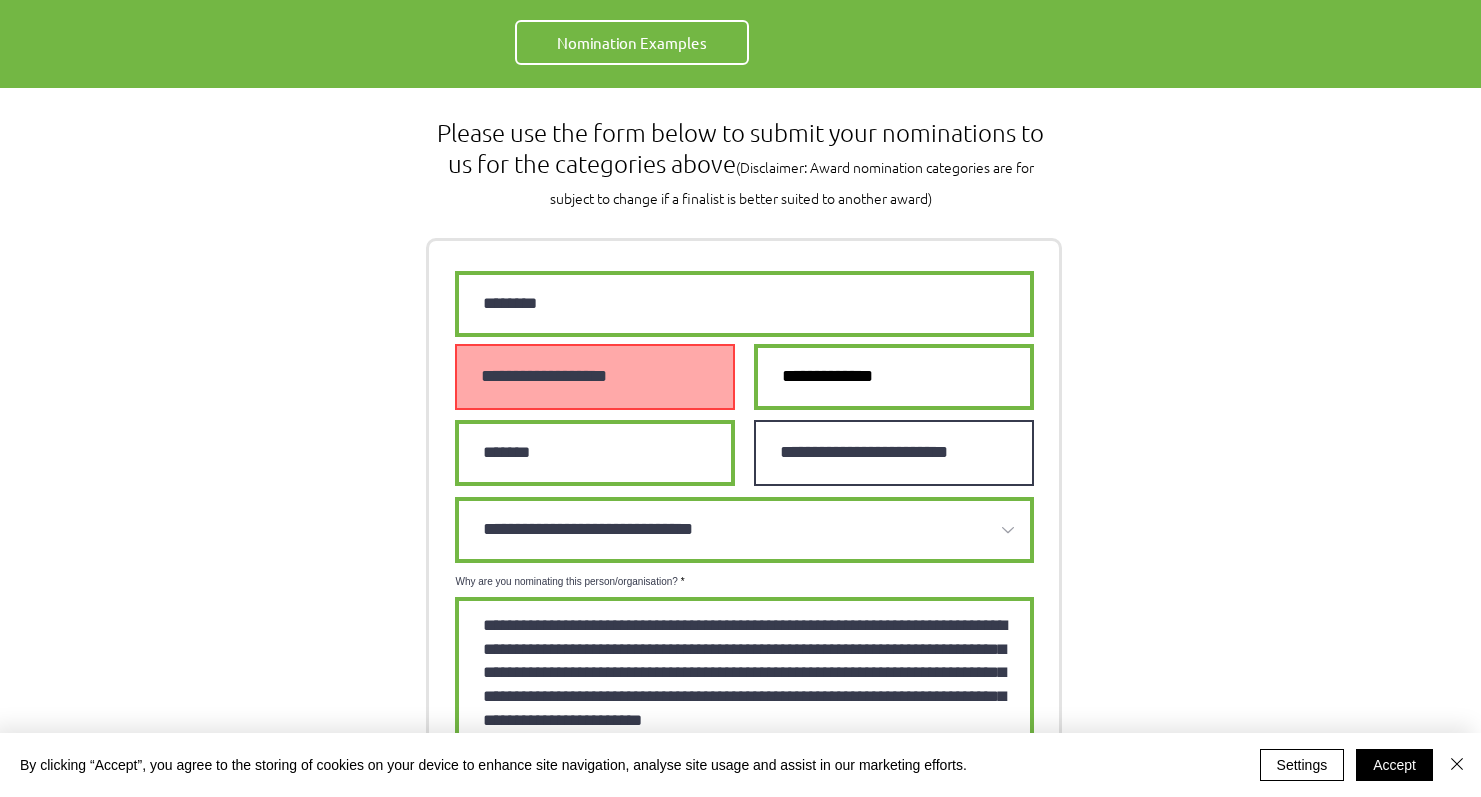 click on "**********" at bounding box center (894, 453) 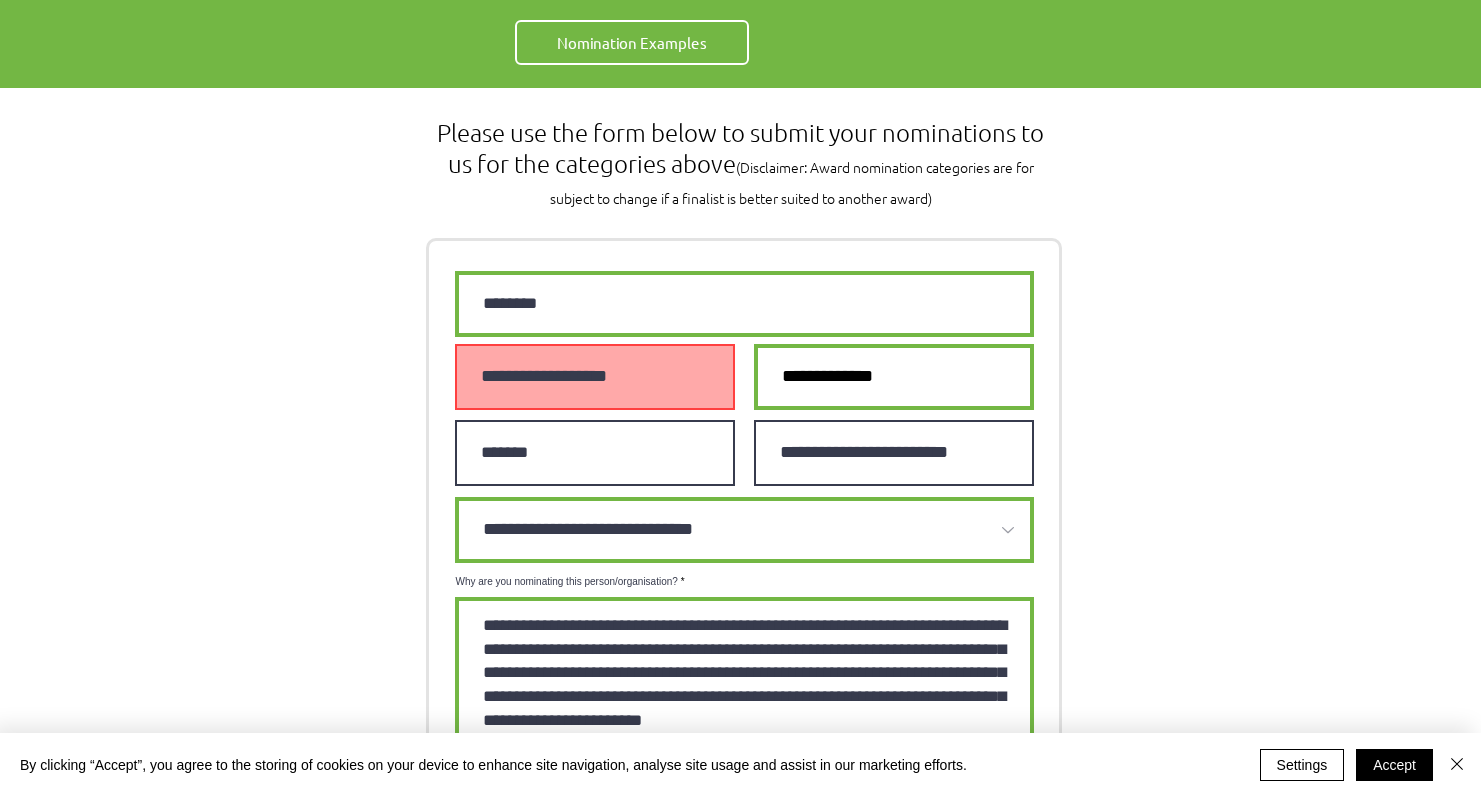 type on "**********" 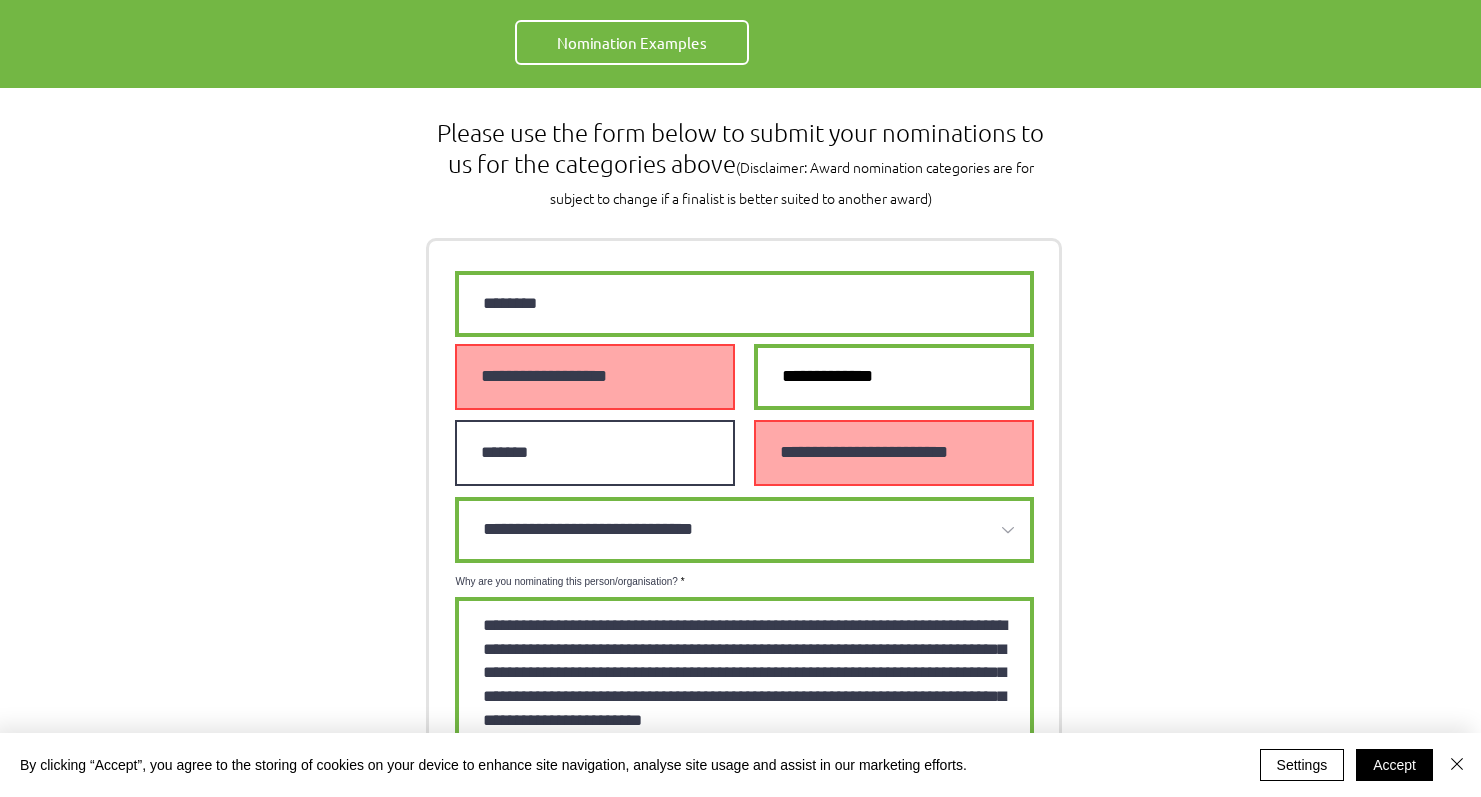 click on "*******" at bounding box center (595, 453) 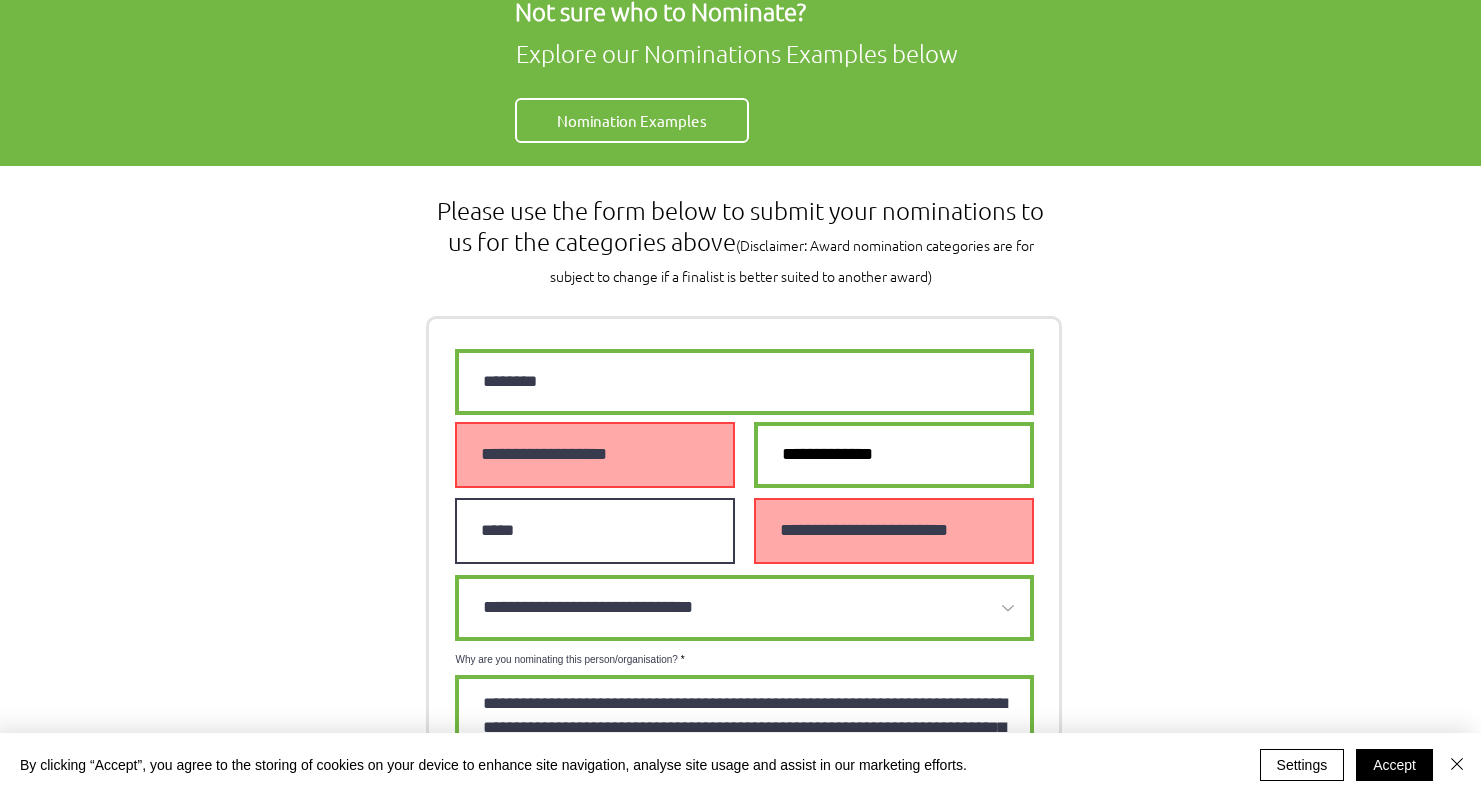 scroll, scrollTop: 1170, scrollLeft: 0, axis: vertical 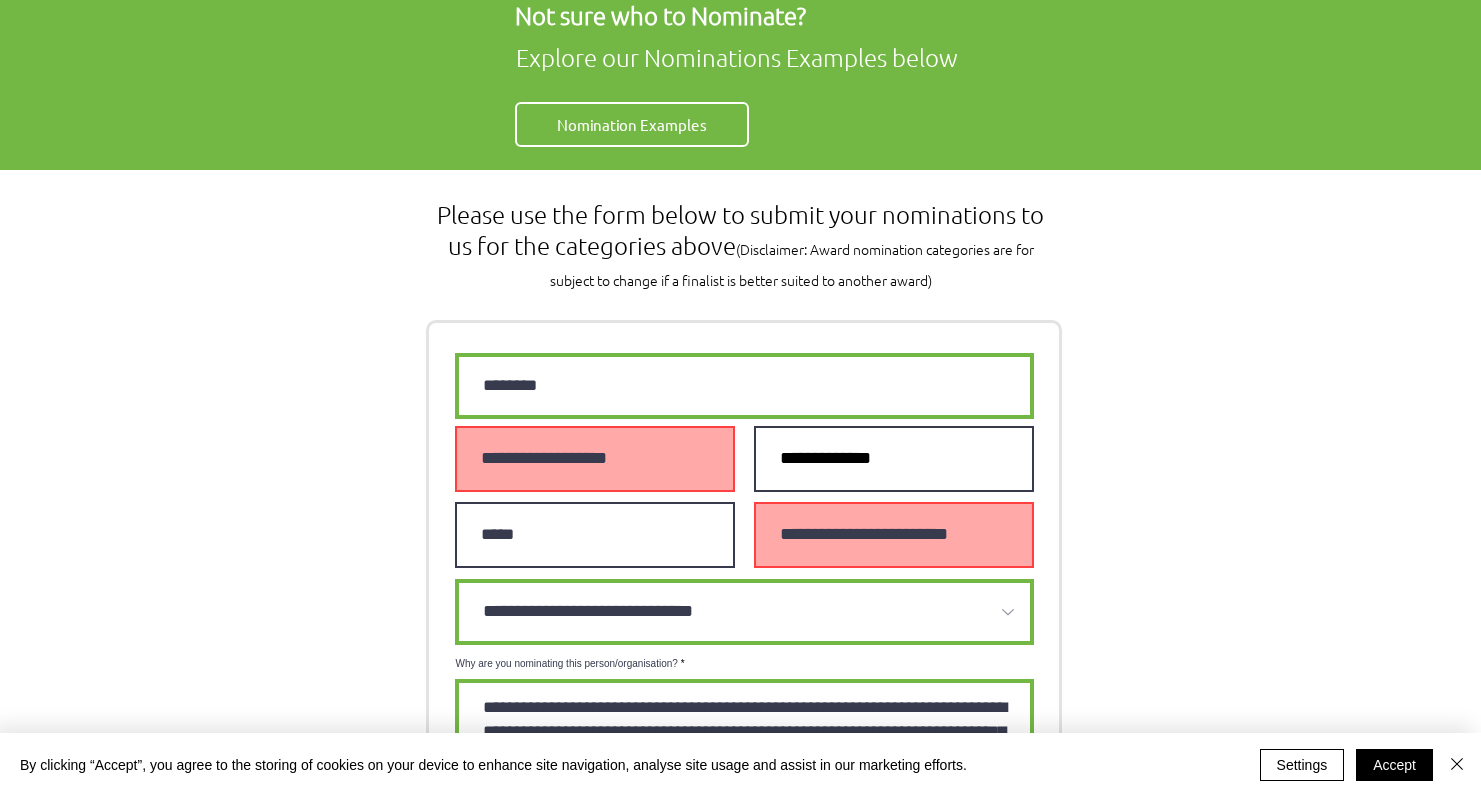 type on "*****" 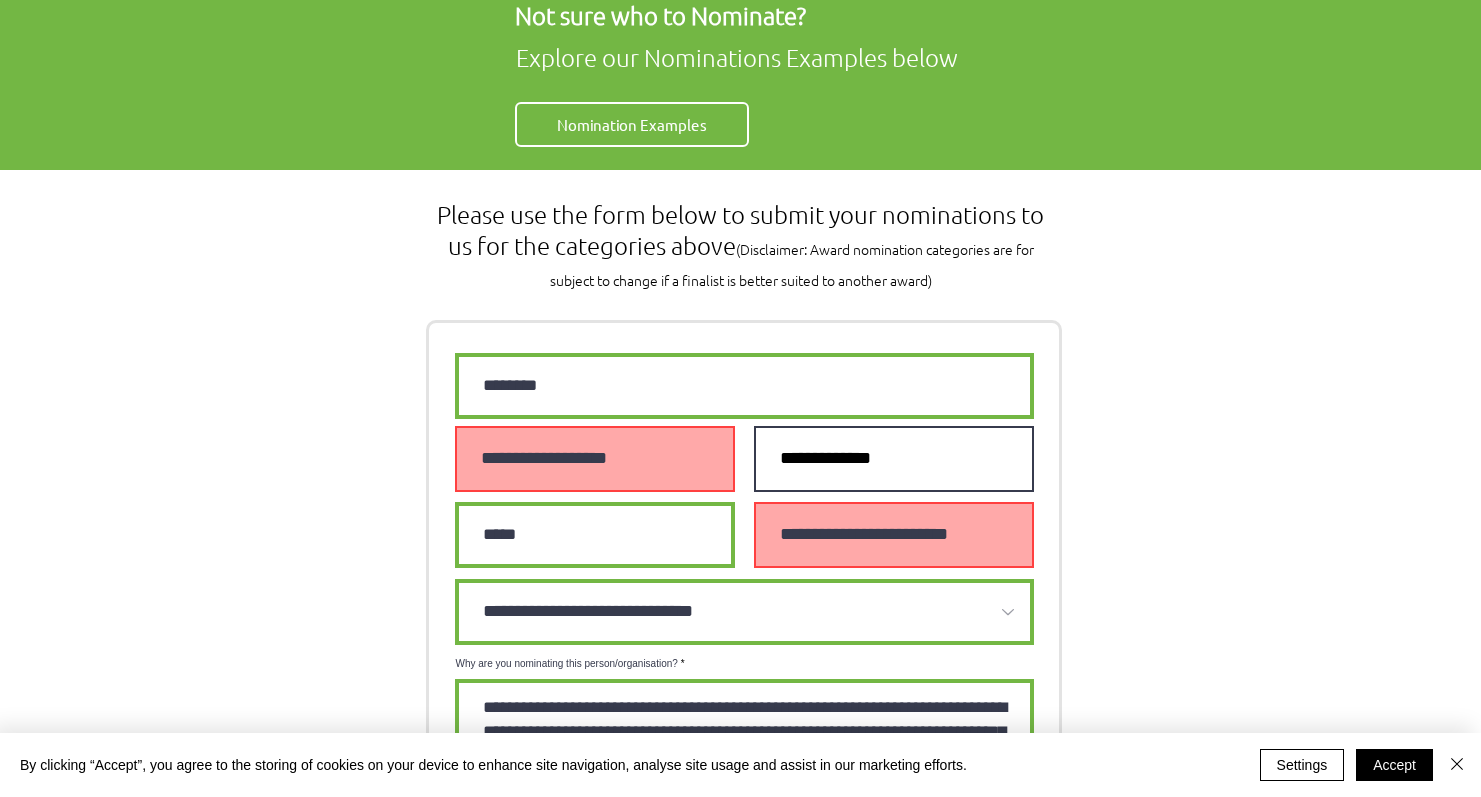 click at bounding box center [894, 459] 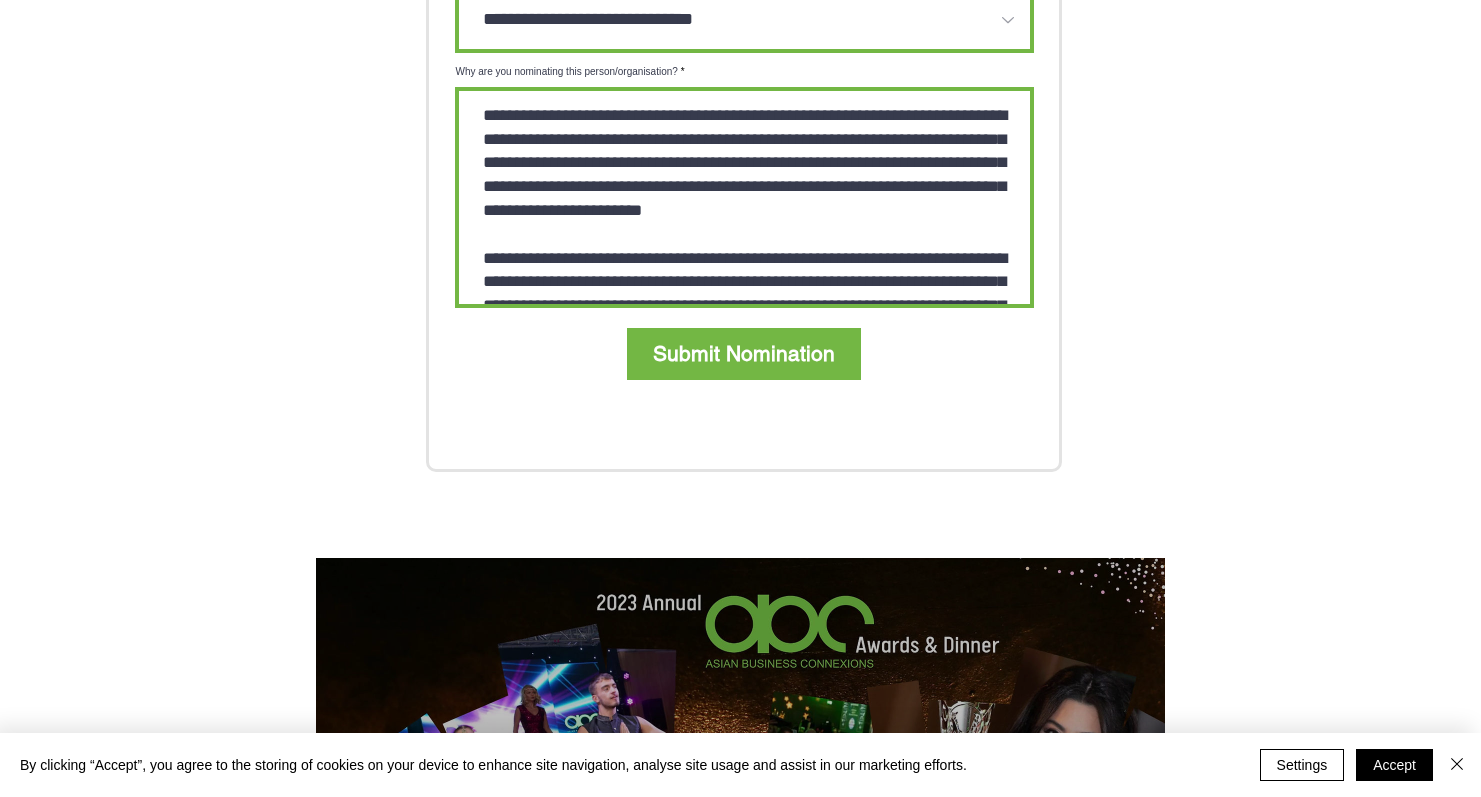 scroll, scrollTop: 1797, scrollLeft: 0, axis: vertical 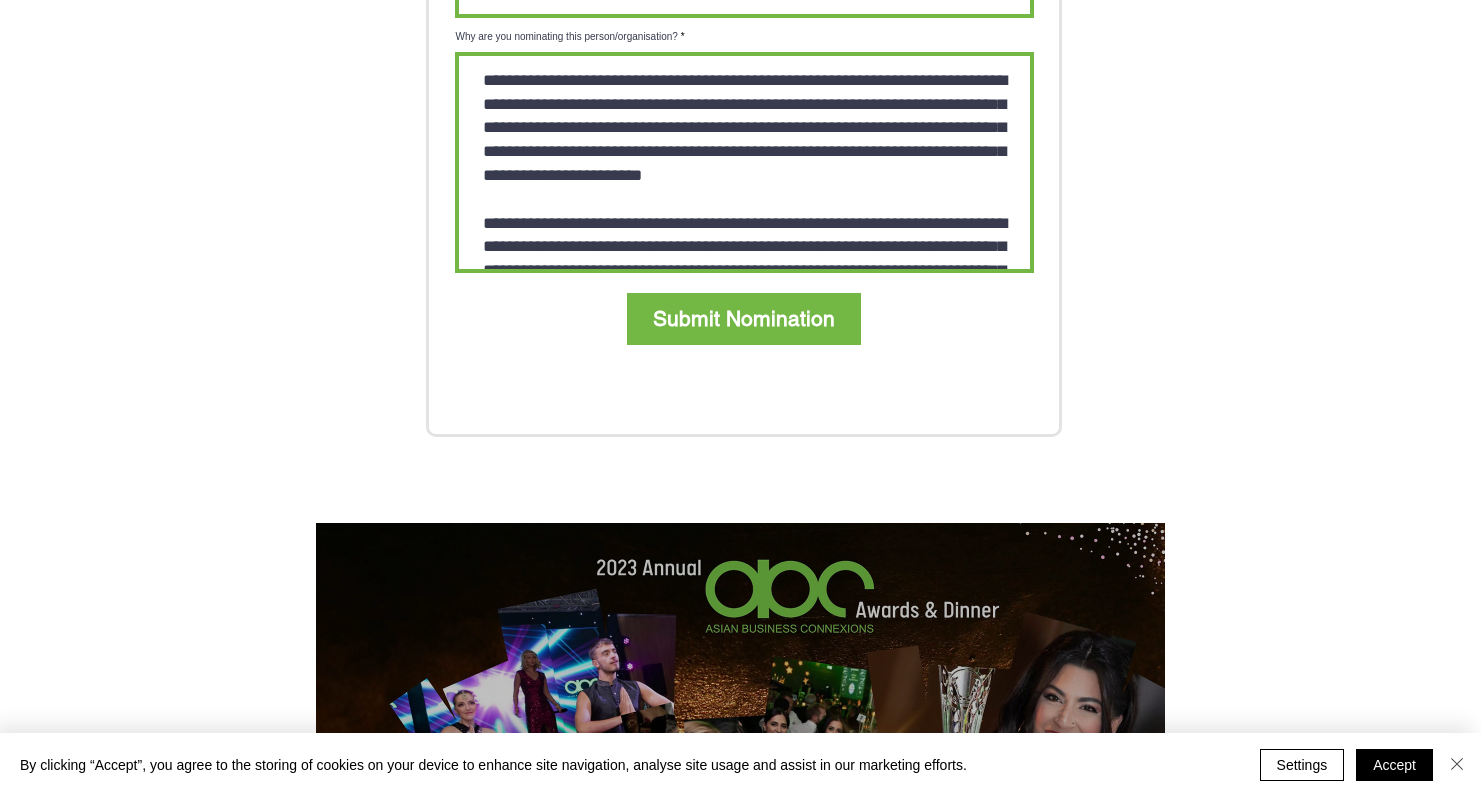 type on "**********" 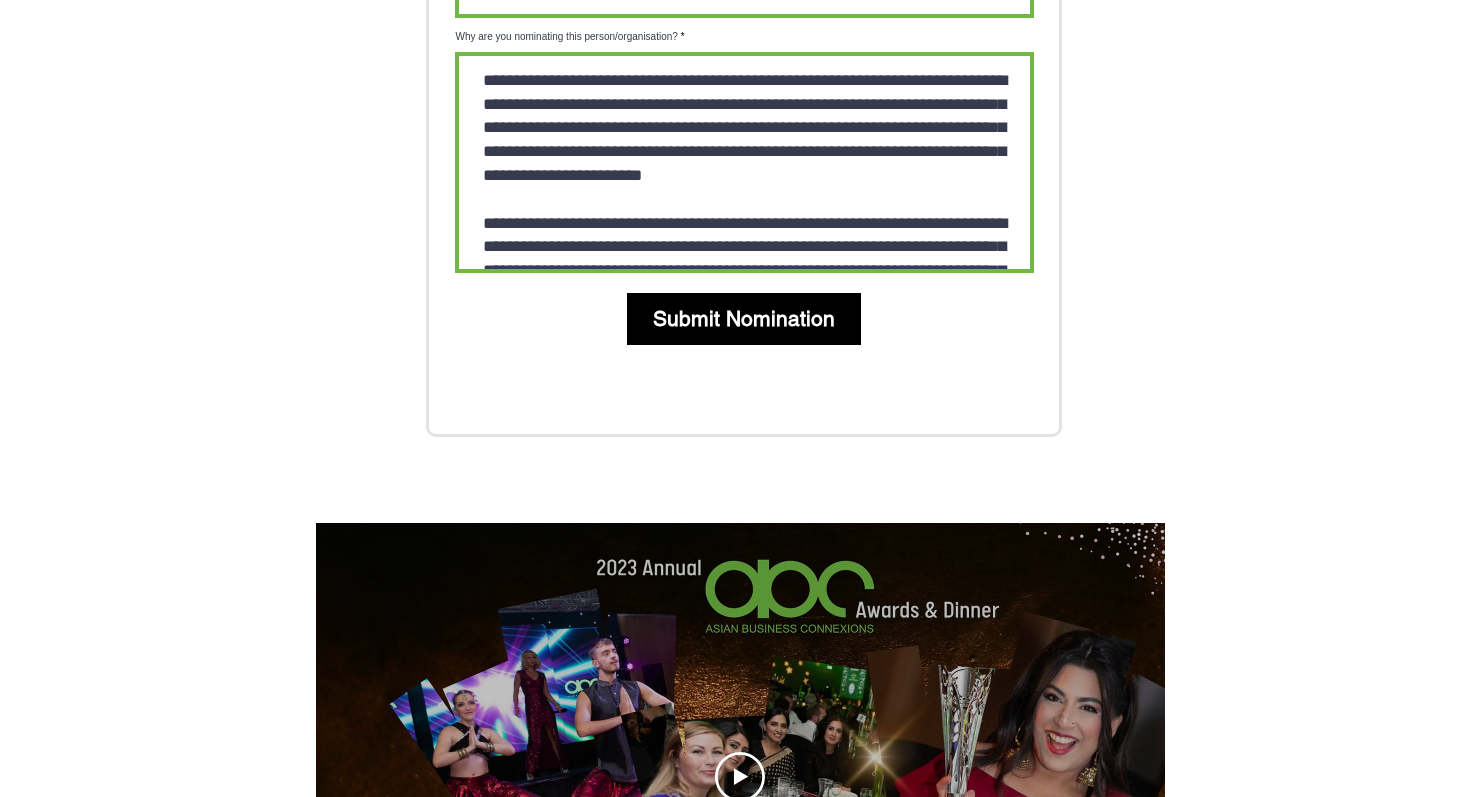 click on "Submit Nomination" at bounding box center (744, 319) 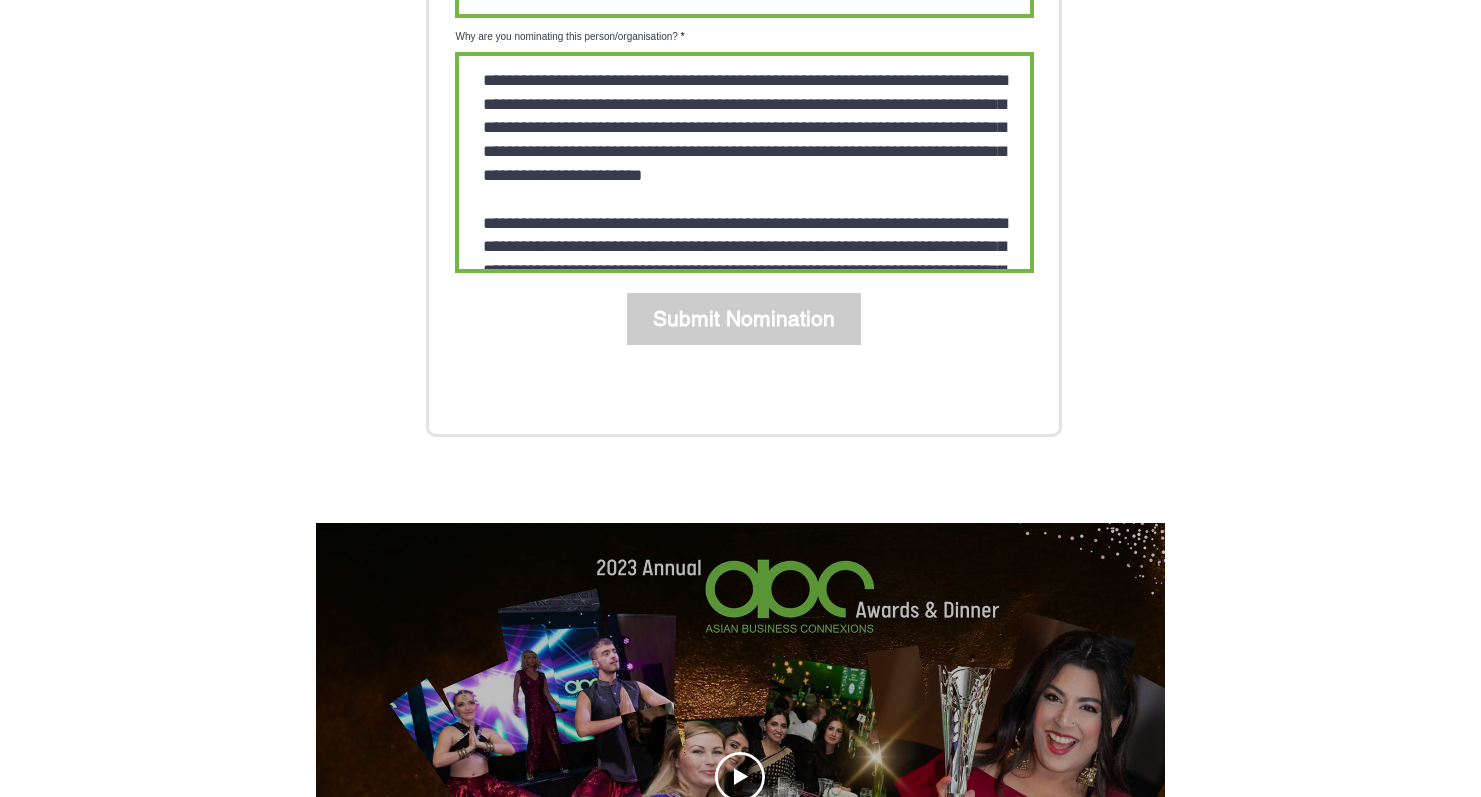 type 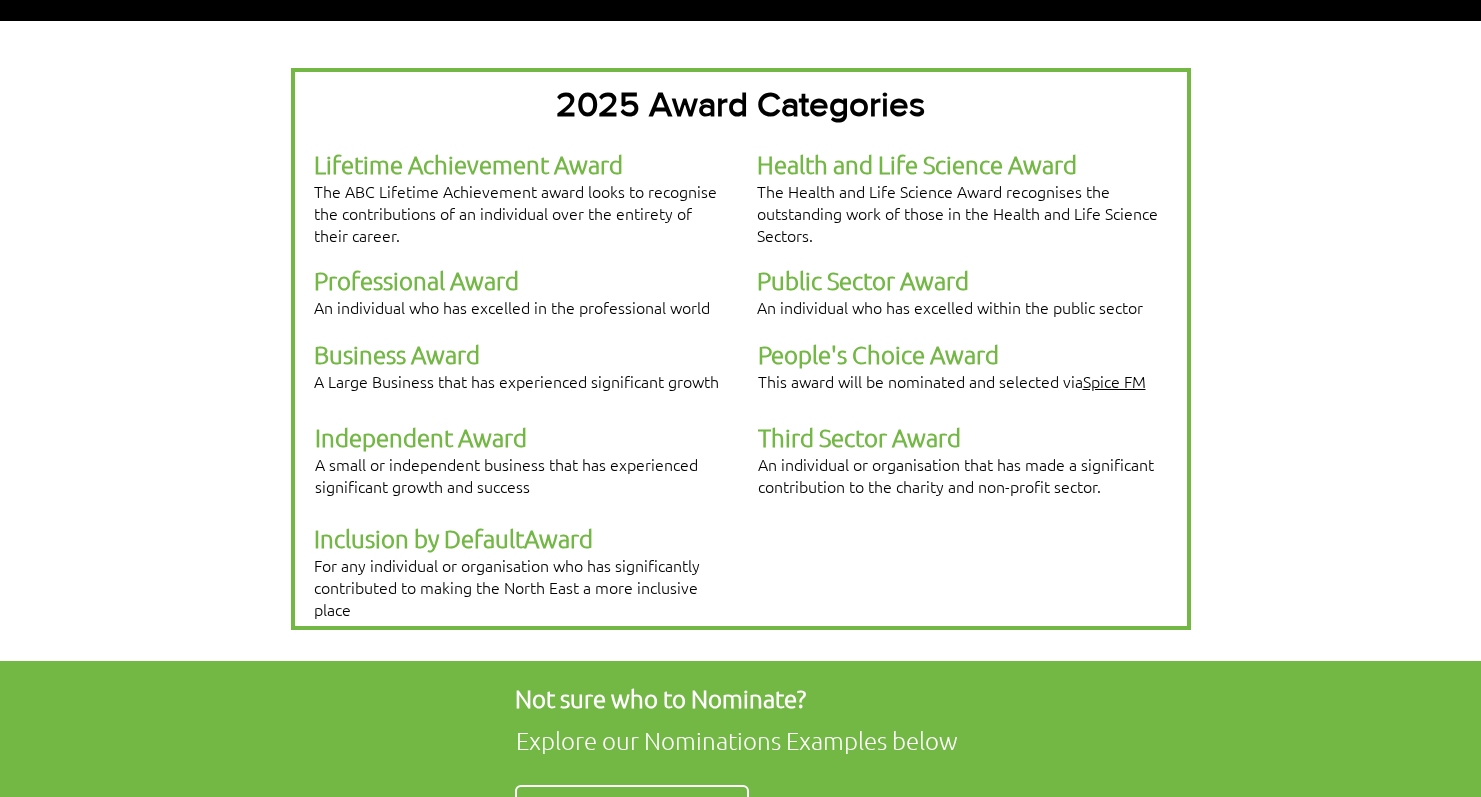 scroll, scrollTop: 486, scrollLeft: 0, axis: vertical 